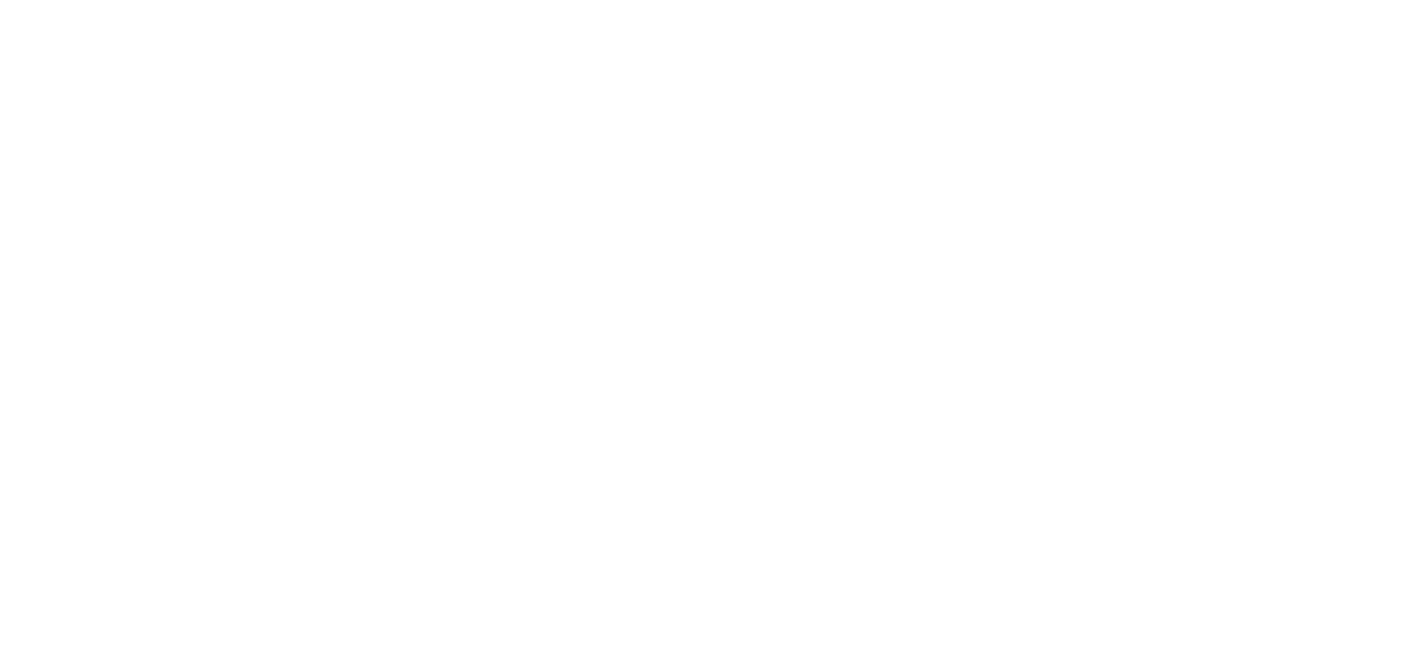 scroll, scrollTop: 0, scrollLeft: 0, axis: both 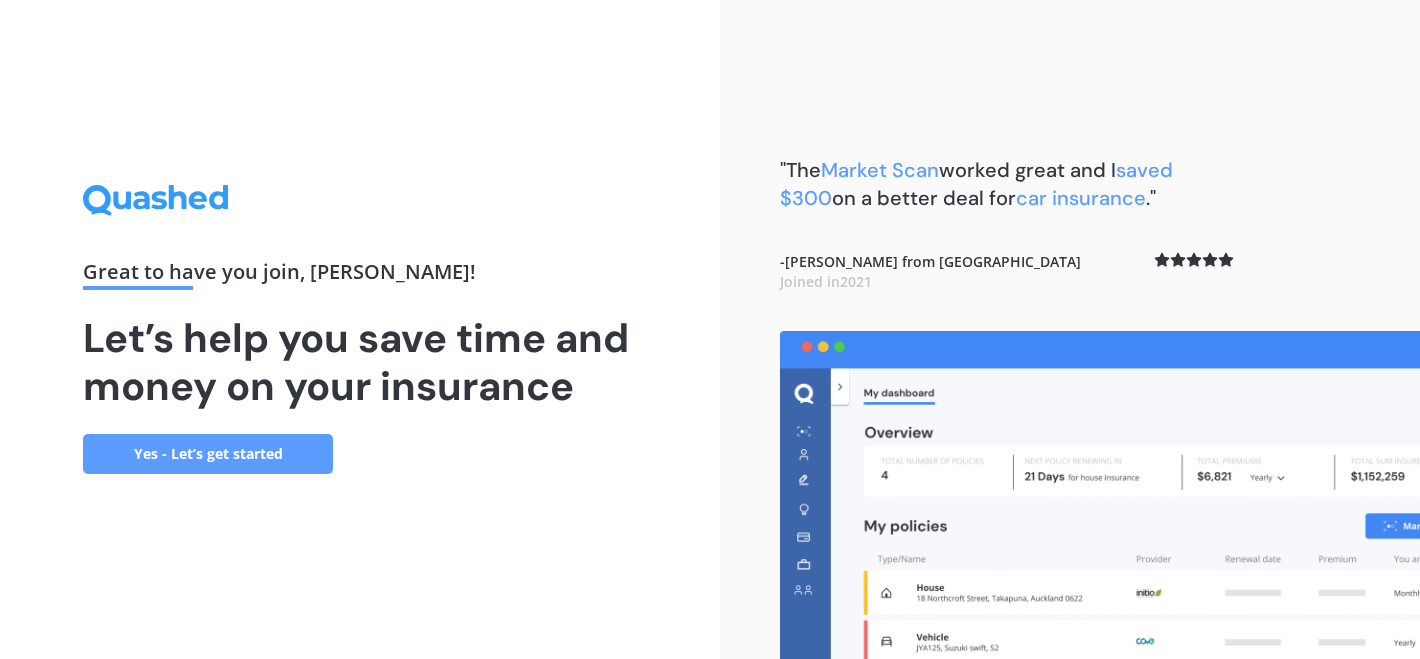 click on "Yes - Let’s get started" at bounding box center [208, 454] 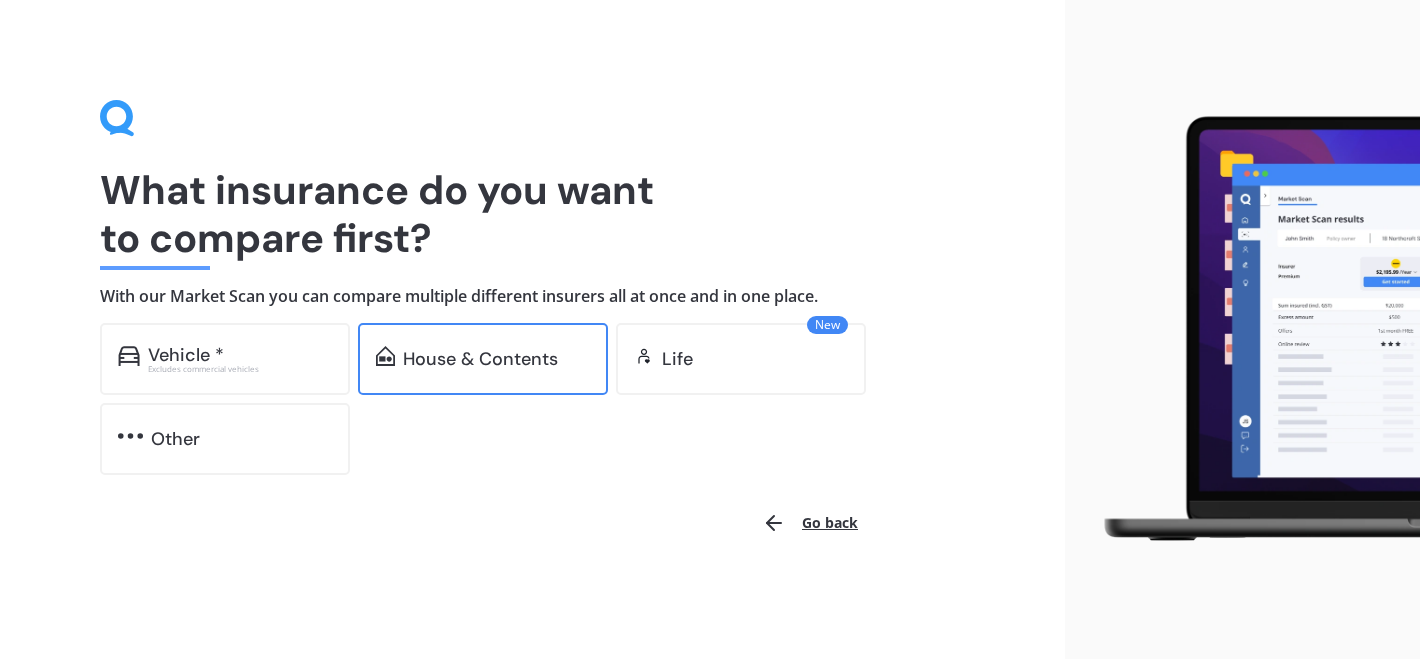 click on "House & Contents" at bounding box center (483, 359) 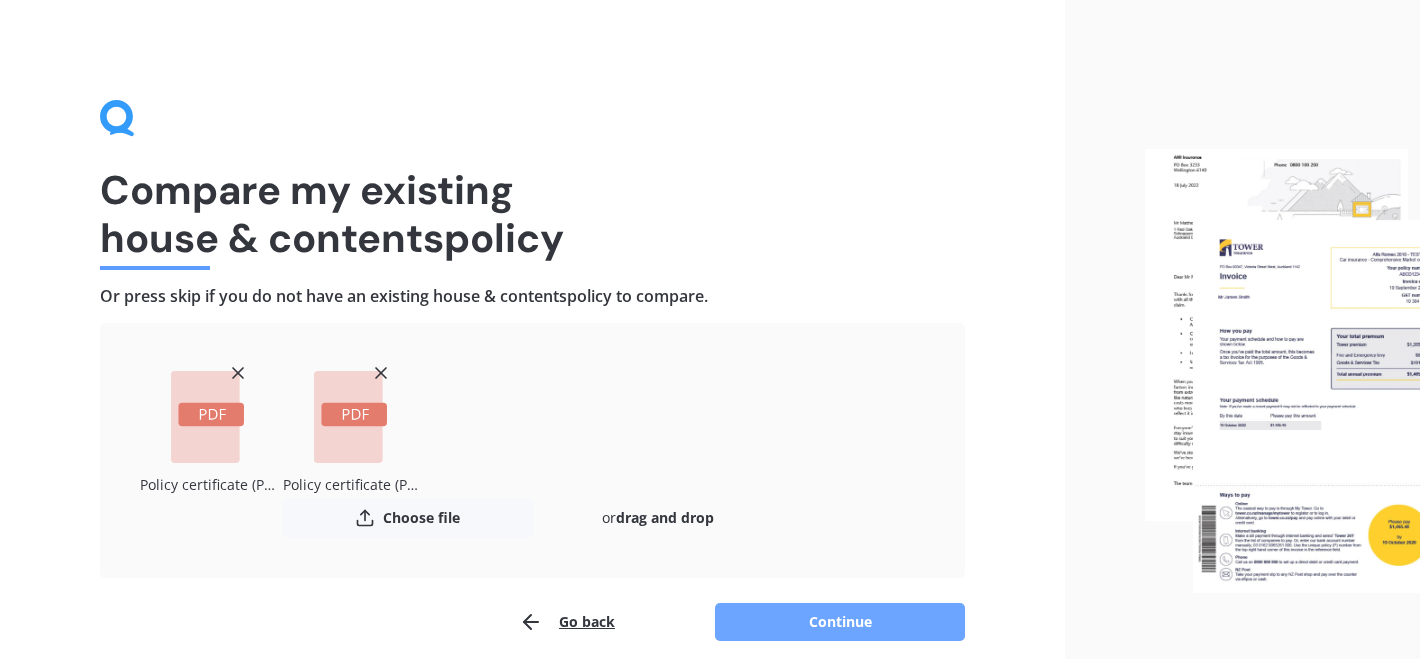 click on "Continue" at bounding box center [840, 622] 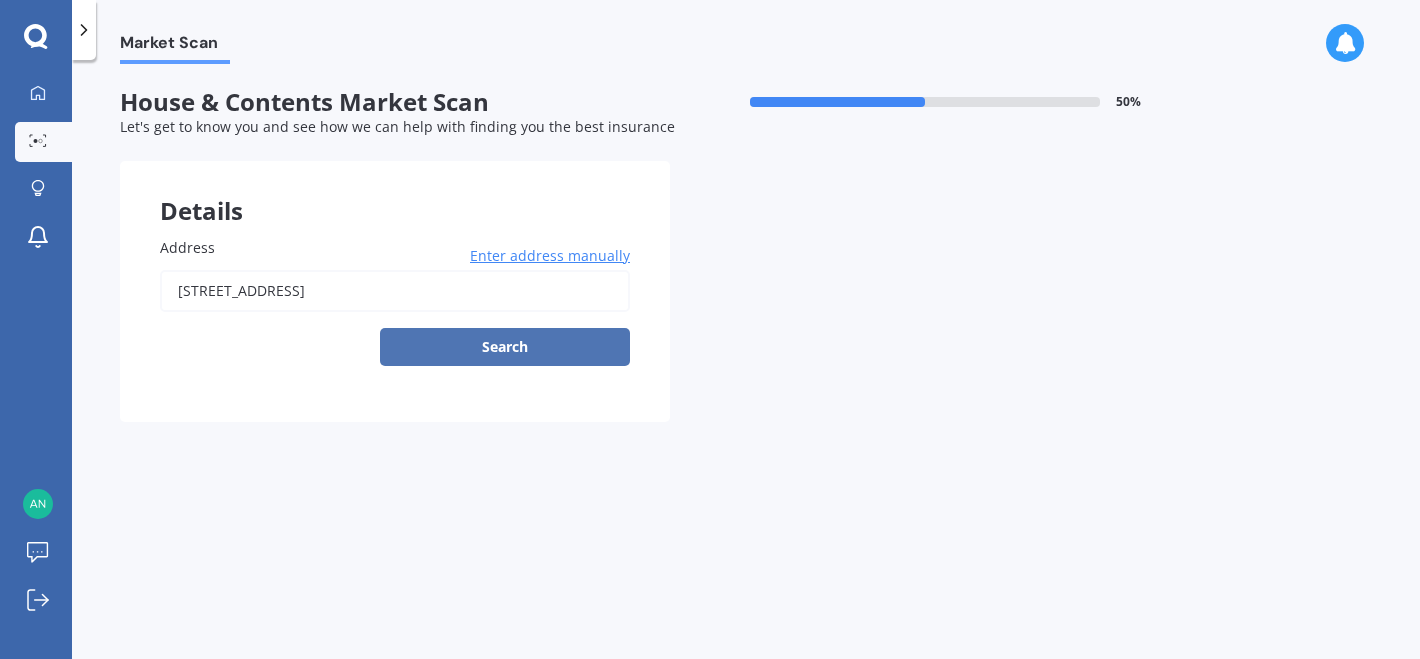 click on "Search" at bounding box center [505, 347] 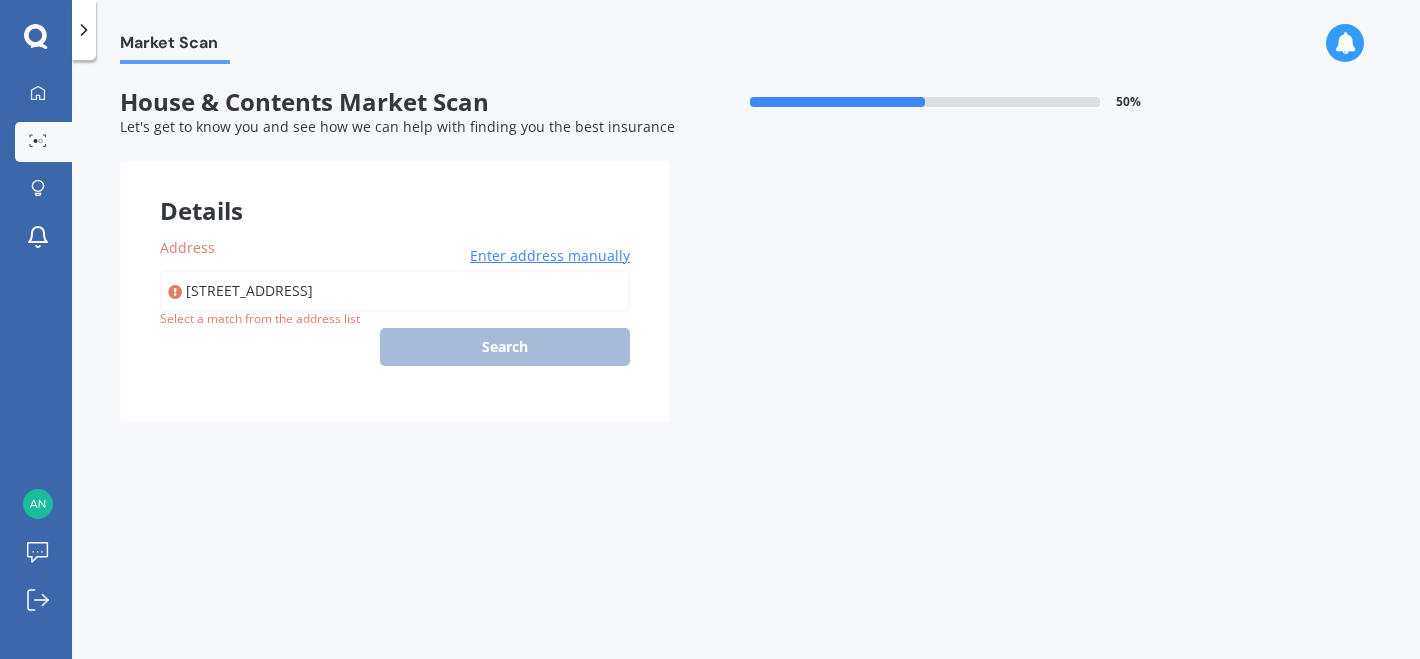 type on "26 Riverwood Boulevard, Redwood, Christchurch 8051" 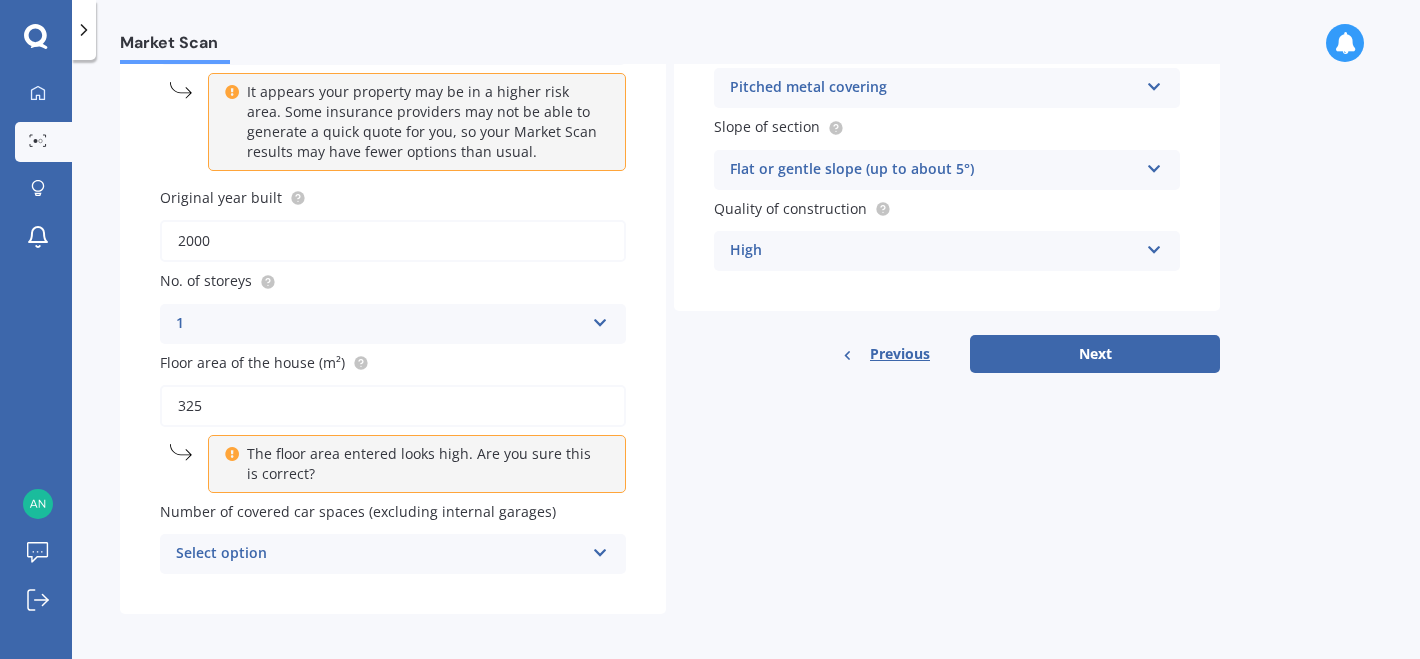 scroll, scrollTop: 256, scrollLeft: 0, axis: vertical 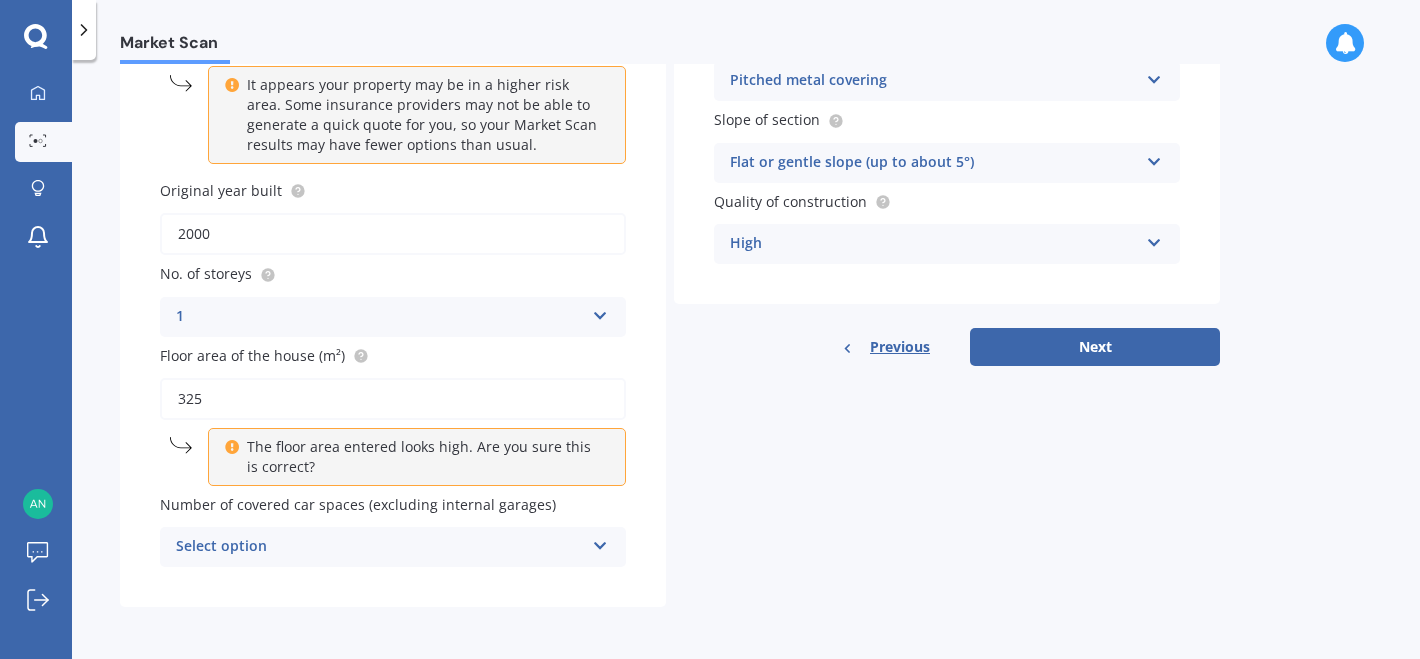 click on "Select option" at bounding box center (380, 547) 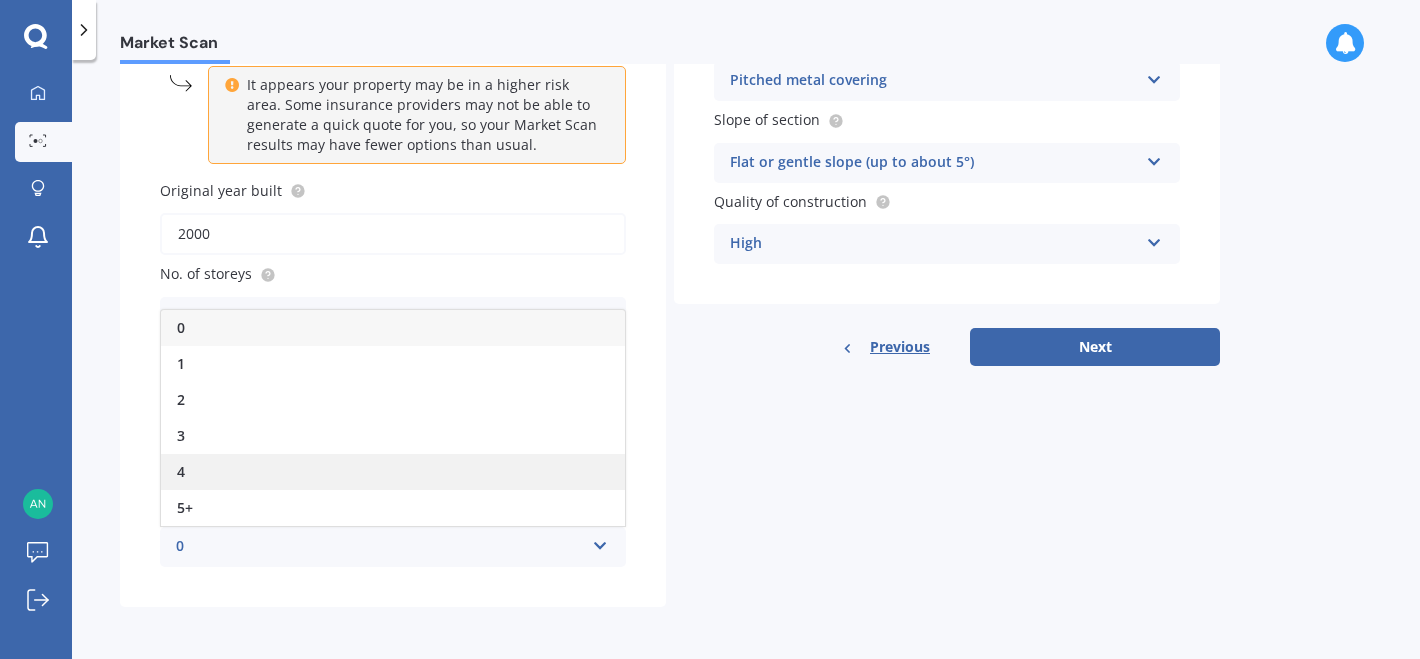 click on "4" at bounding box center [393, 472] 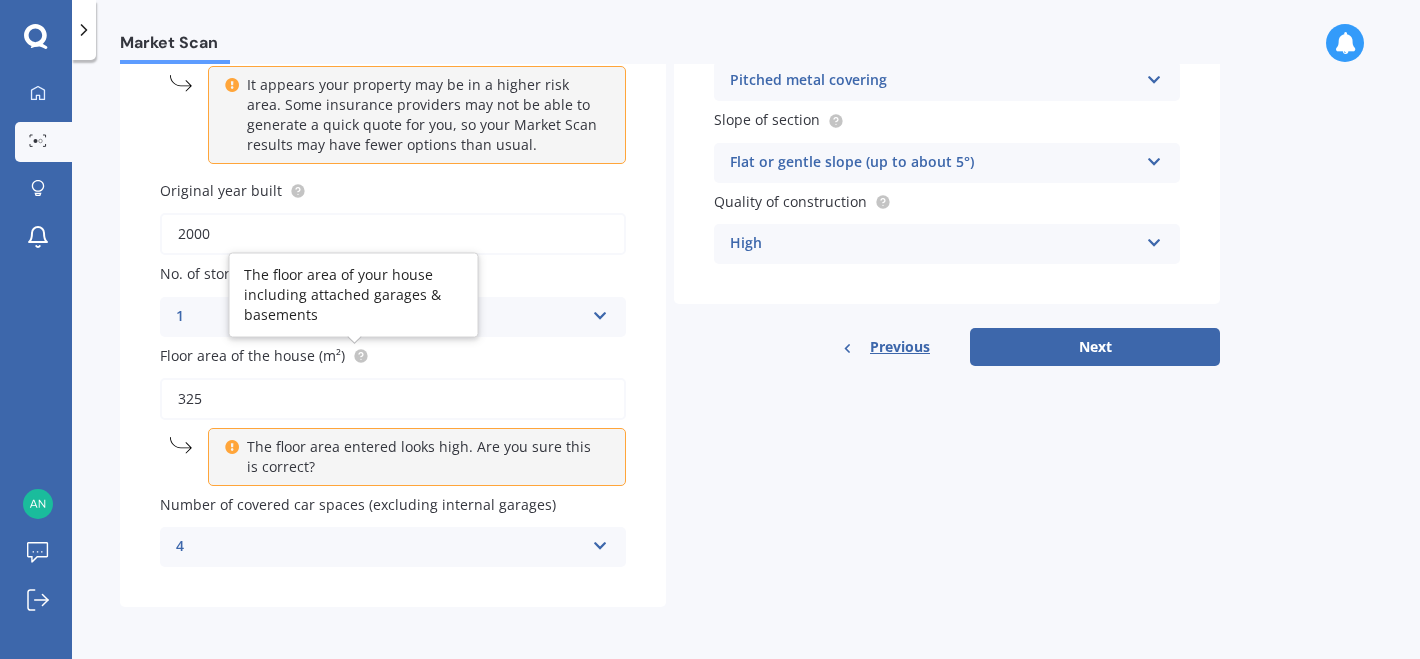click 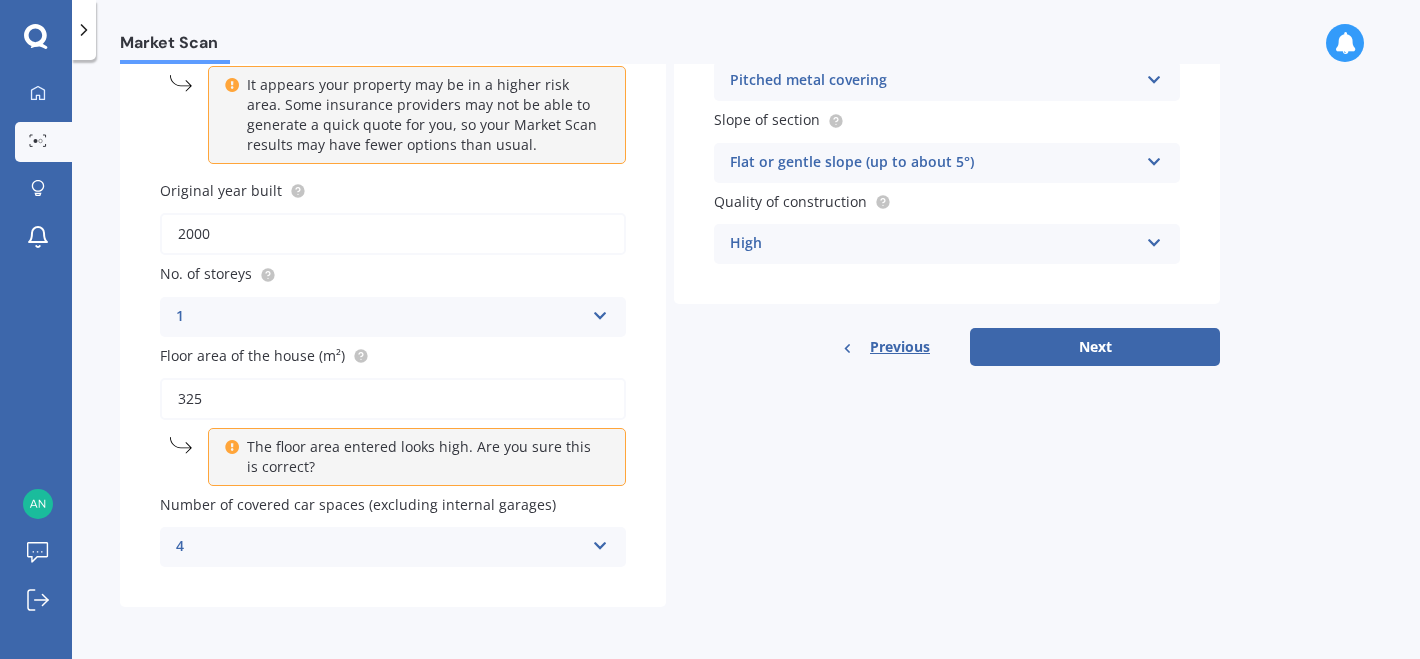 click on "Floor area of the house (m²)" at bounding box center (389, 355) 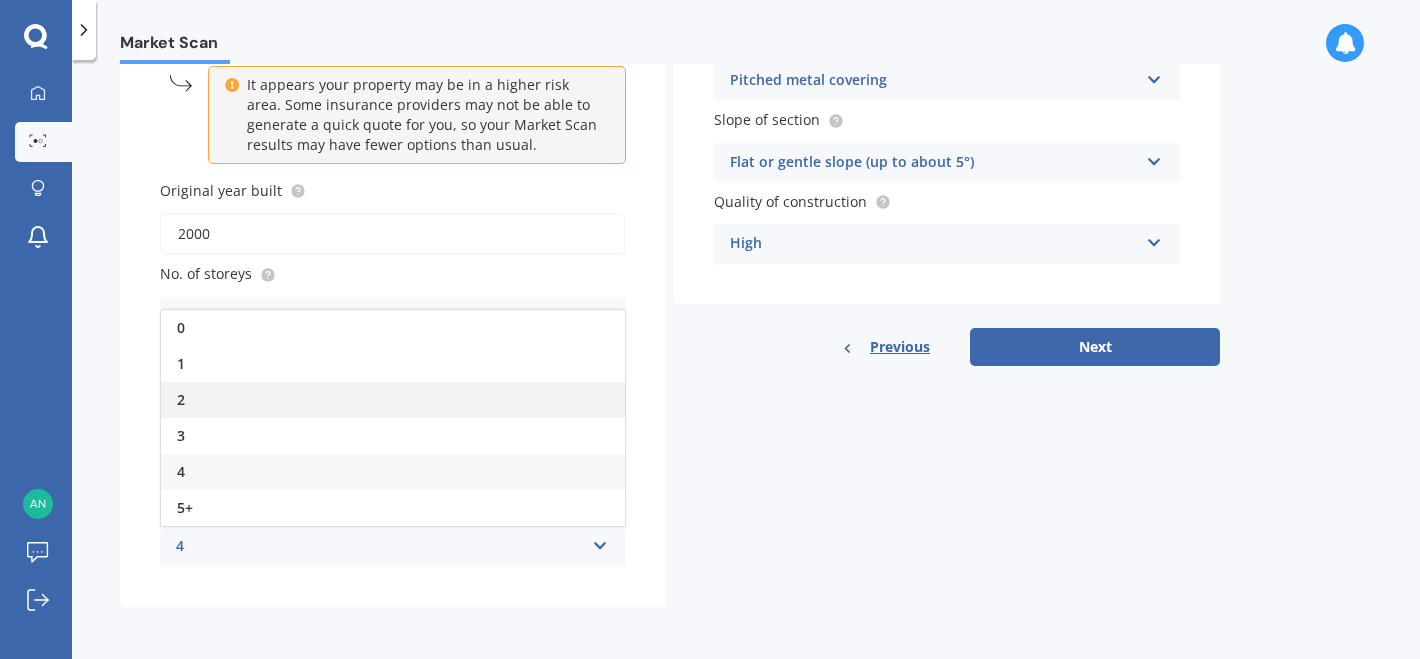 click on "2" at bounding box center (393, 400) 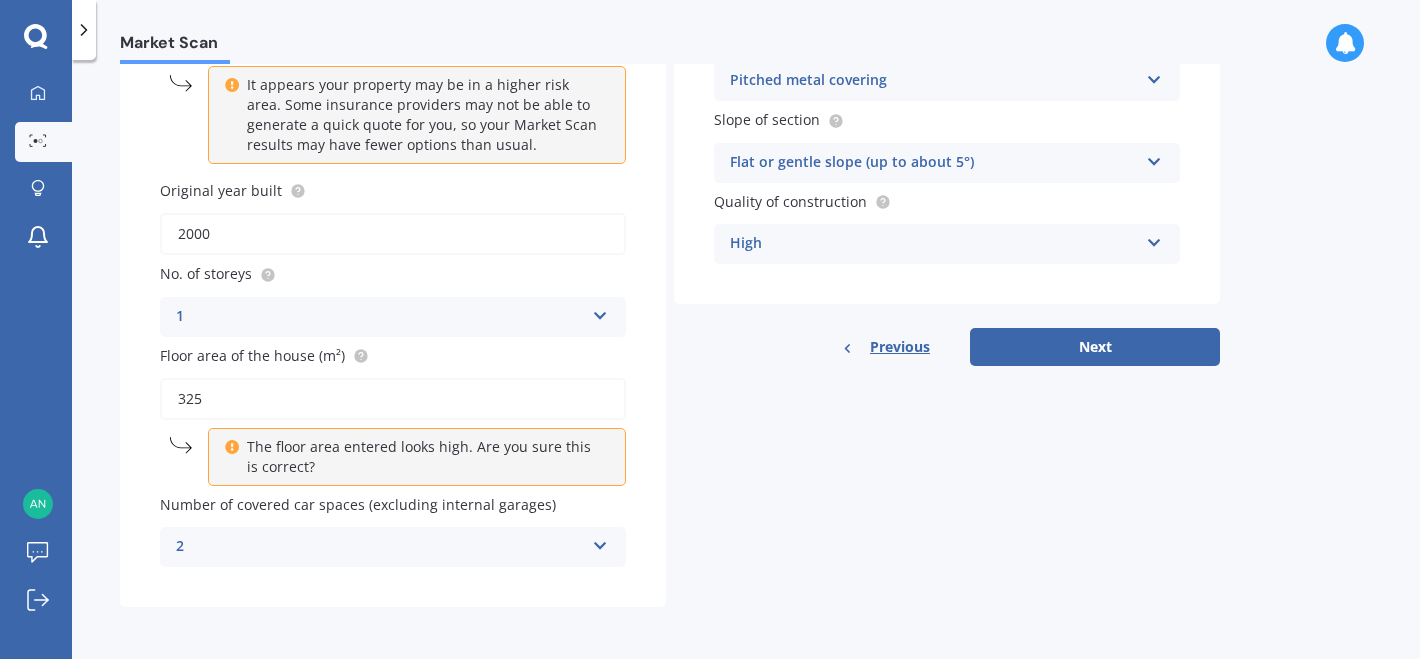 click on "325" at bounding box center (393, 399) 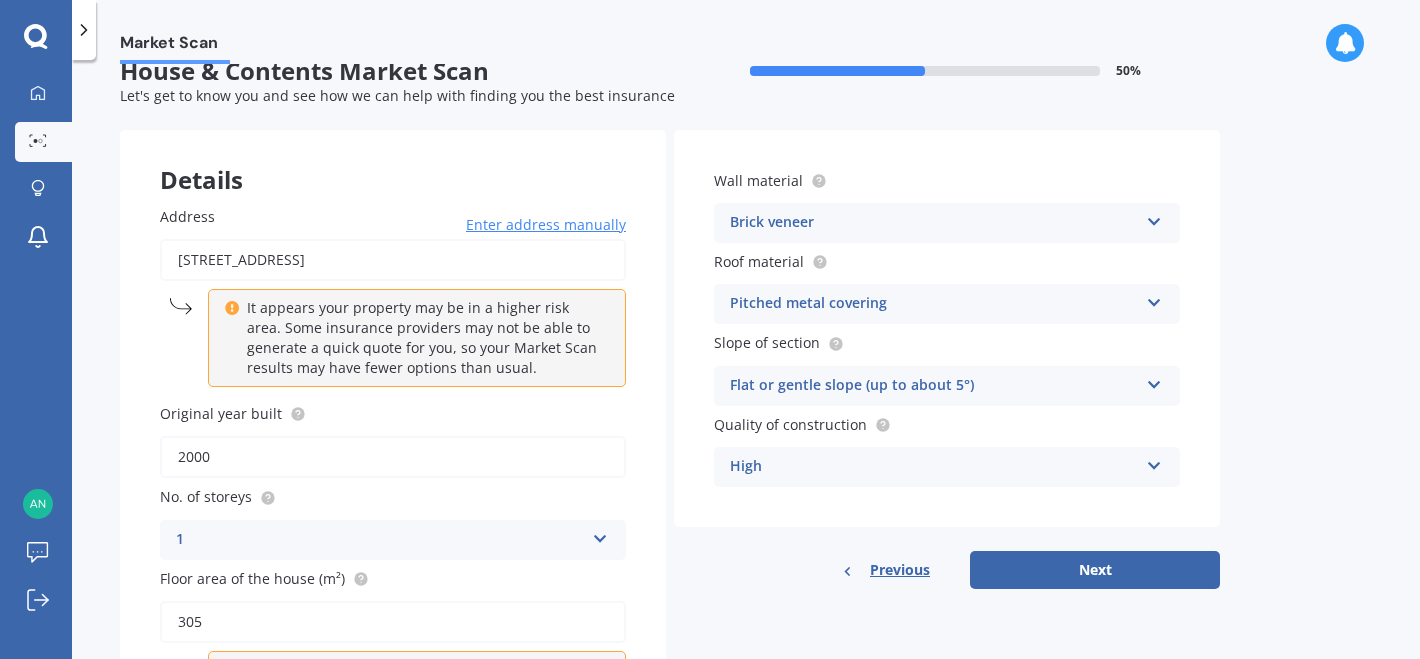scroll, scrollTop: 0, scrollLeft: 0, axis: both 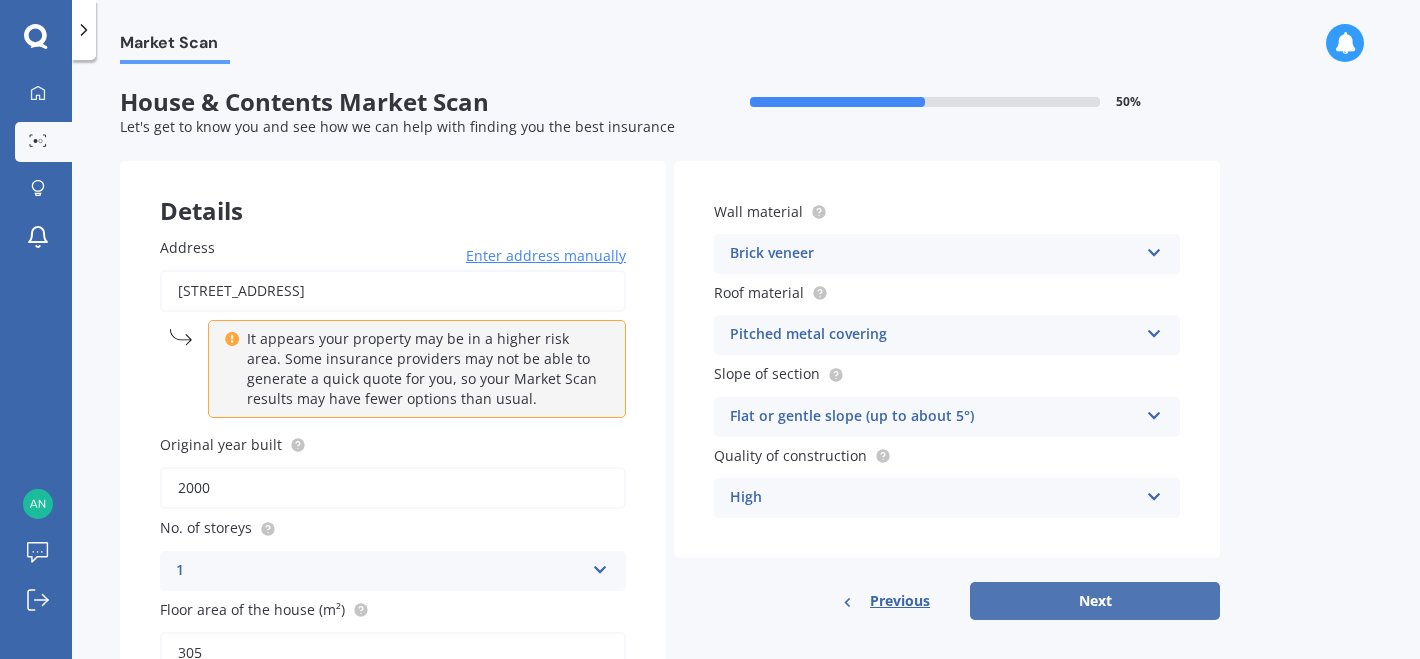 type on "305" 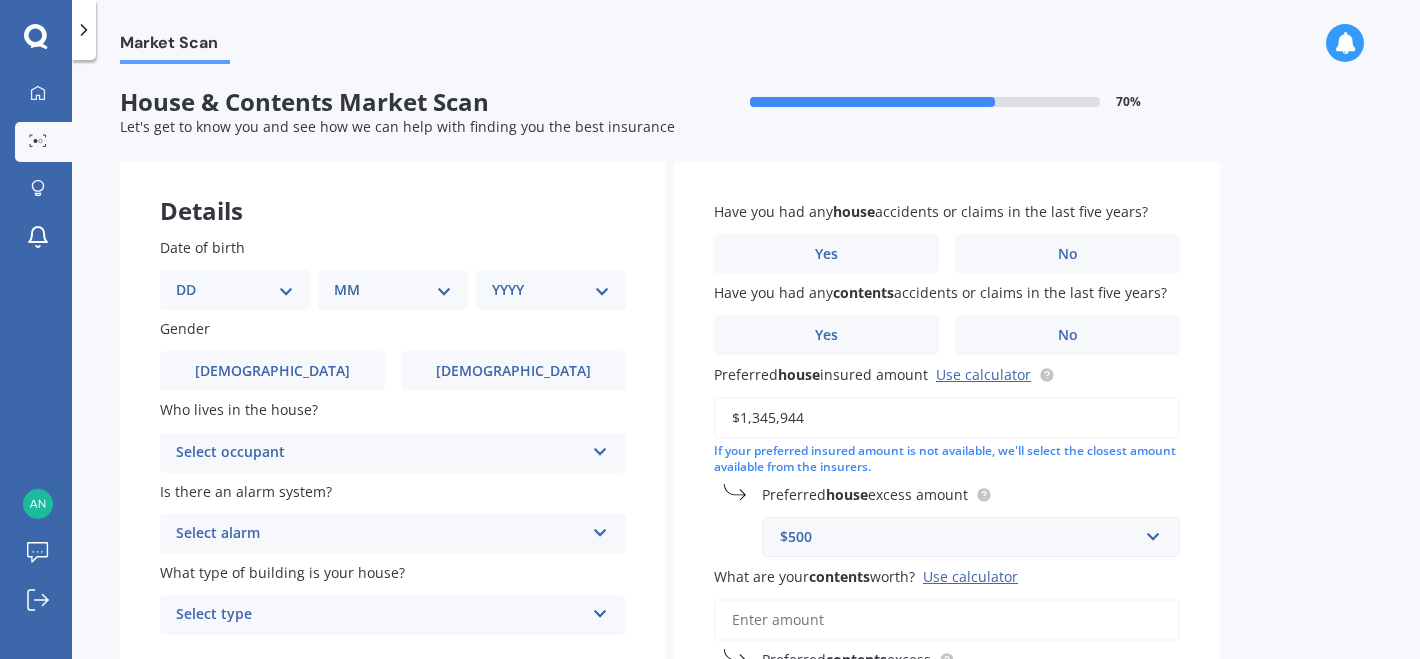 click on "DD 01 02 03 04 05 06 07 08 09 10 11 12 13 14 15 16 17 18 19 20 21 22 23 24 25 26 27 28 29 30 31" at bounding box center (235, 290) 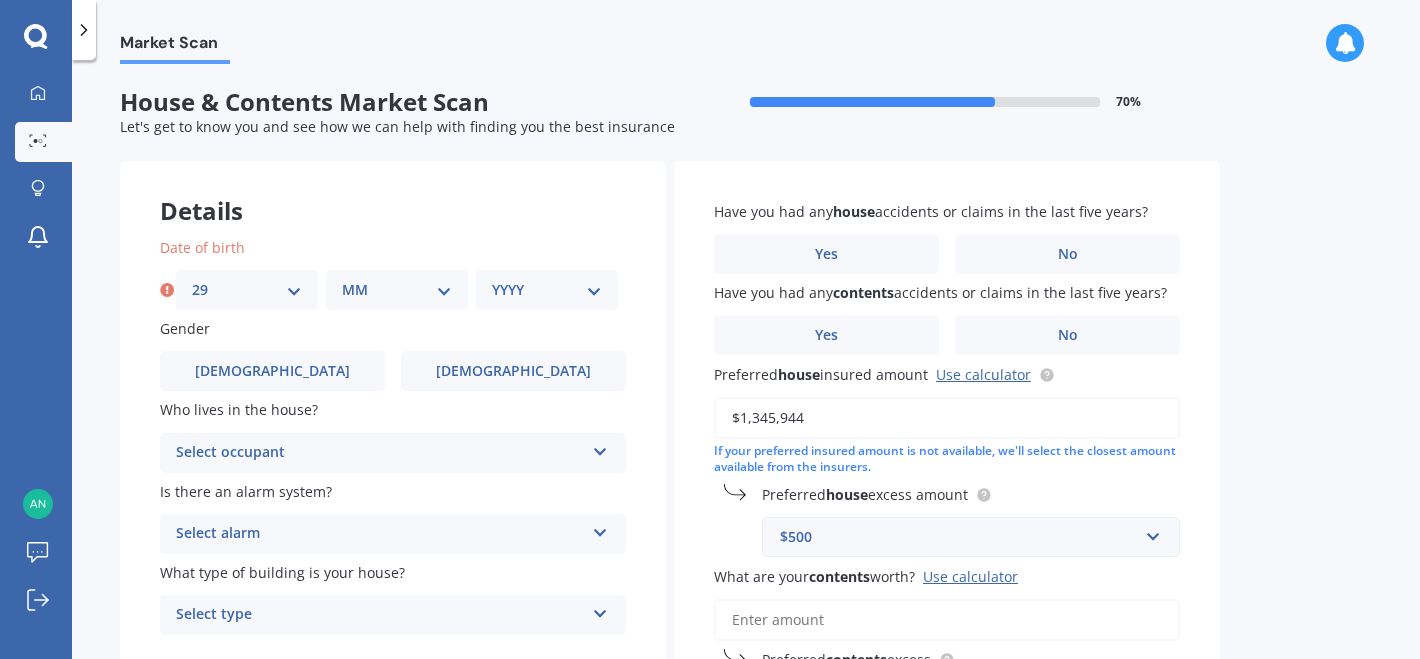 click on "MM 01 02 03 04 05 06 07 08 09 10 11 12" at bounding box center [397, 290] 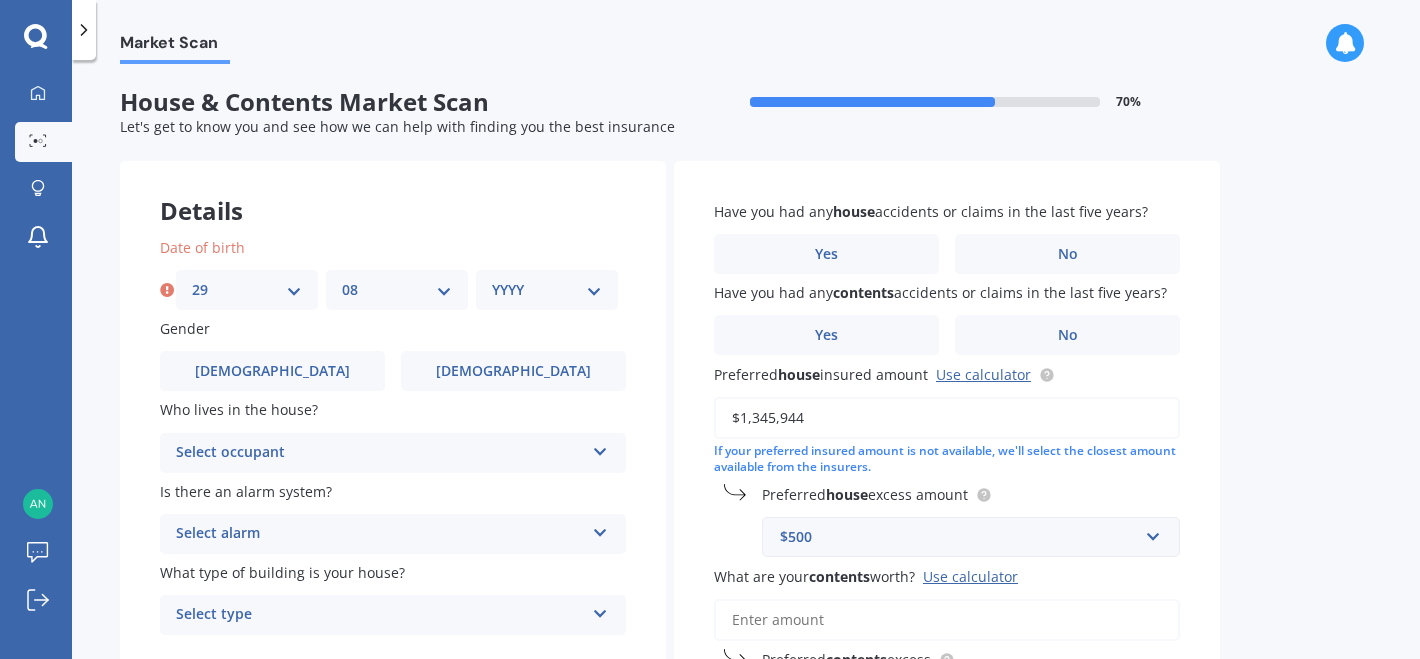 click on "YYYY 2009 2008 2007 2006 2005 2004 2003 2002 2001 2000 1999 1998 1997 1996 1995 1994 1993 1992 1991 1990 1989 1988 1987 1986 1985 1984 1983 1982 1981 1980 1979 1978 1977 1976 1975 1974 1973 1972 1971 1970 1969 1968 1967 1966 1965 1964 1963 1962 1961 1960 1959 1958 1957 1956 1955 1954 1953 1952 1951 1950 1949 1948 1947 1946 1945 1944 1943 1942 1941 1940 1939 1938 1937 1936 1935 1934 1933 1932 1931 1930 1929 1928 1927 1926 1925 1924 1923 1922 1921 1920 1919 1918 1917 1916 1915 1914 1913 1912 1911 1910" at bounding box center (547, 290) 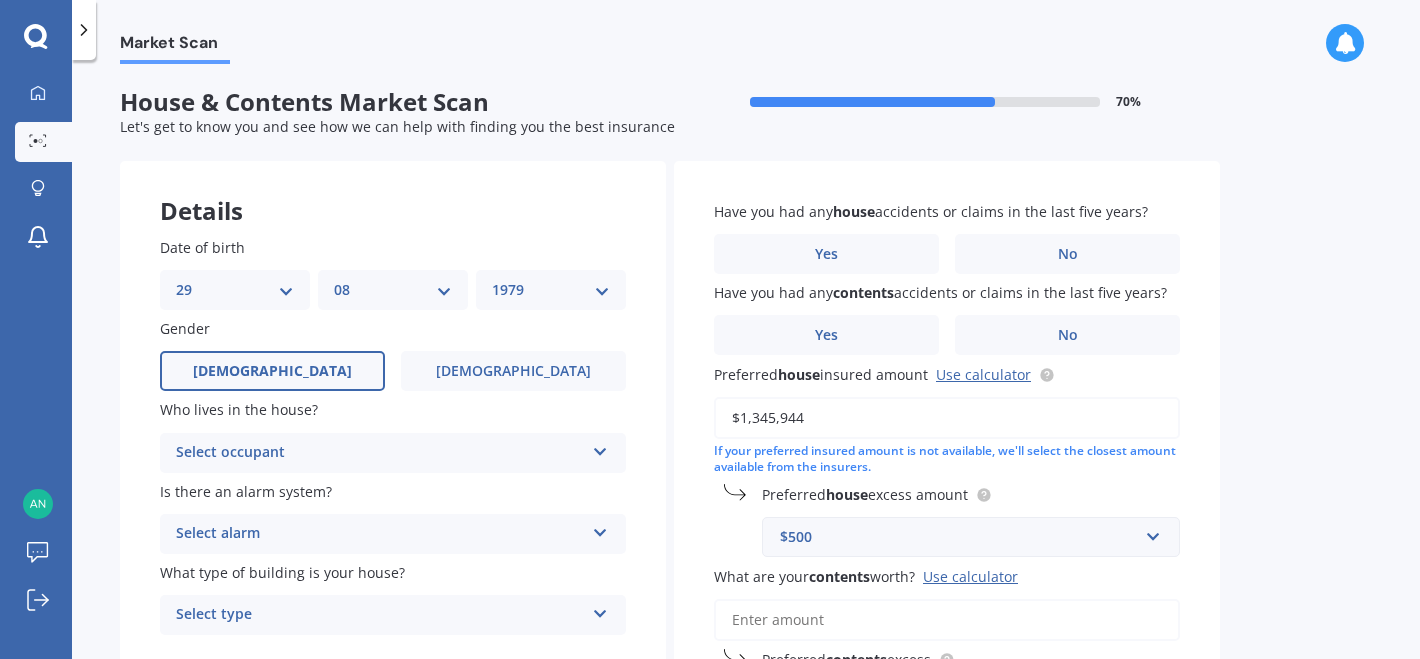 click on "Male" at bounding box center (272, 371) 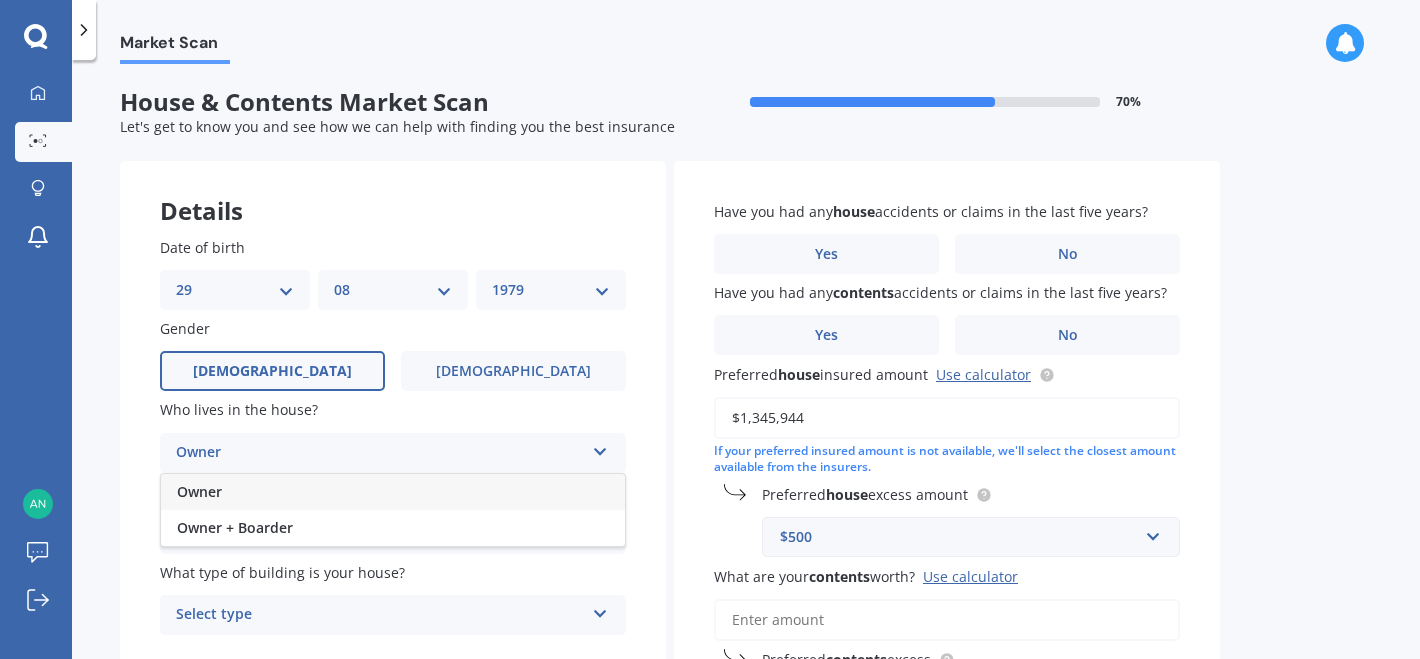 click on "Owner" at bounding box center (393, 492) 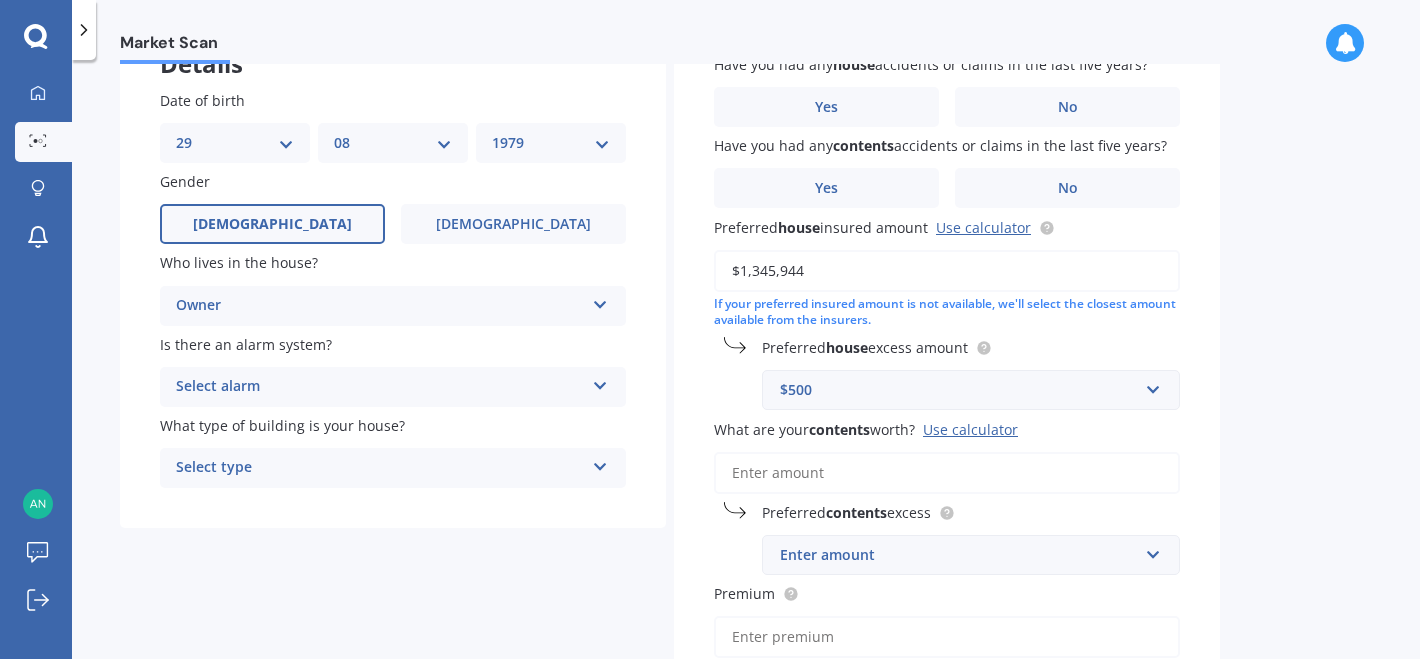 scroll, scrollTop: 148, scrollLeft: 0, axis: vertical 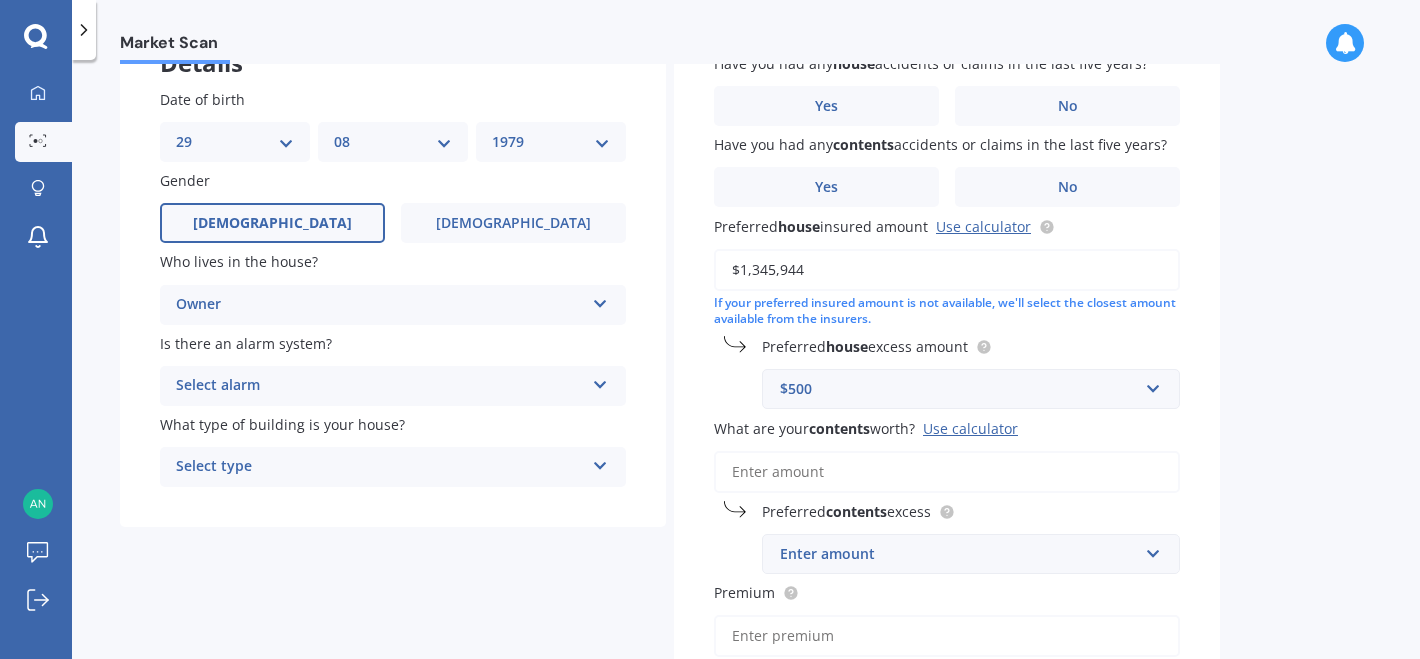 click on "Select type" at bounding box center (380, 467) 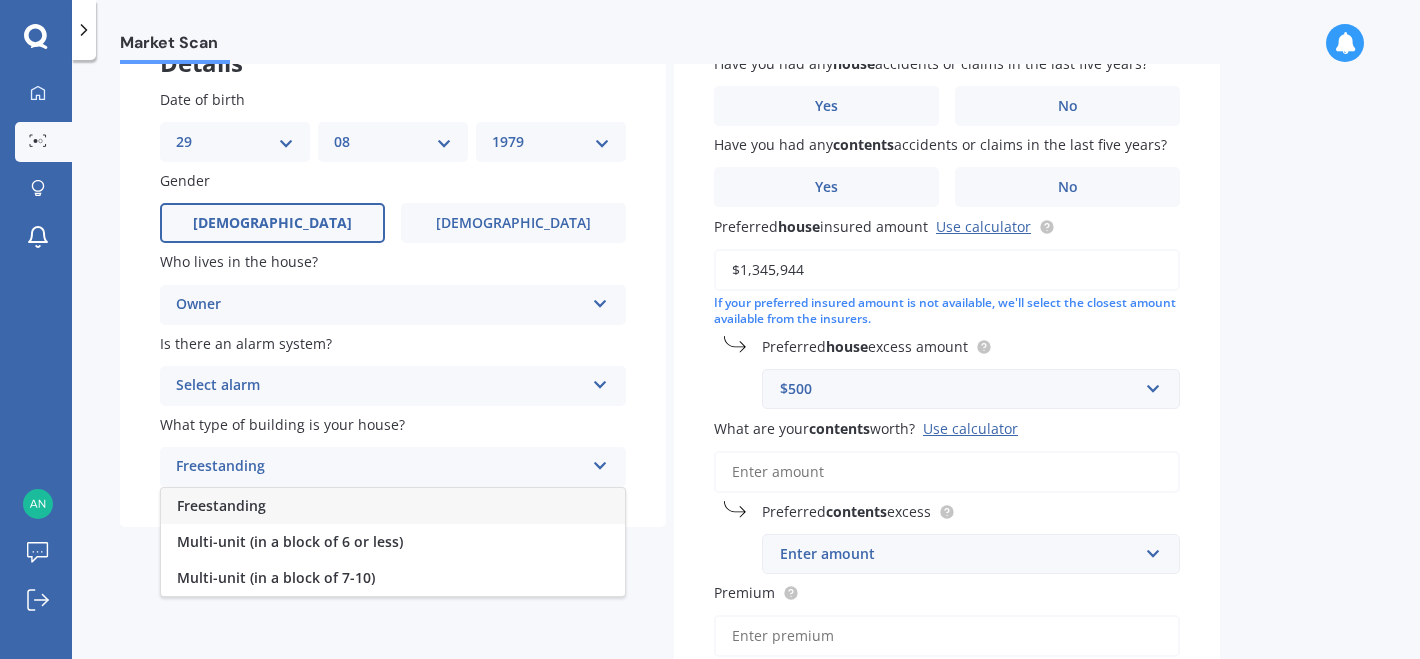 click on "Freestanding" at bounding box center [393, 506] 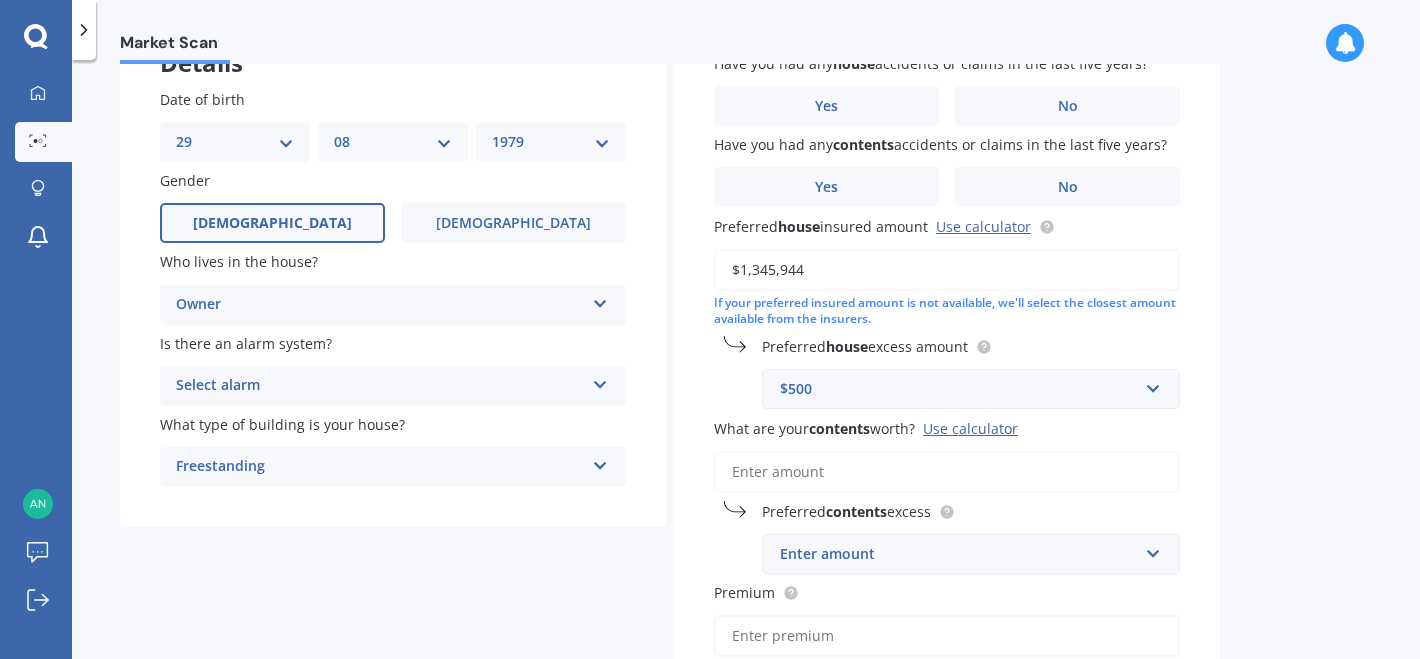 scroll, scrollTop: 0, scrollLeft: 0, axis: both 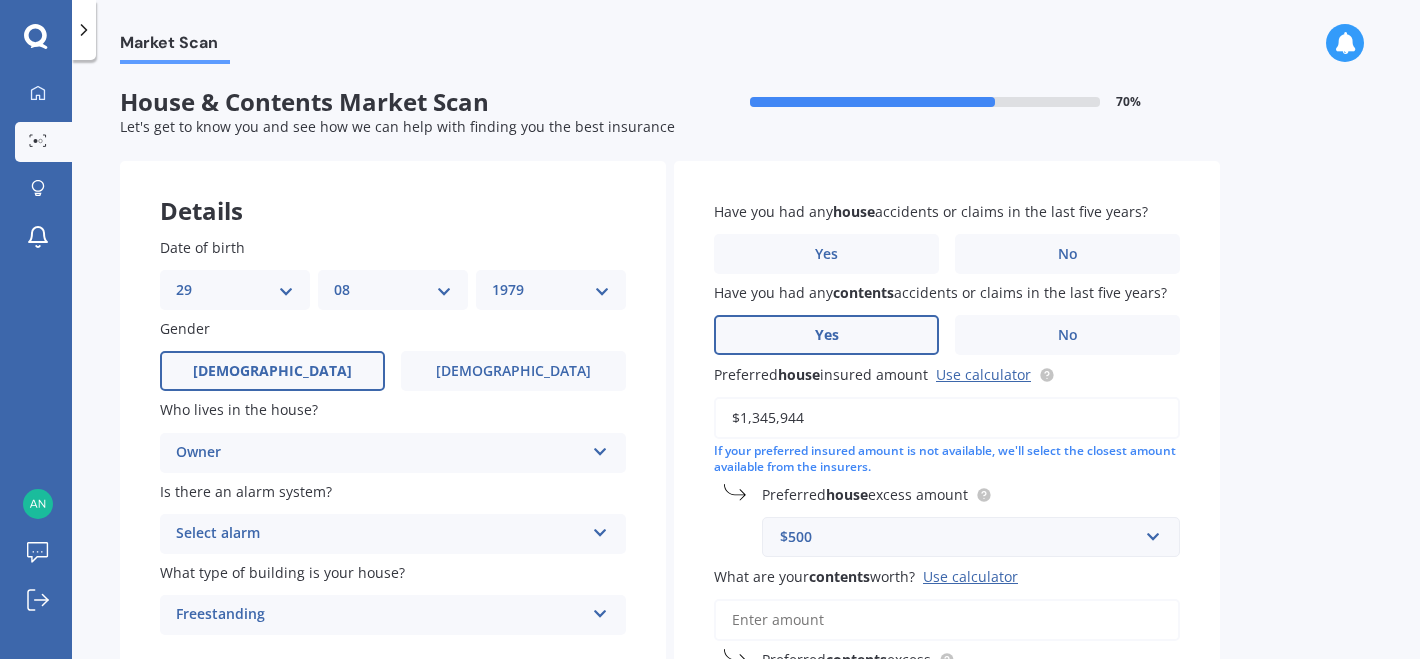 click on "Yes" at bounding box center [826, 335] 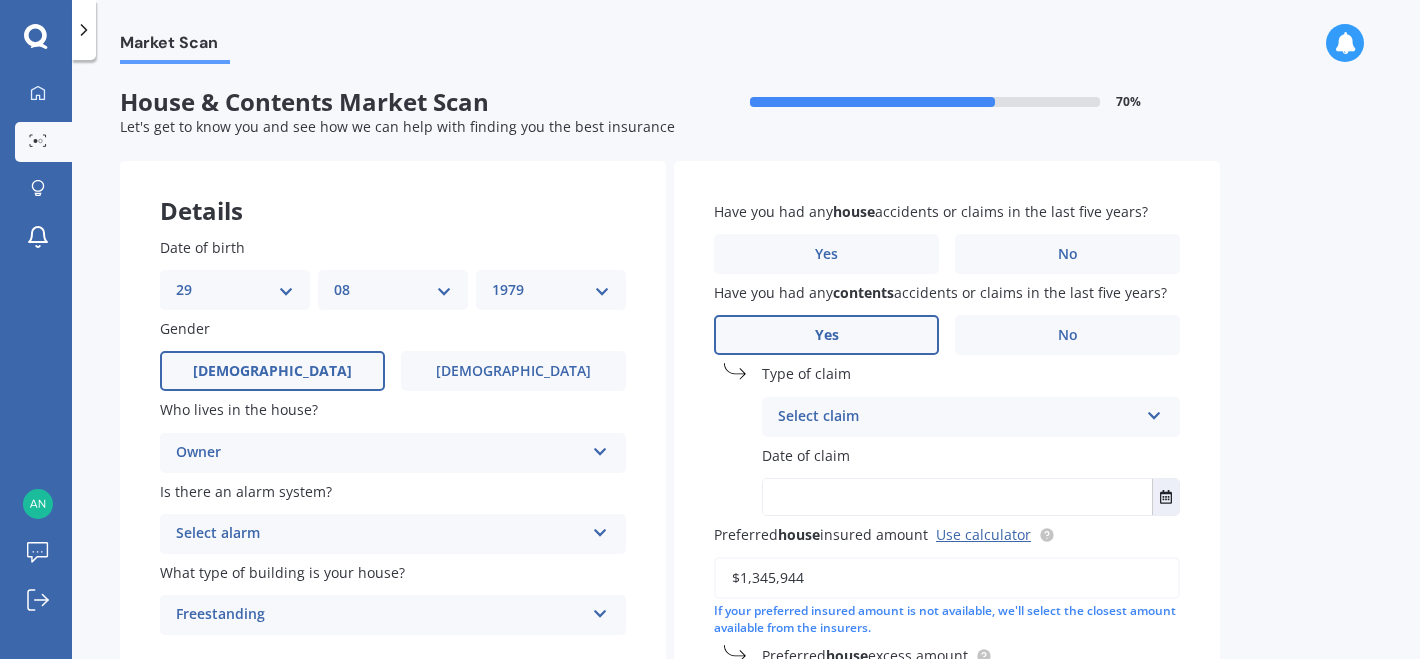 click on "Select claim" at bounding box center (958, 417) 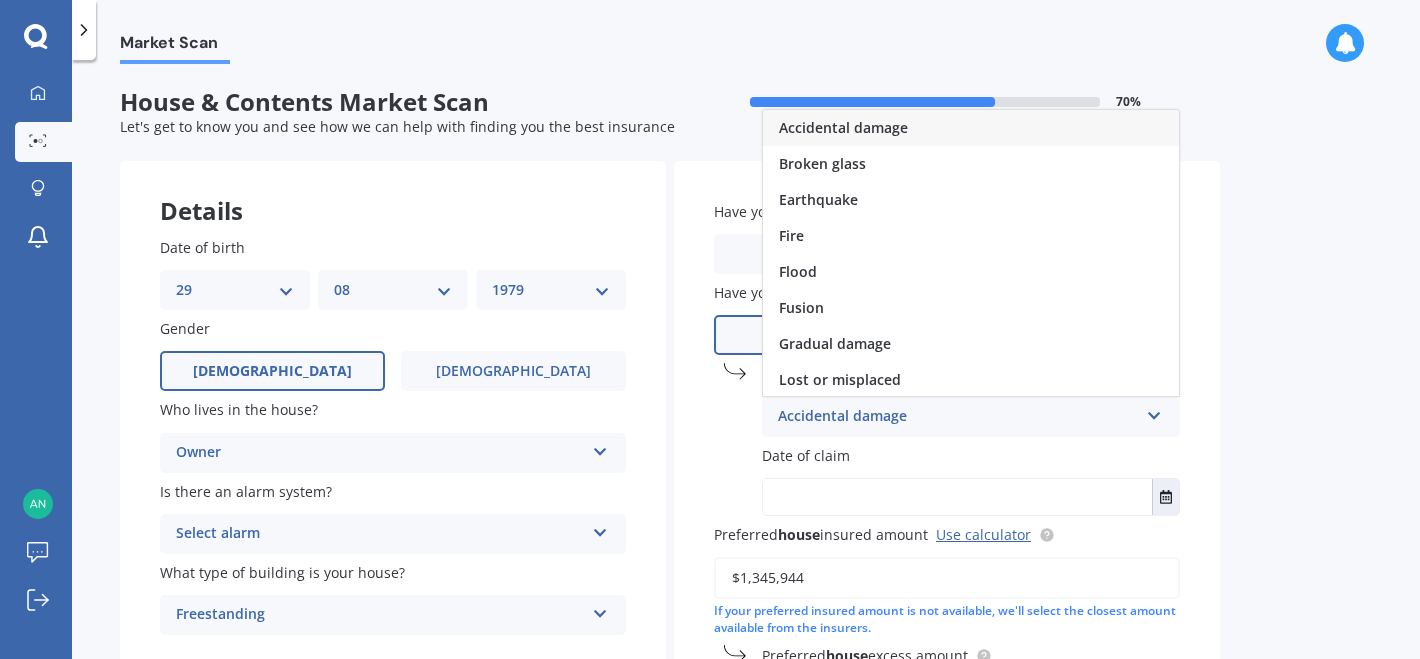 click on "Accidental damage" at bounding box center (971, 128) 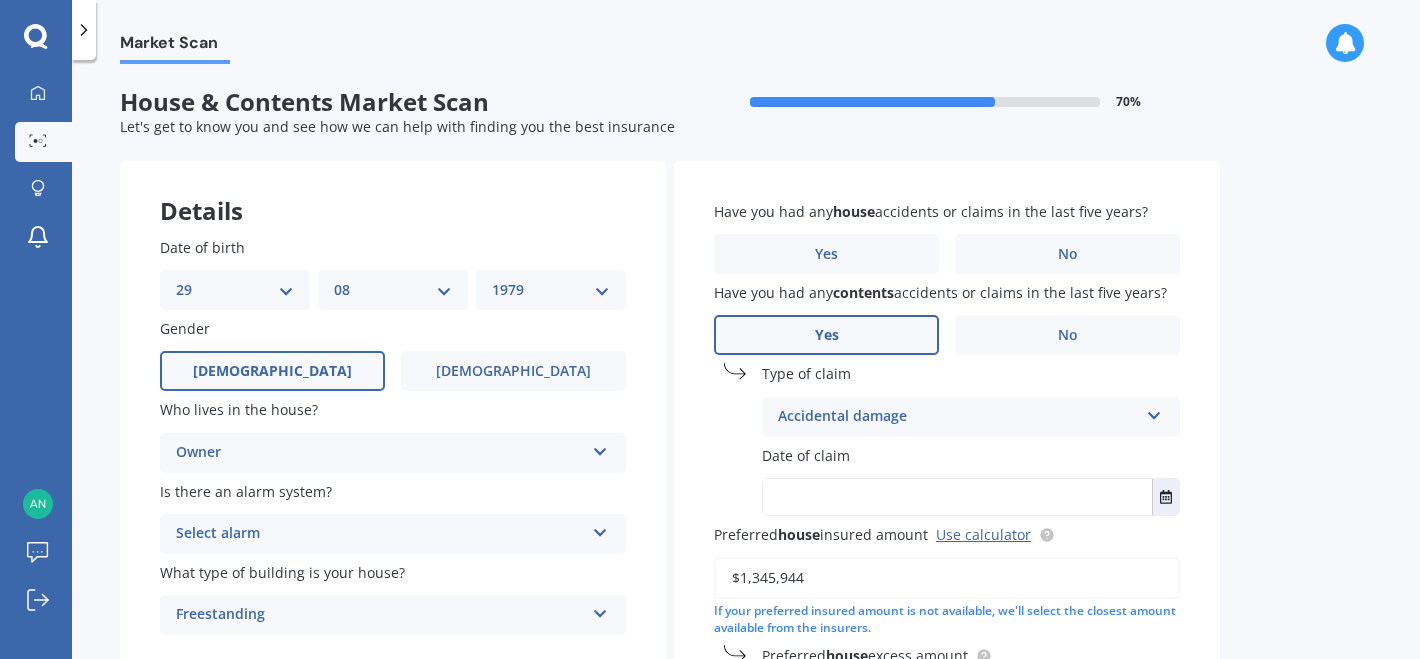 click at bounding box center [957, 497] 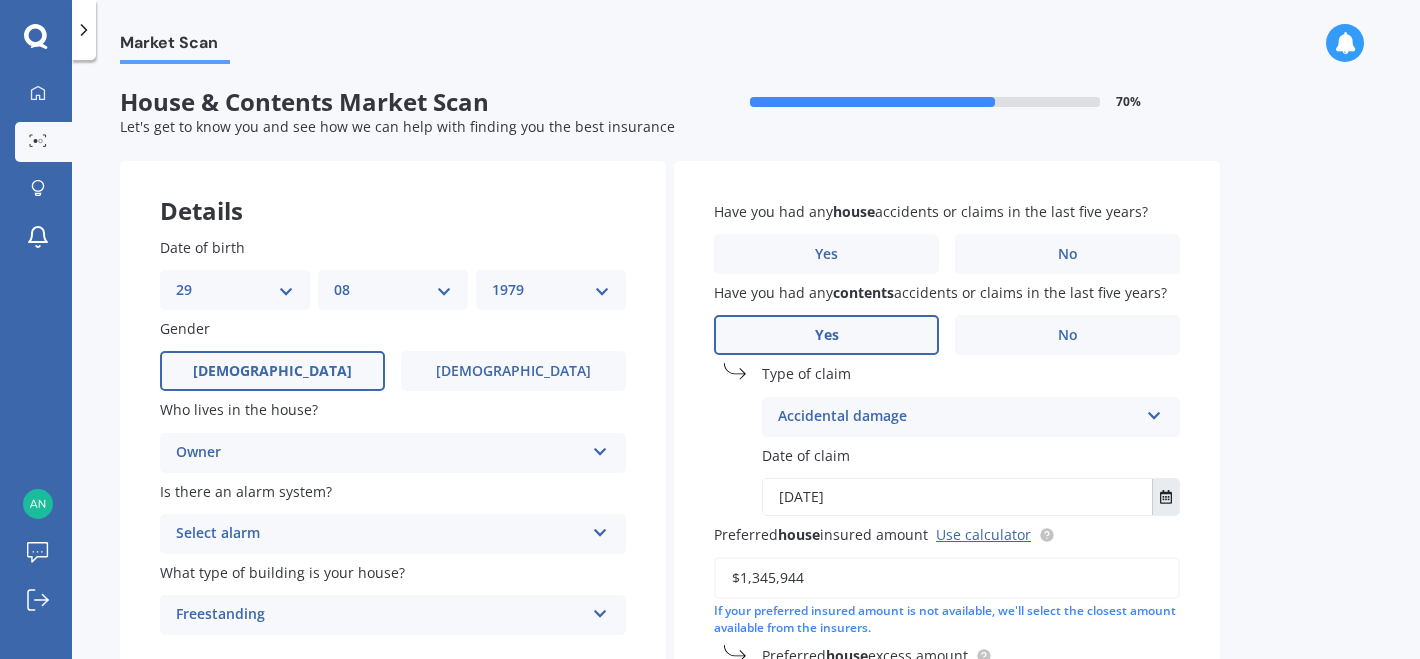 click 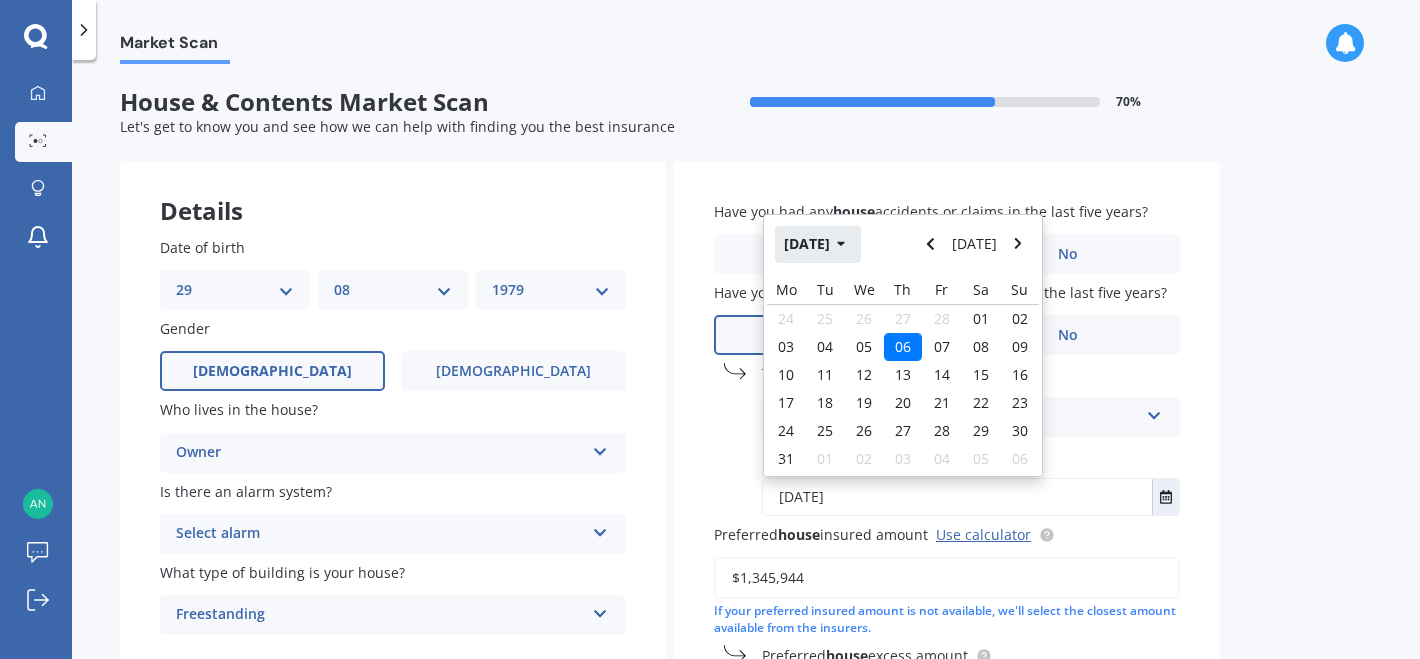 click on "Mar 2025" at bounding box center (818, 244) 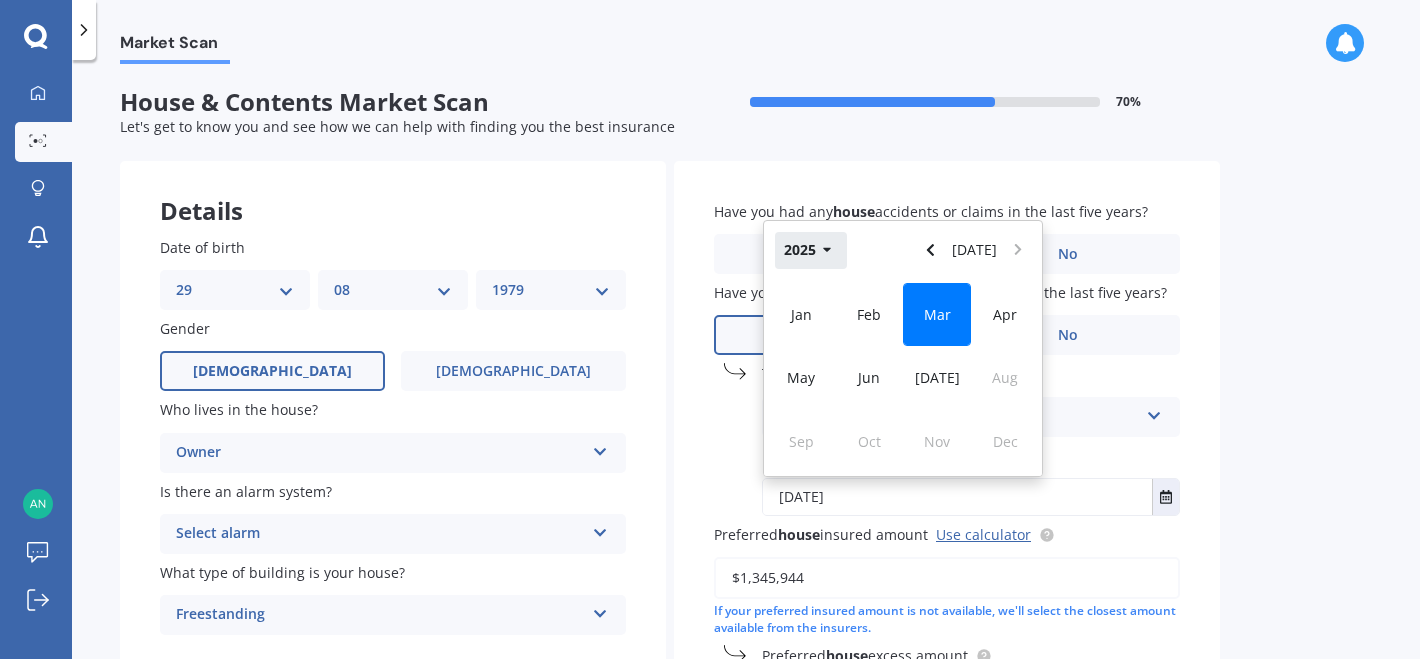 click on "2025" at bounding box center [811, 250] 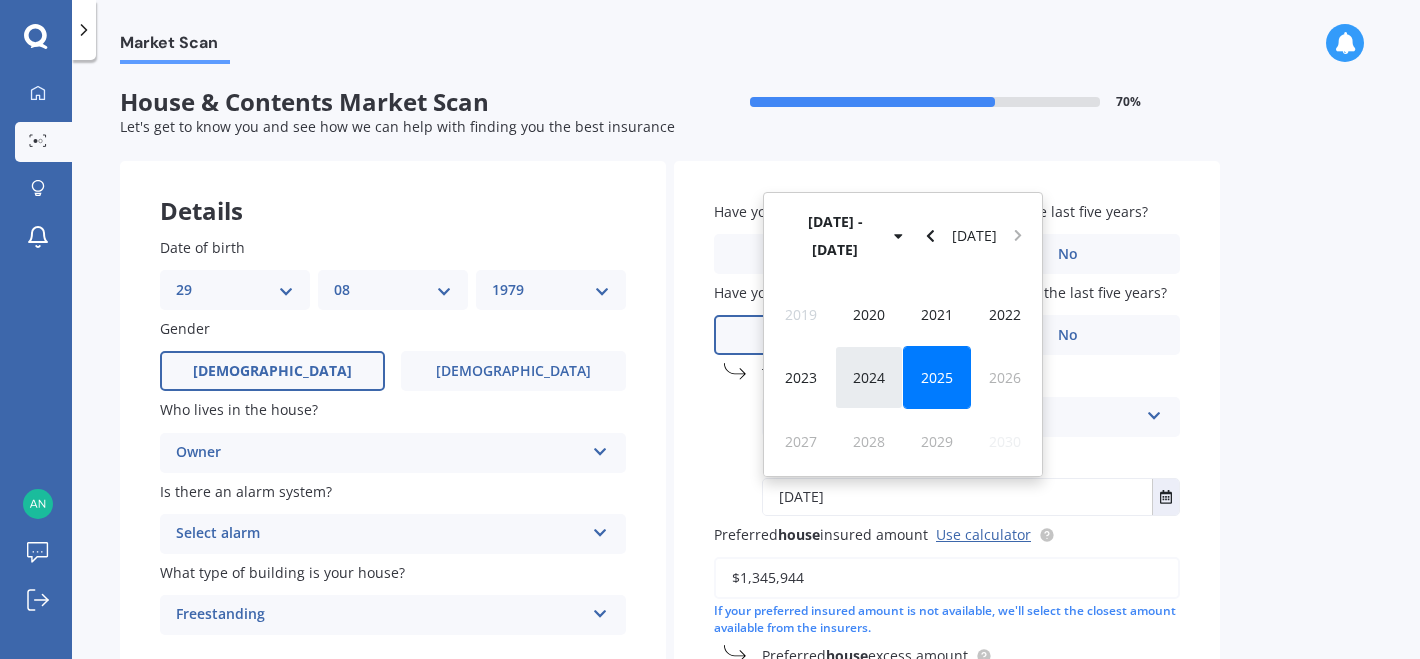 click on "2024" at bounding box center (869, 377) 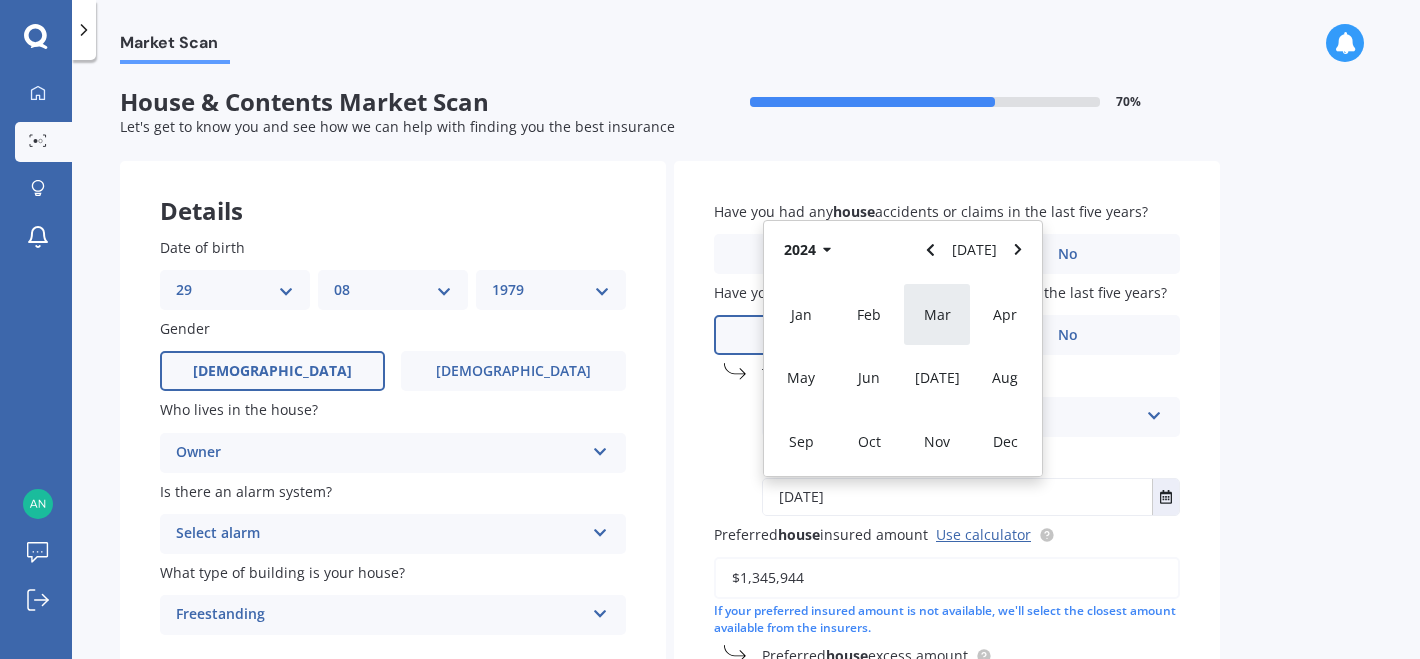 click on "Mar" at bounding box center (937, 314) 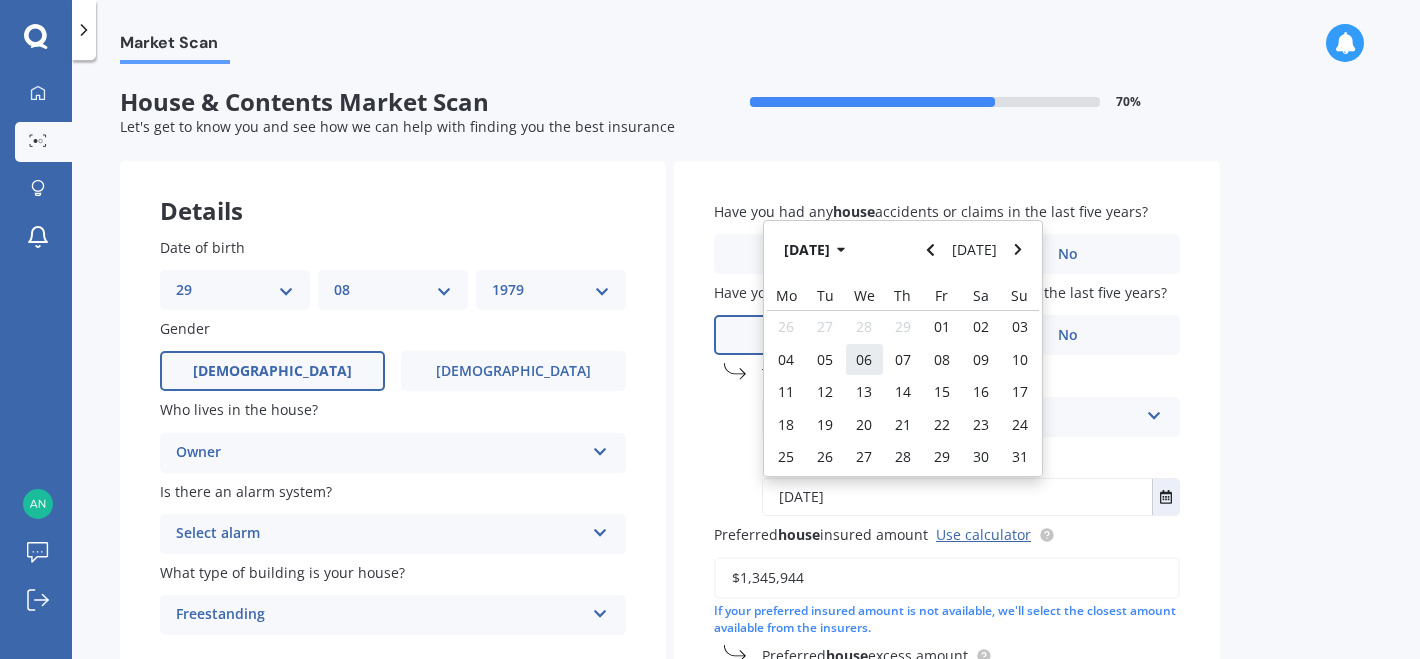 click on "06" at bounding box center [864, 359] 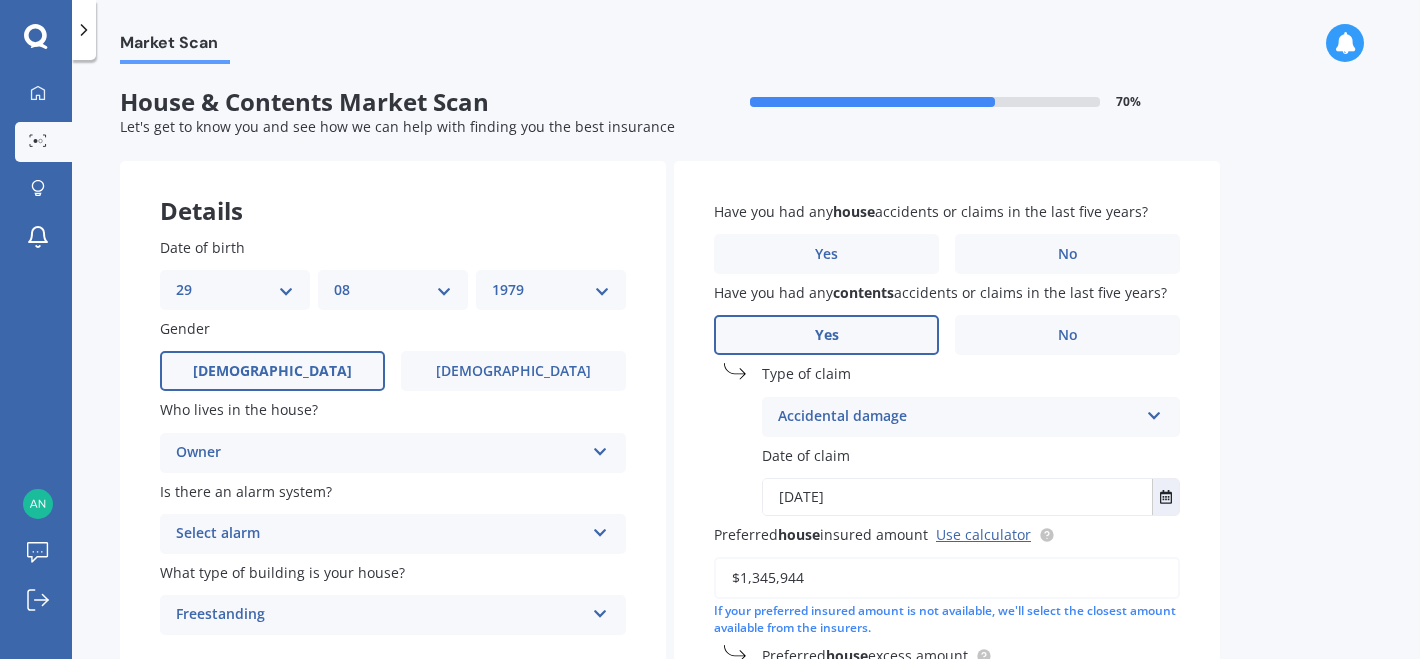 click on "Date of claim 06/03/2024 Mar 2024   Today Mo Tu We Th Fr Sa Su 26 27 28 29 01 02 03 04 05 06 07 08 09 10 11 12 13 14 15 16 17 18 19 20 21 22 23 24 25 26 27 28 29 30 31" at bounding box center [947, 480] 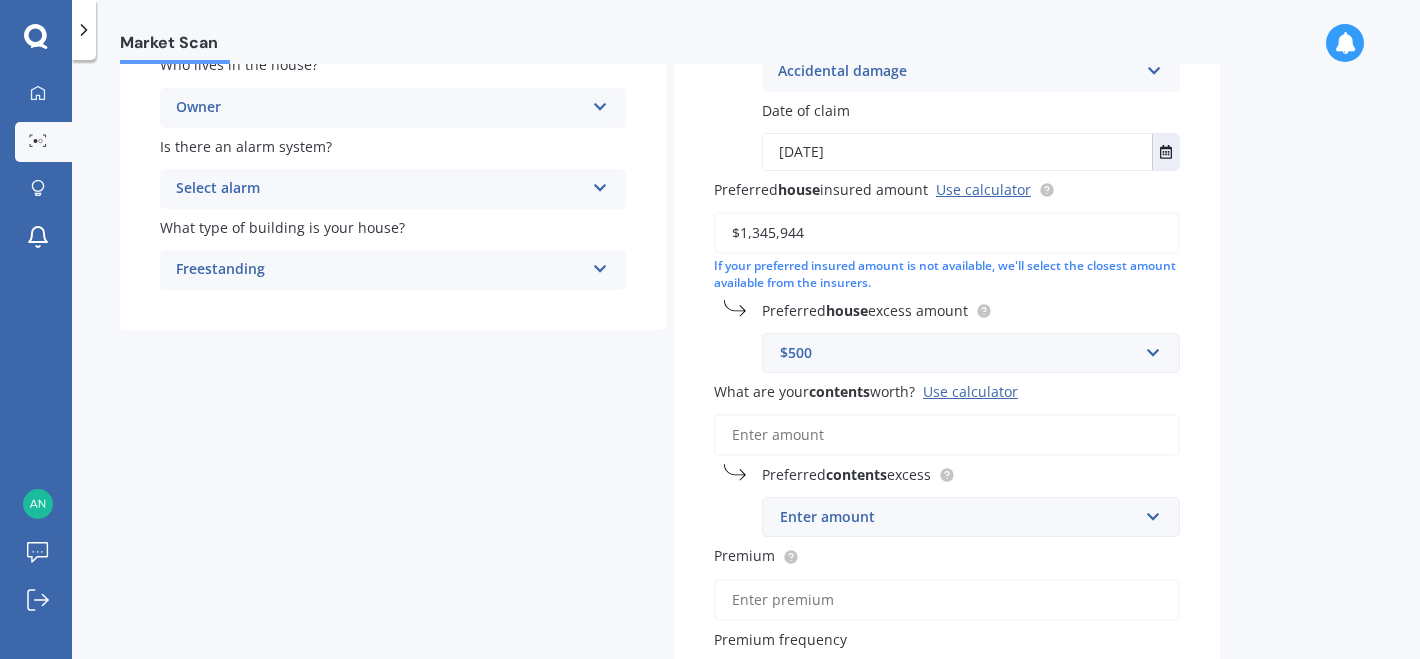 scroll, scrollTop: 350, scrollLeft: 0, axis: vertical 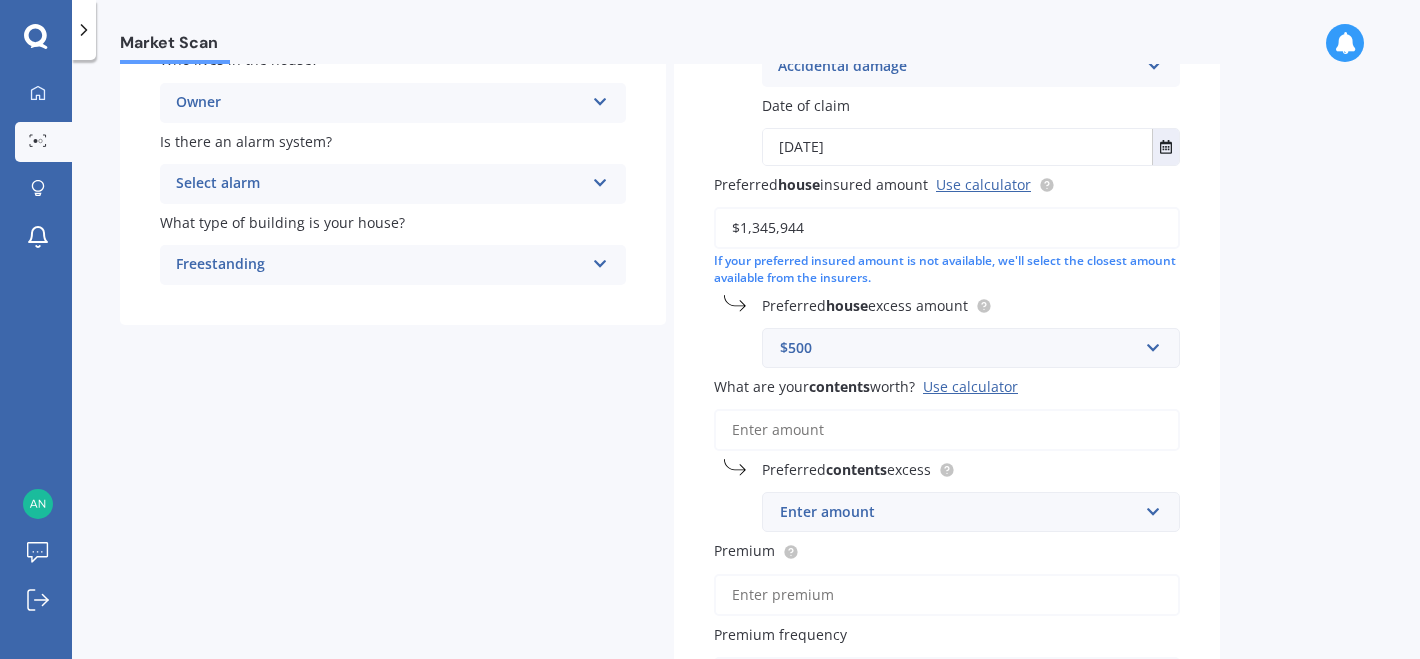 click on "What are your  contents  worth? Use calculator" at bounding box center (947, 430) 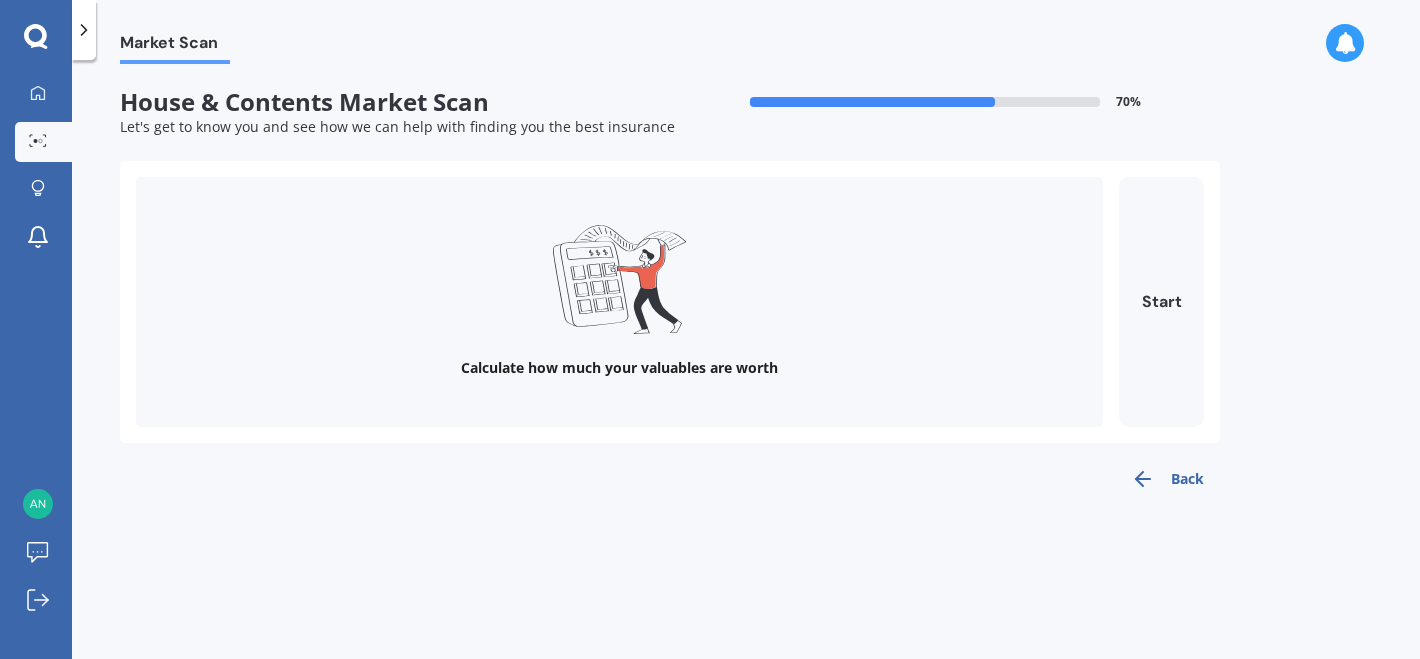 scroll, scrollTop: 0, scrollLeft: 0, axis: both 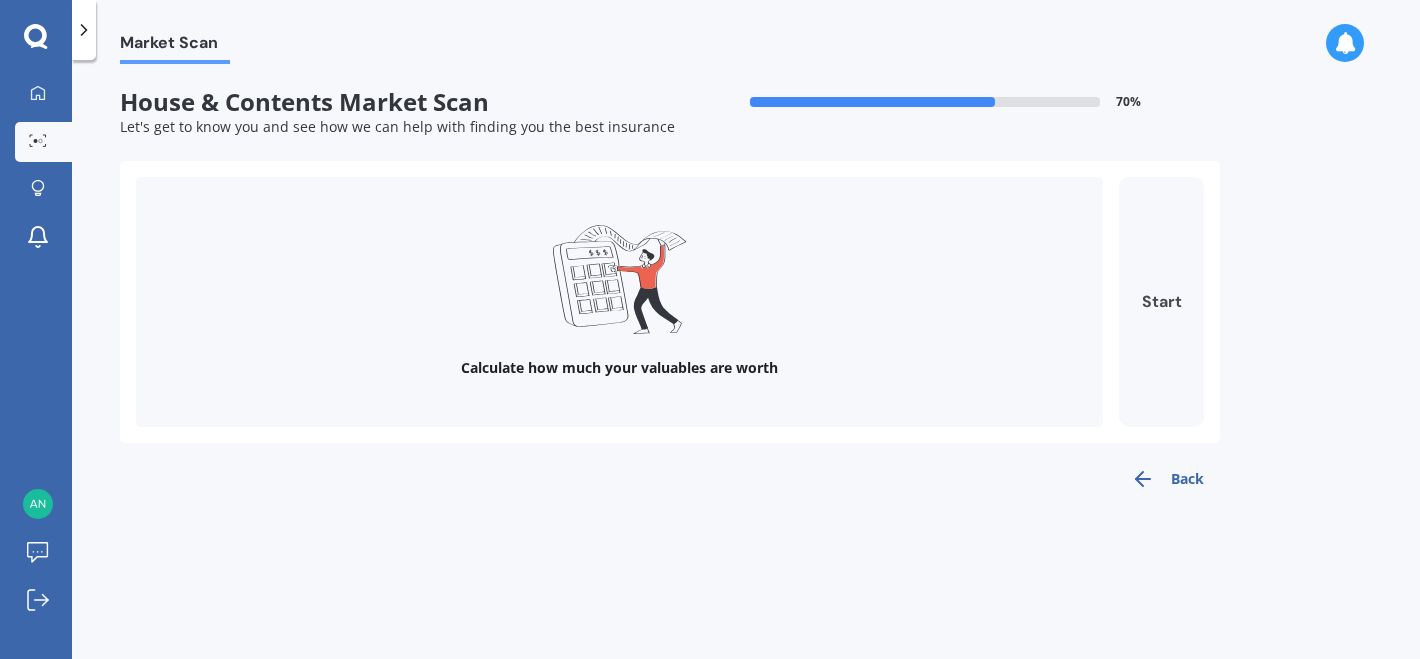 click on "Start" at bounding box center [1161, 302] 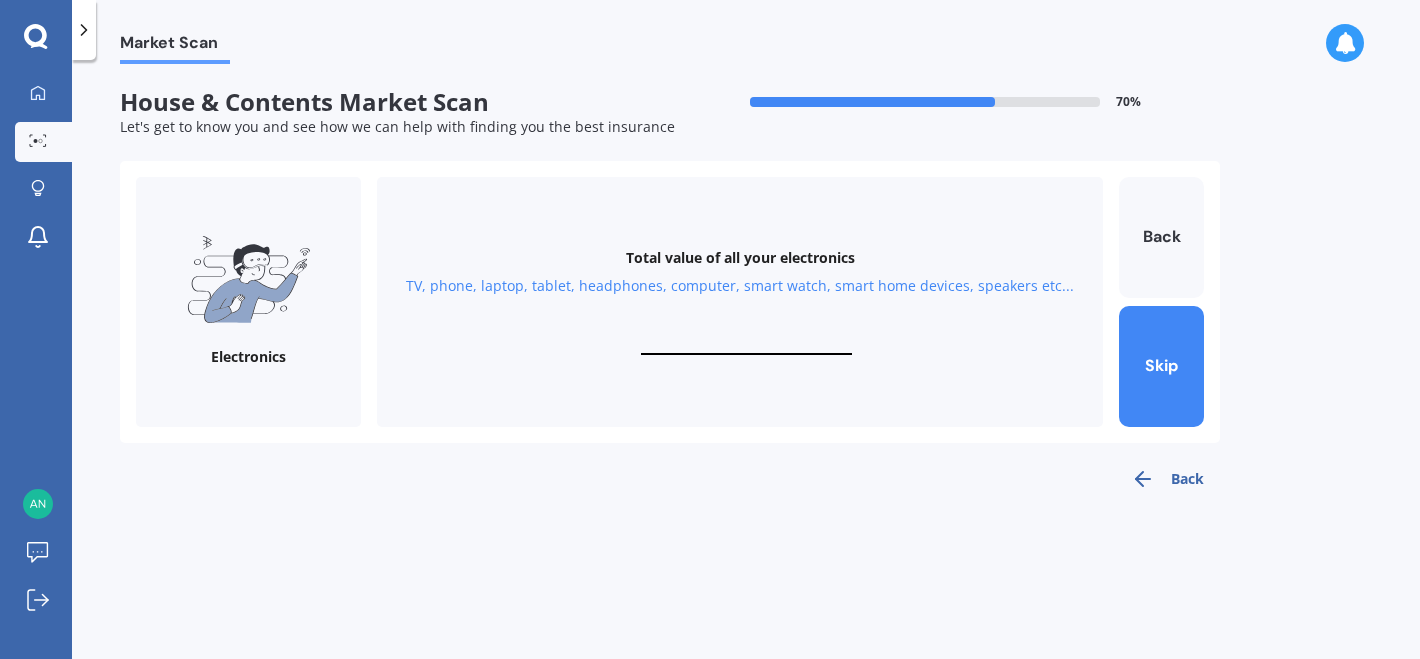 click at bounding box center (746, 345) 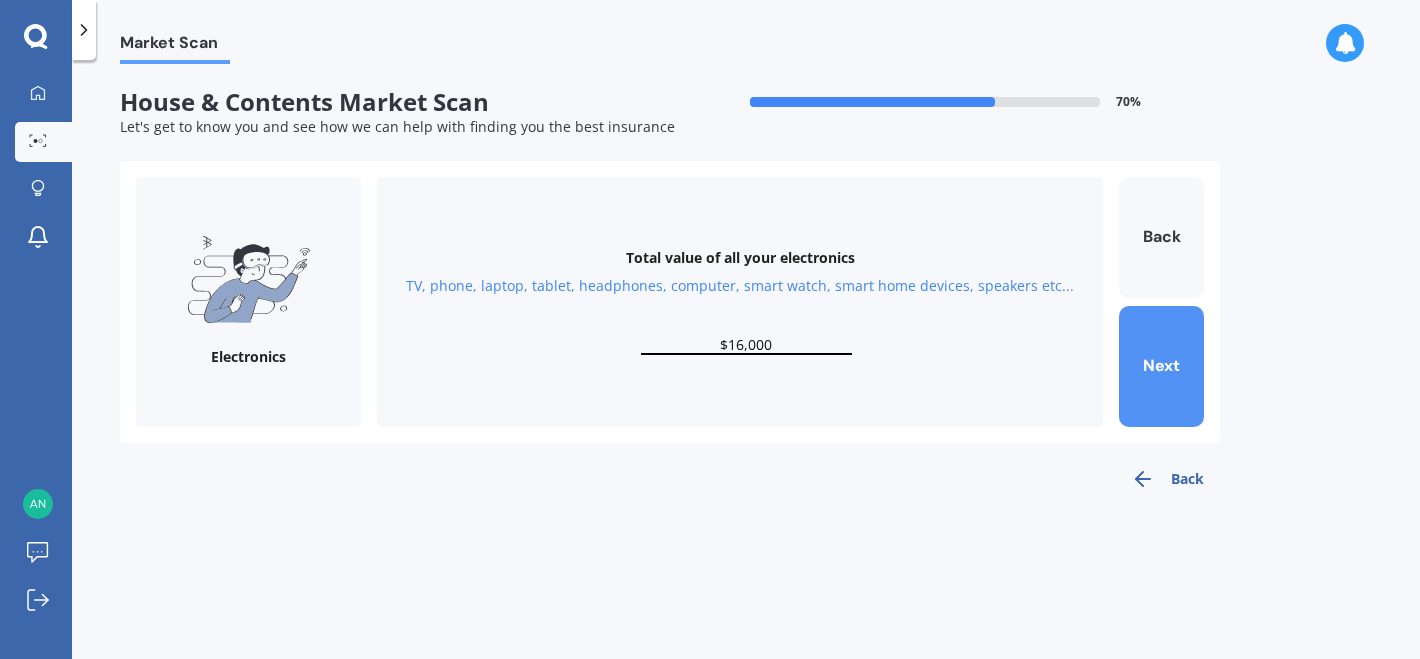 type on "$16,000" 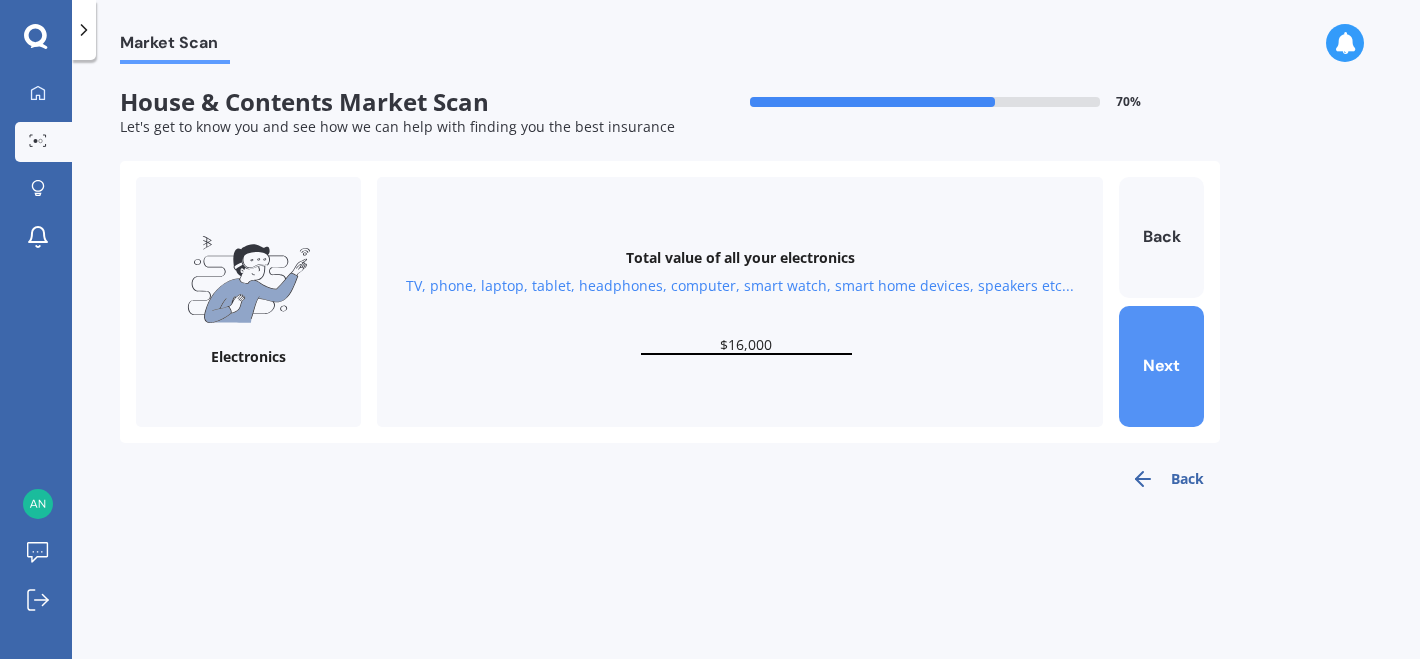 click on "Next" at bounding box center (1161, 366) 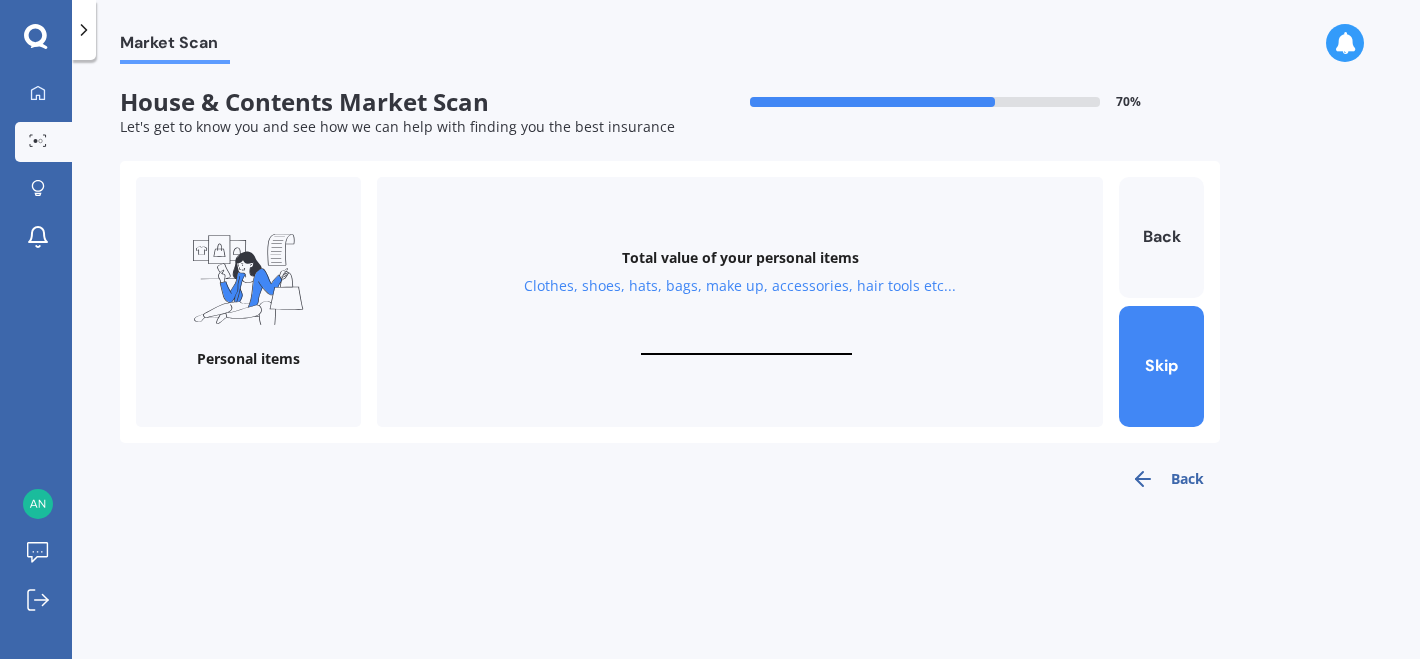 type 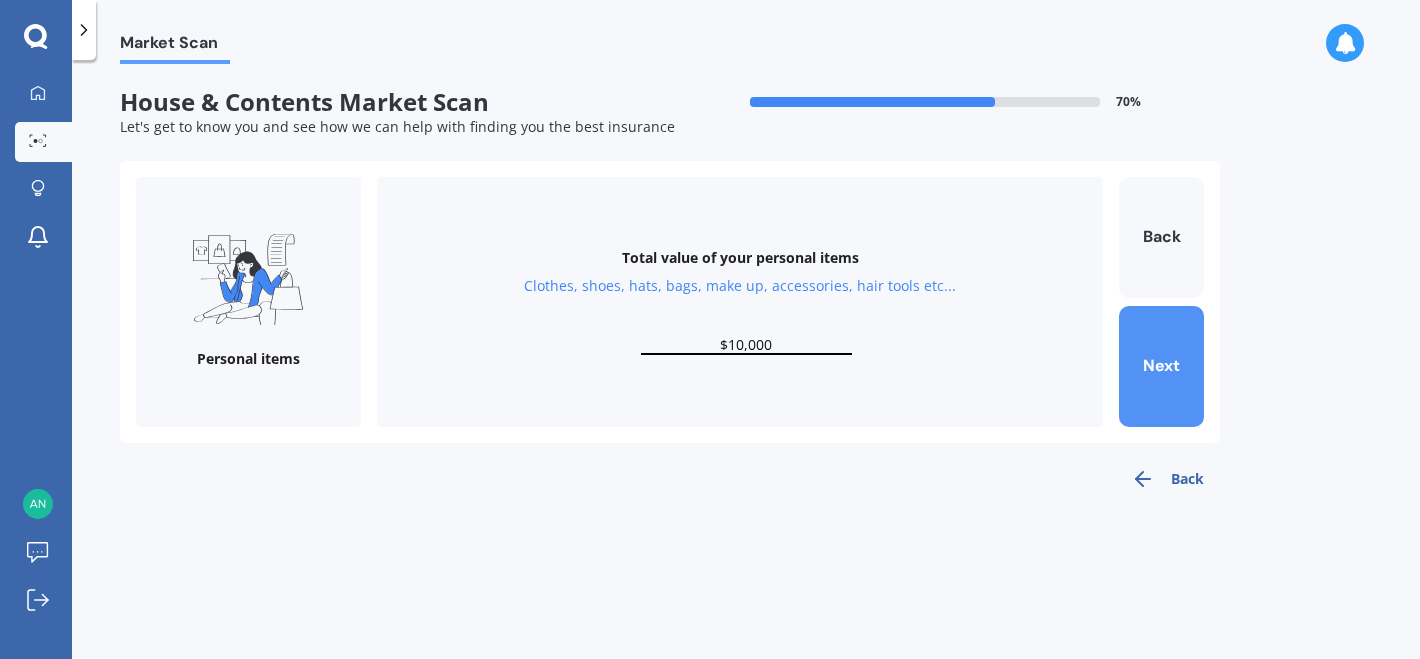 type on "$10,000" 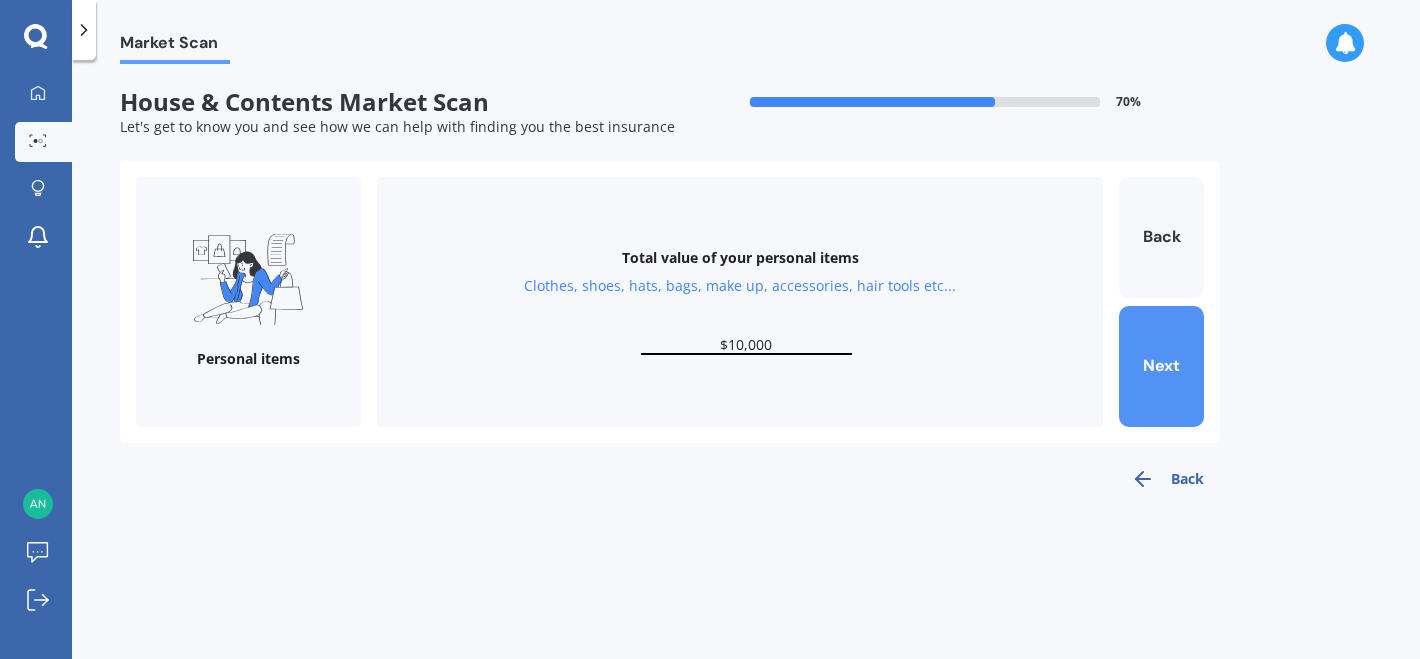 click on "Next" at bounding box center [1161, 366] 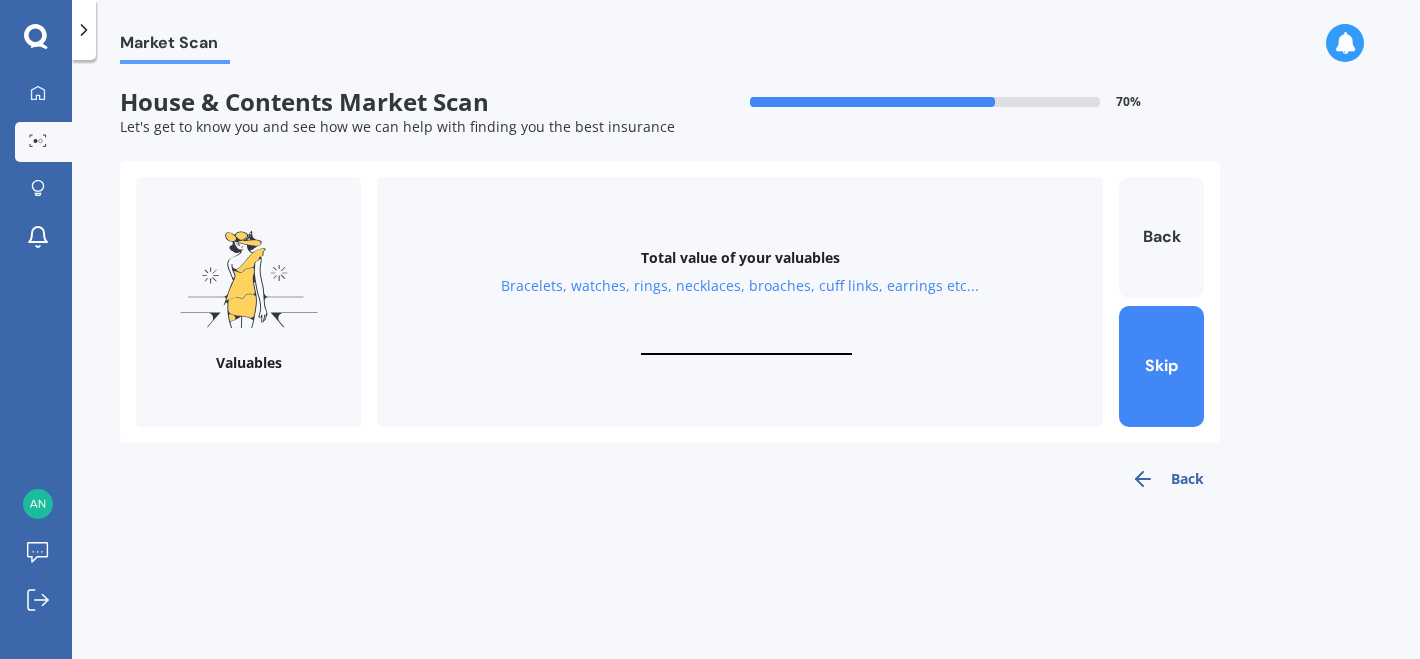 click at bounding box center (746, 345) 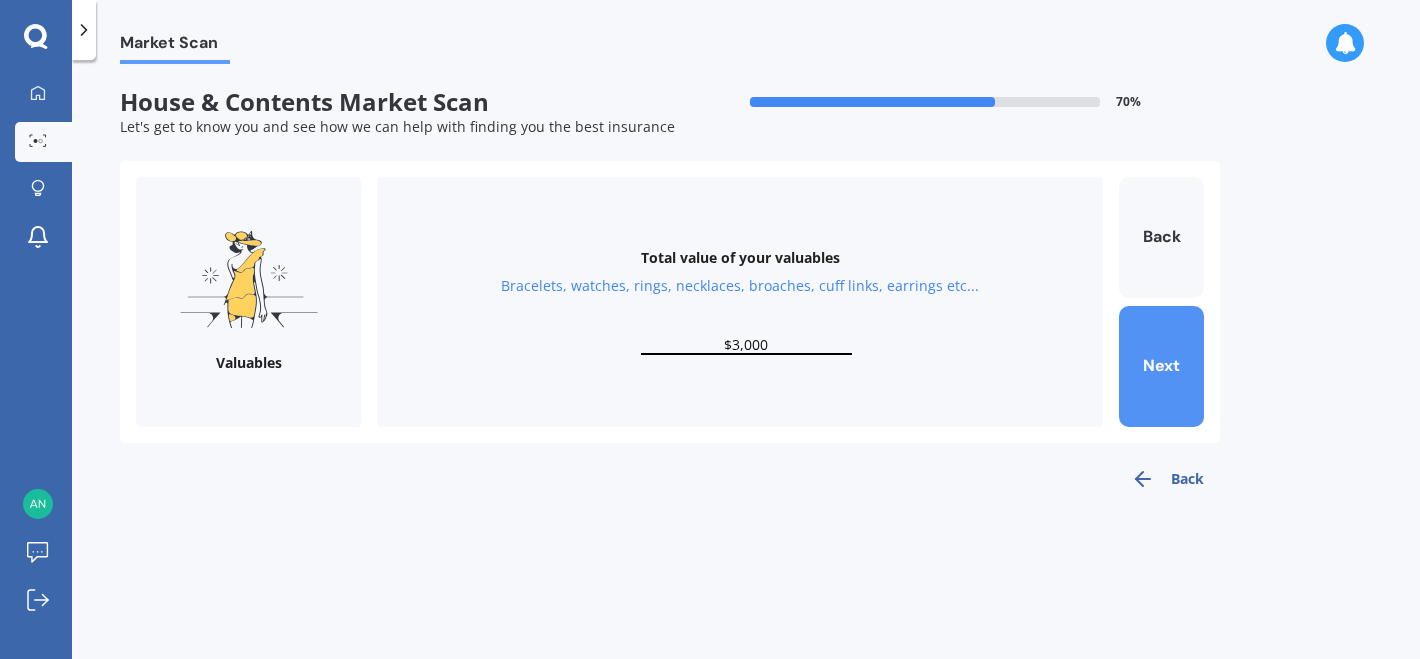 type on "$3,000" 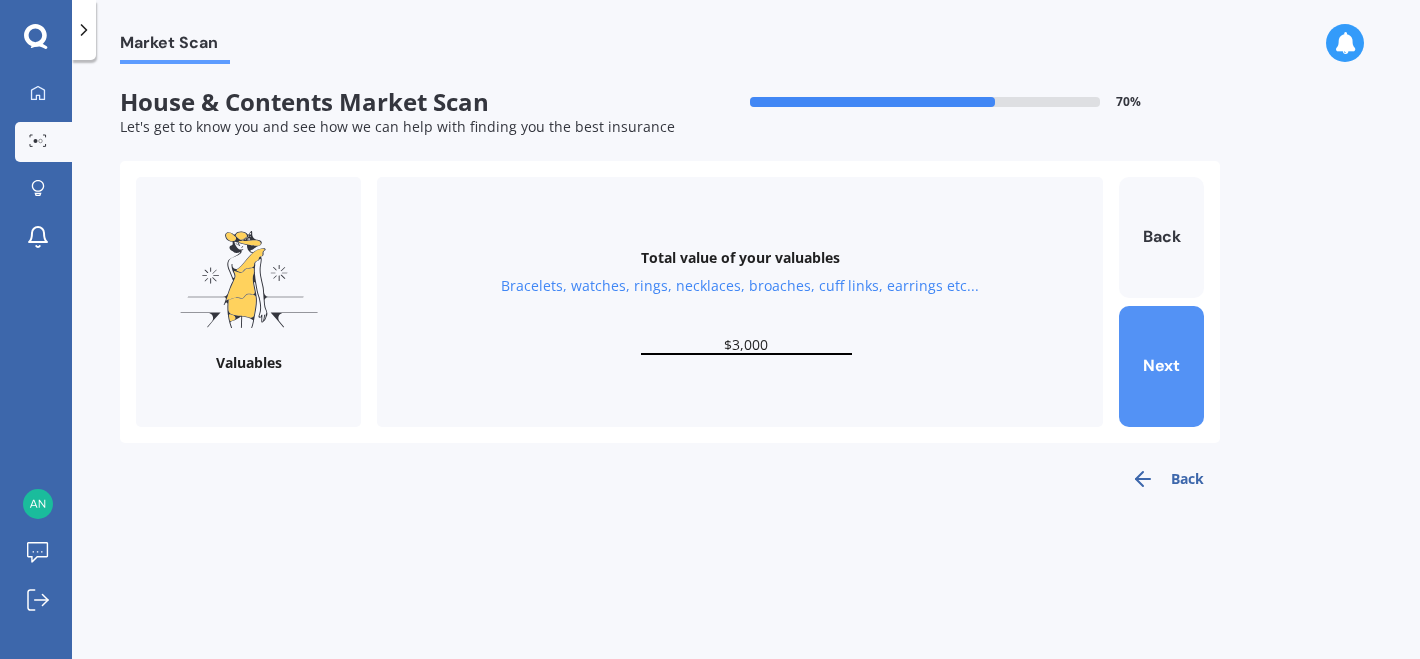 click on "Next" at bounding box center [1161, 366] 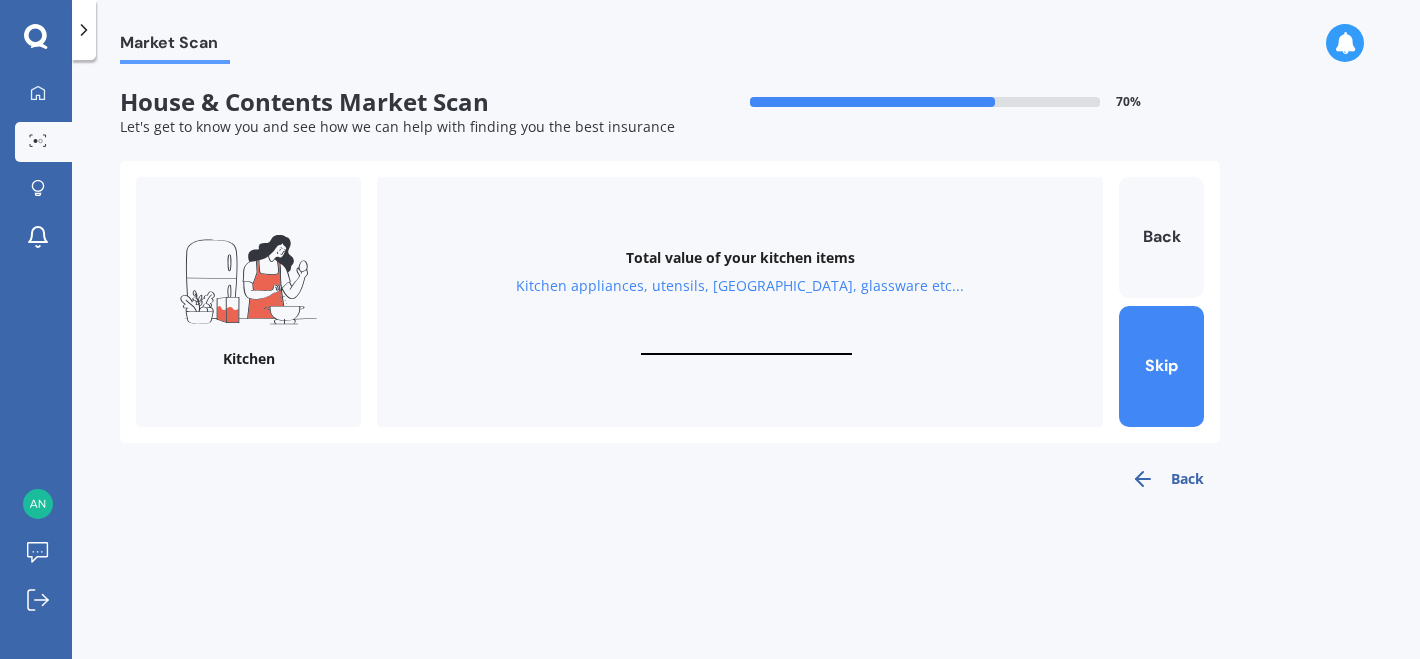 click at bounding box center [746, 345] 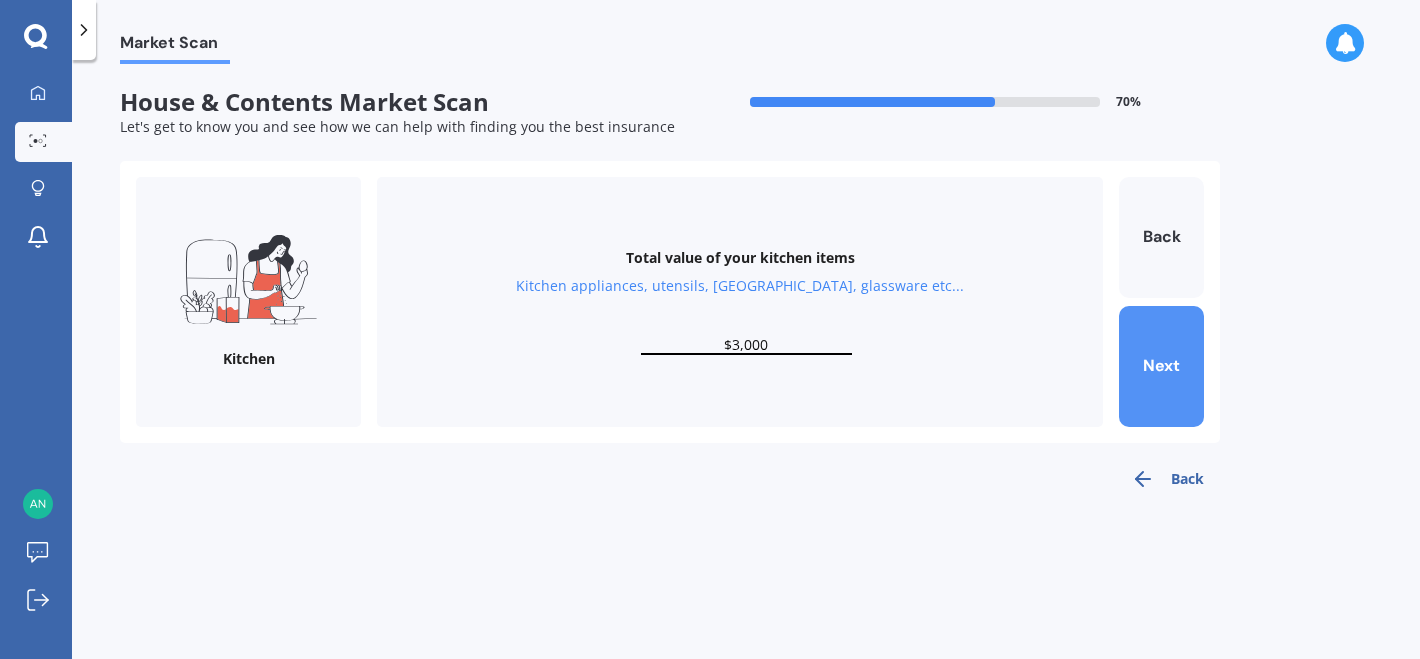 type on "$3,000" 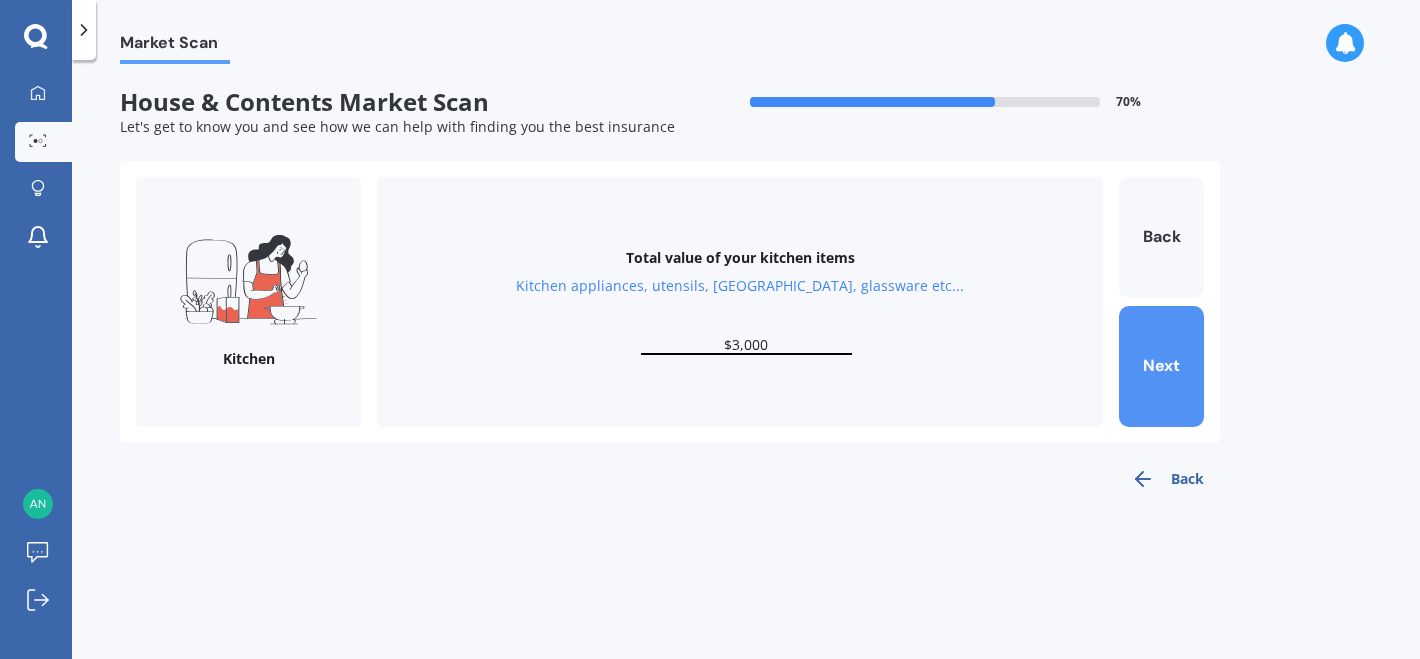 click on "Next" at bounding box center [1161, 366] 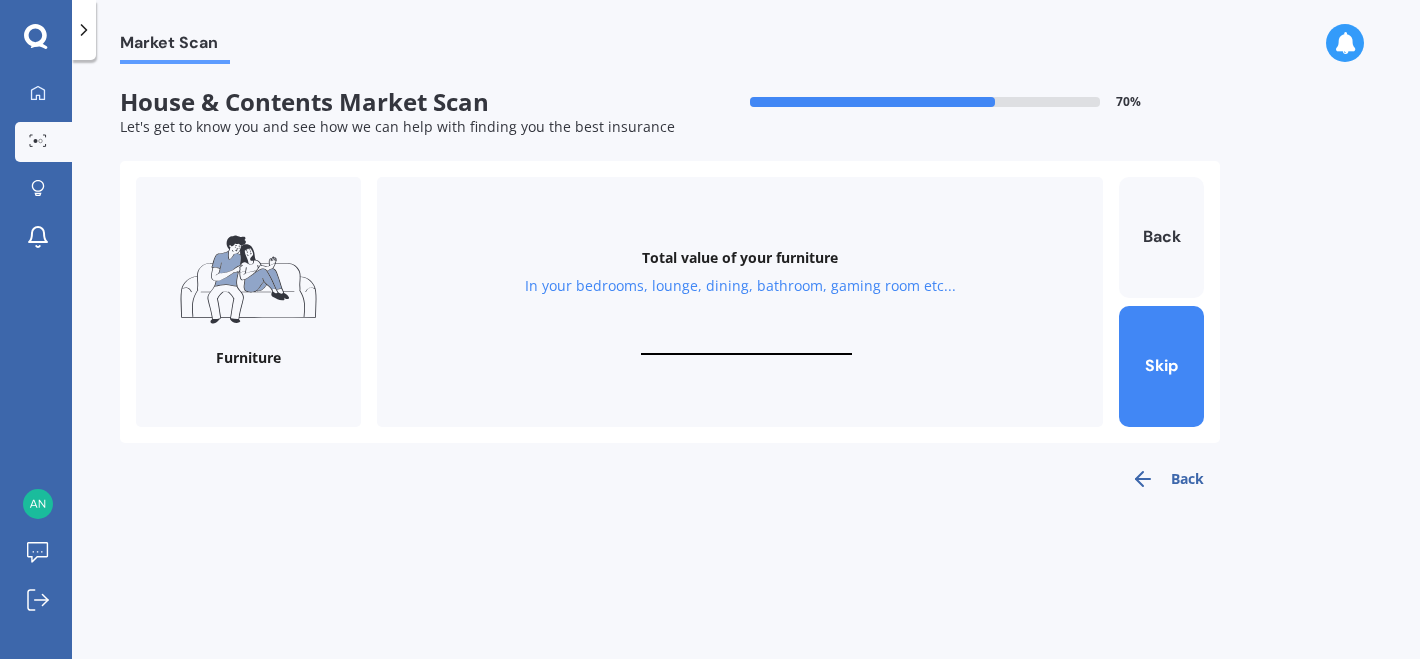 click at bounding box center (746, 345) 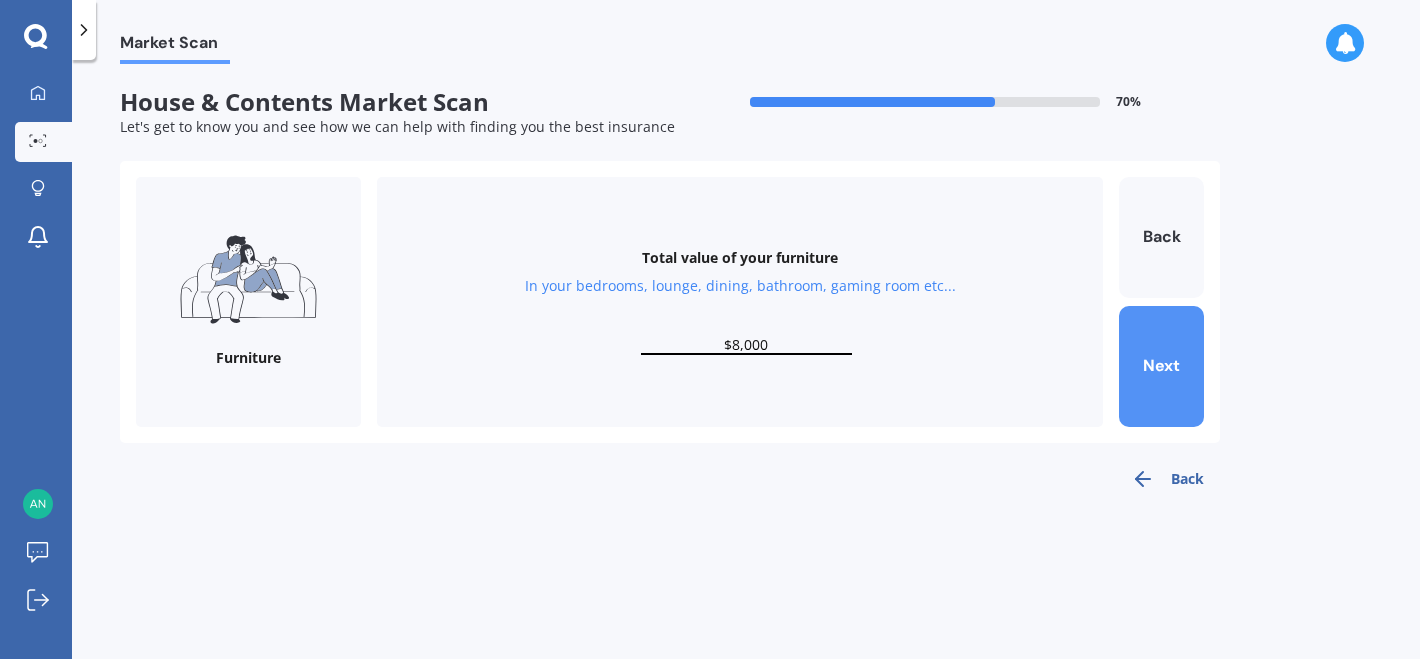 type on "$8,000" 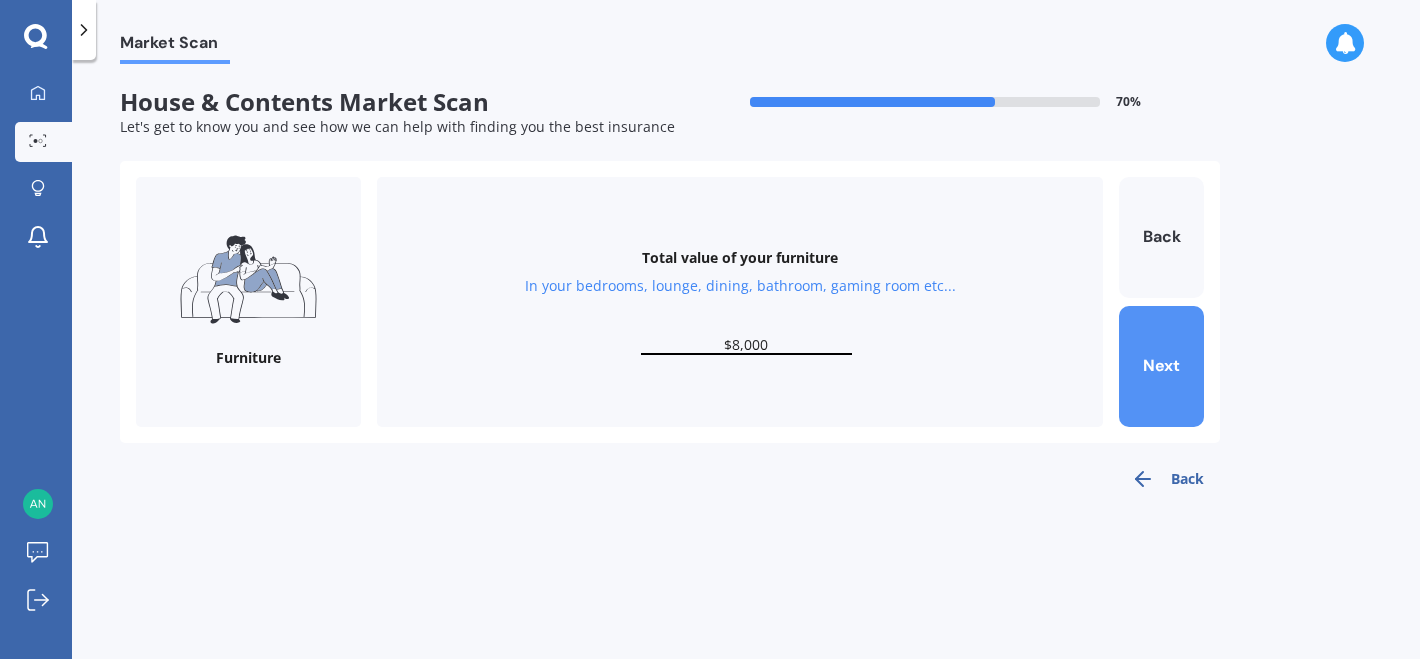 click on "Next" at bounding box center [1161, 366] 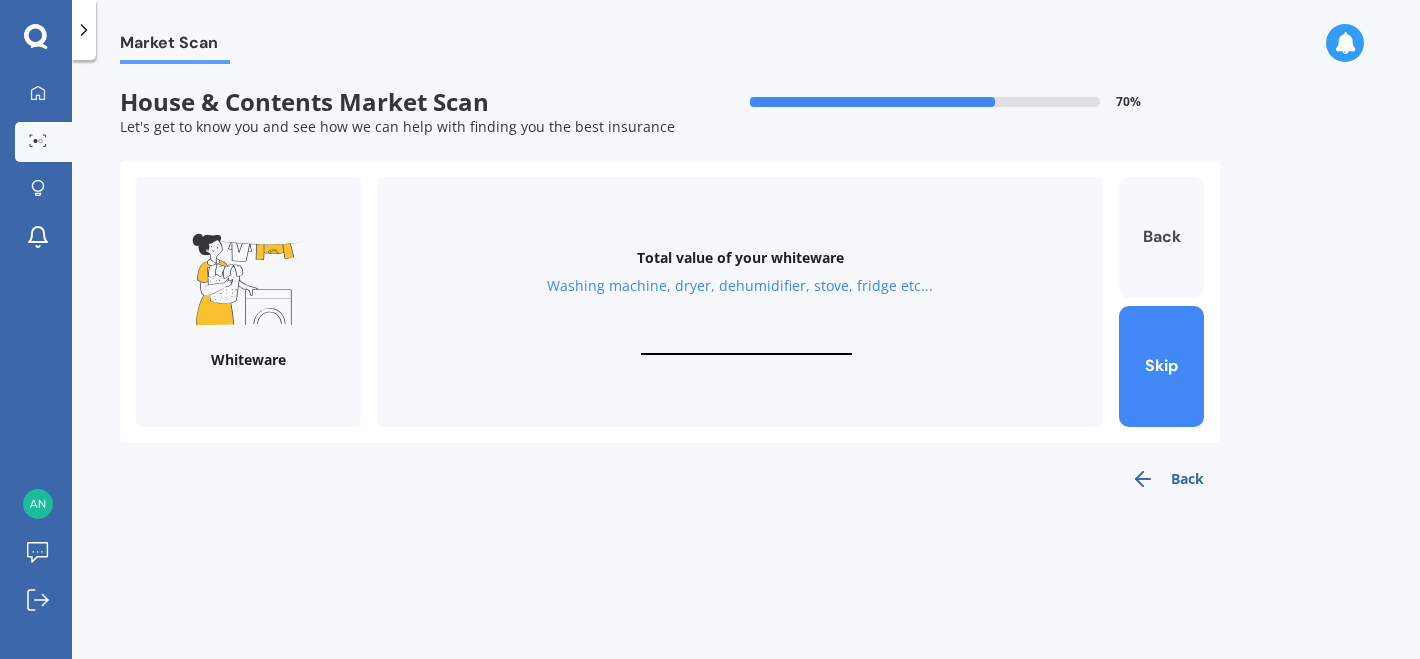 click on "Back" at bounding box center (1161, 237) 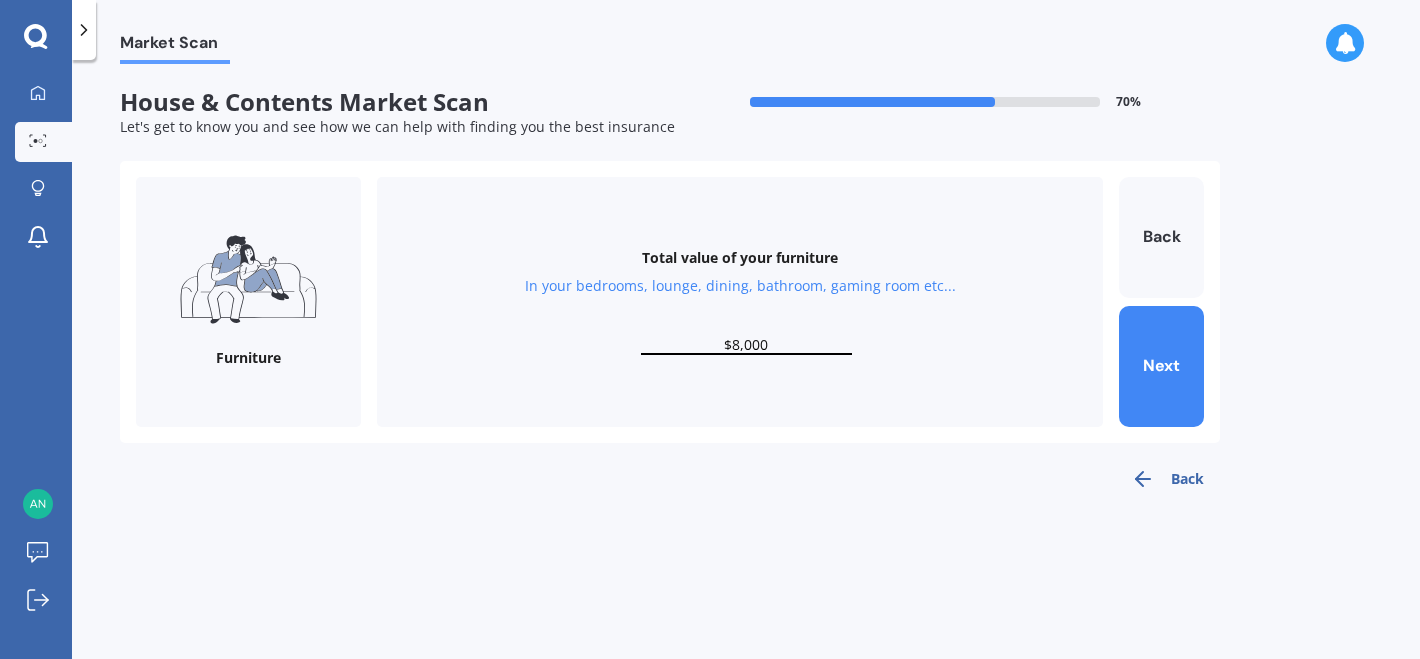 click on "$8,000" at bounding box center (746, 345) 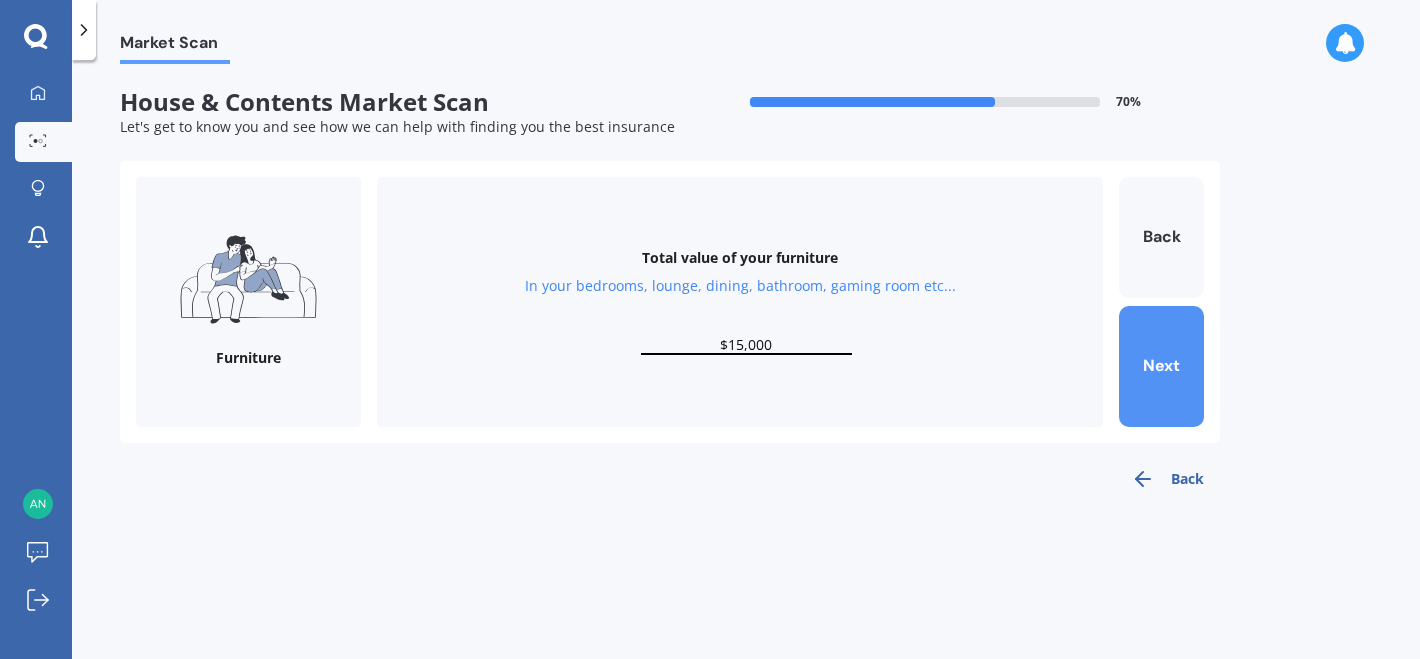 type on "$15,000" 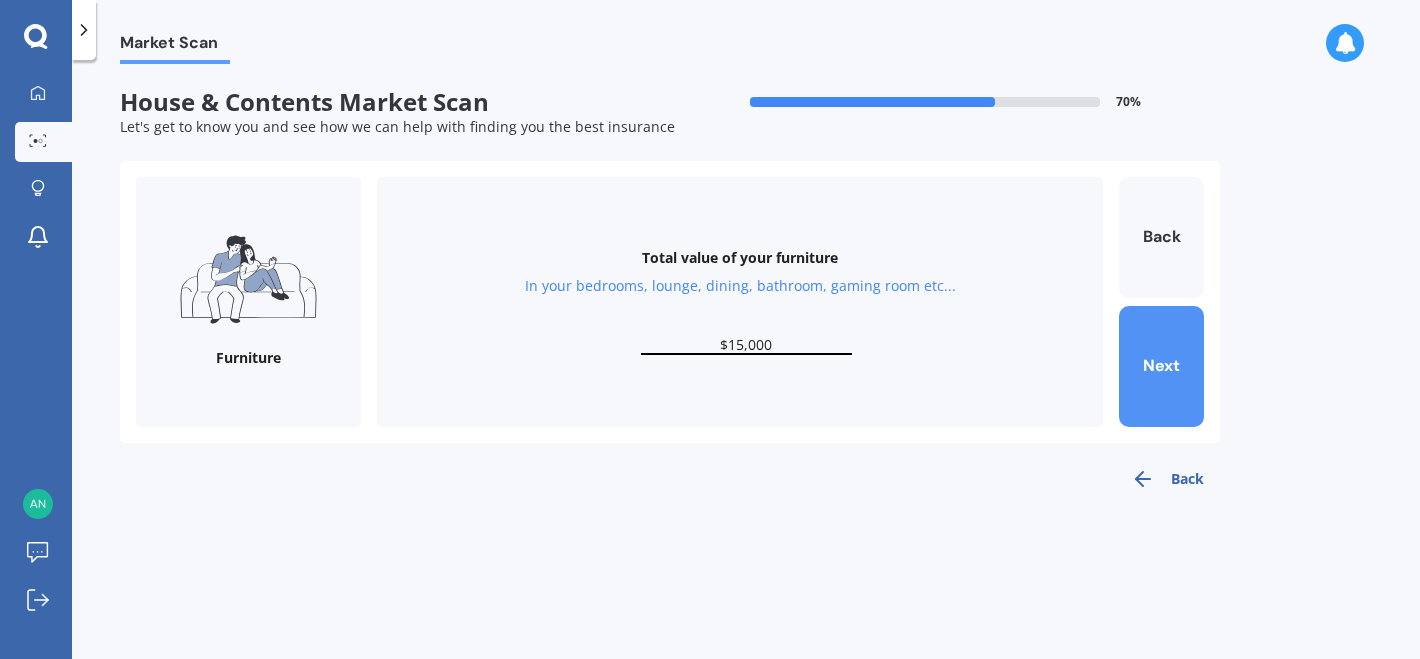 click on "Next" at bounding box center (1161, 366) 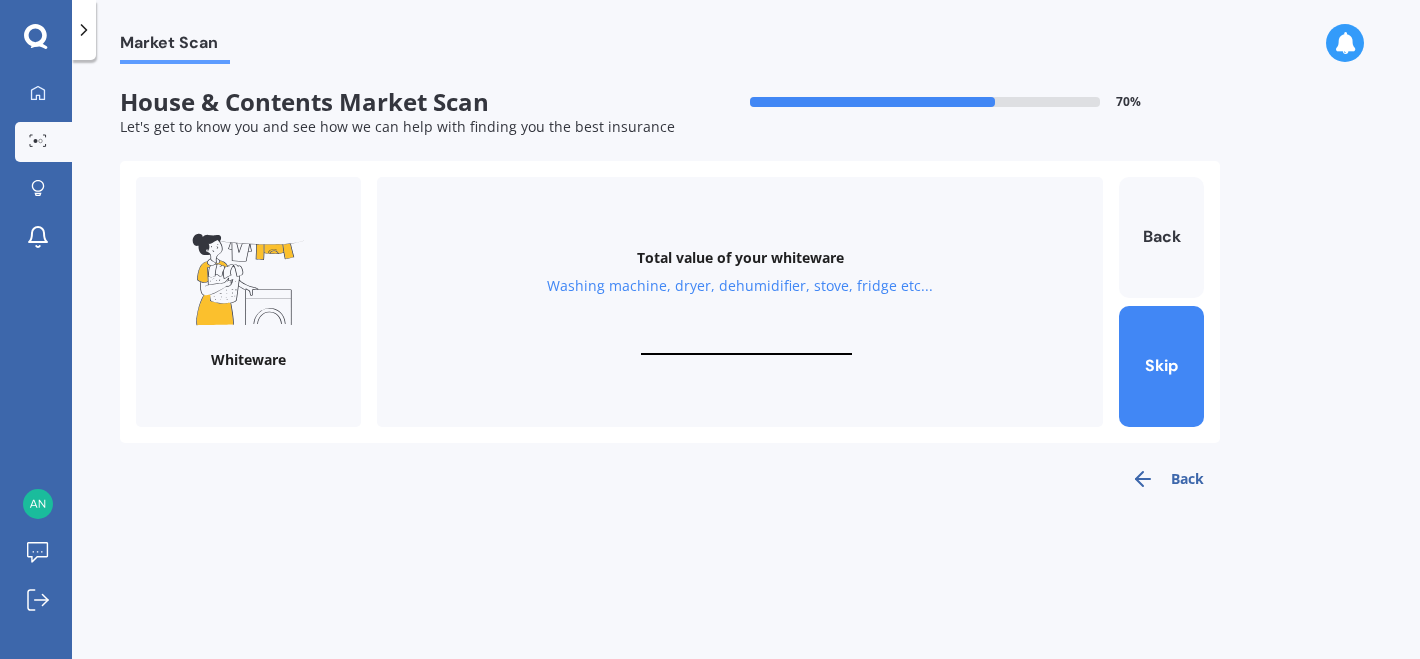 click at bounding box center (746, 345) 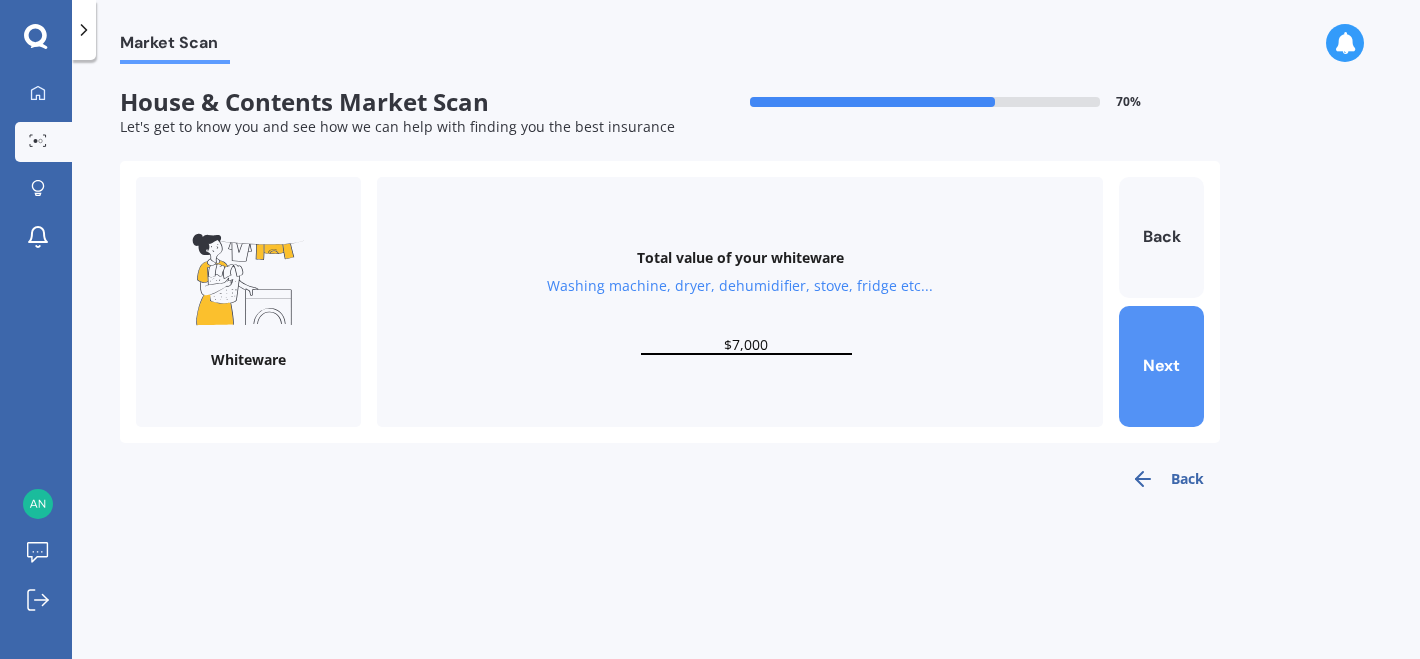 type on "$7,000" 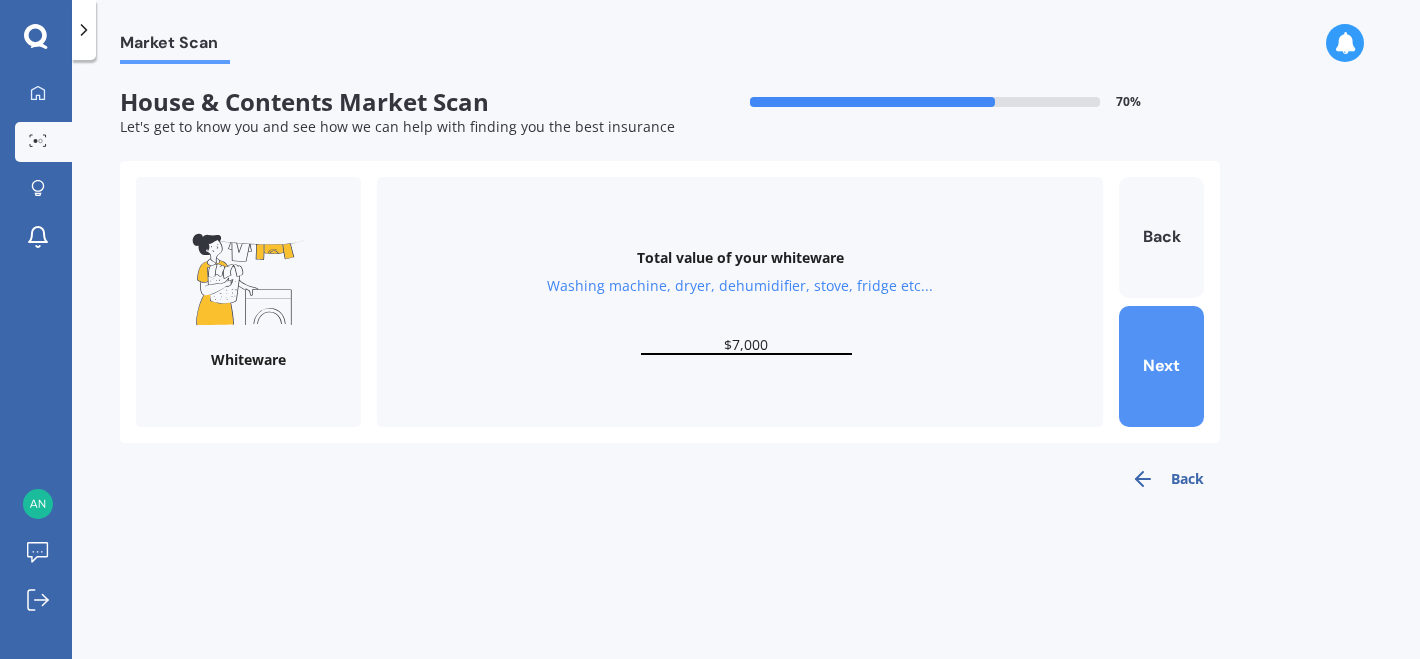 click on "Next" at bounding box center [1161, 366] 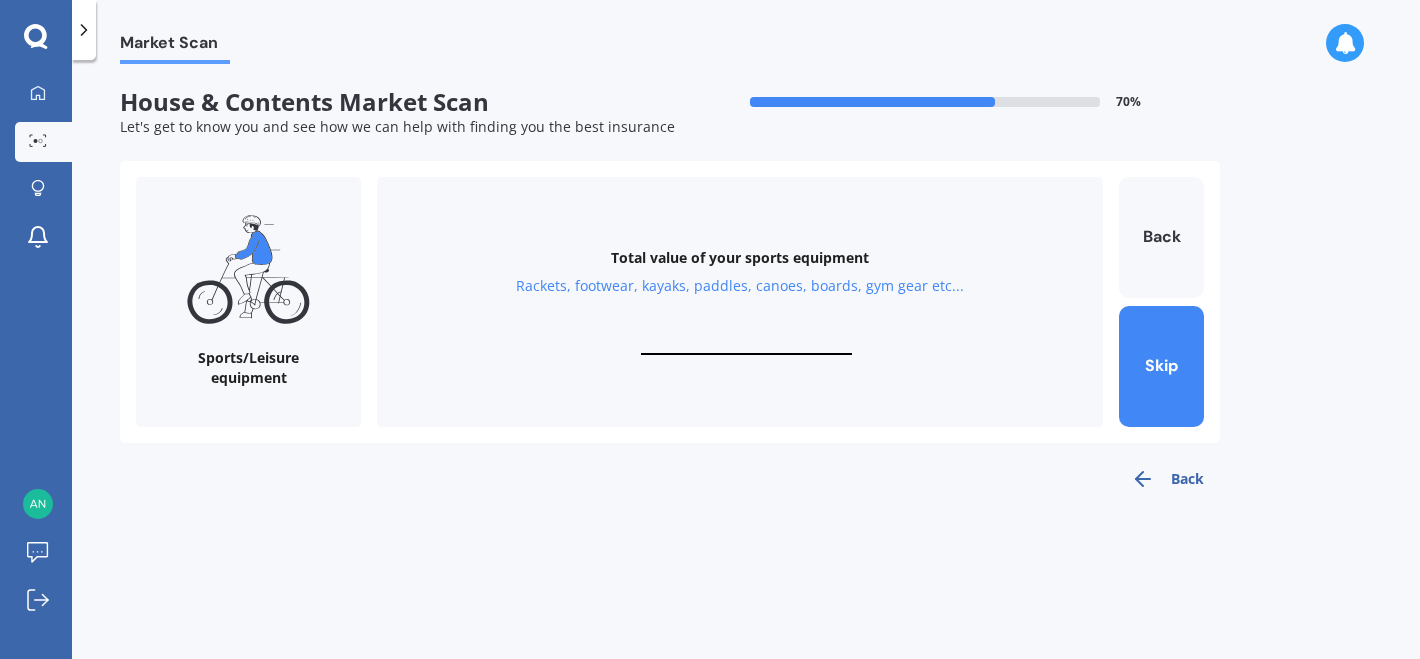 click at bounding box center (746, 345) 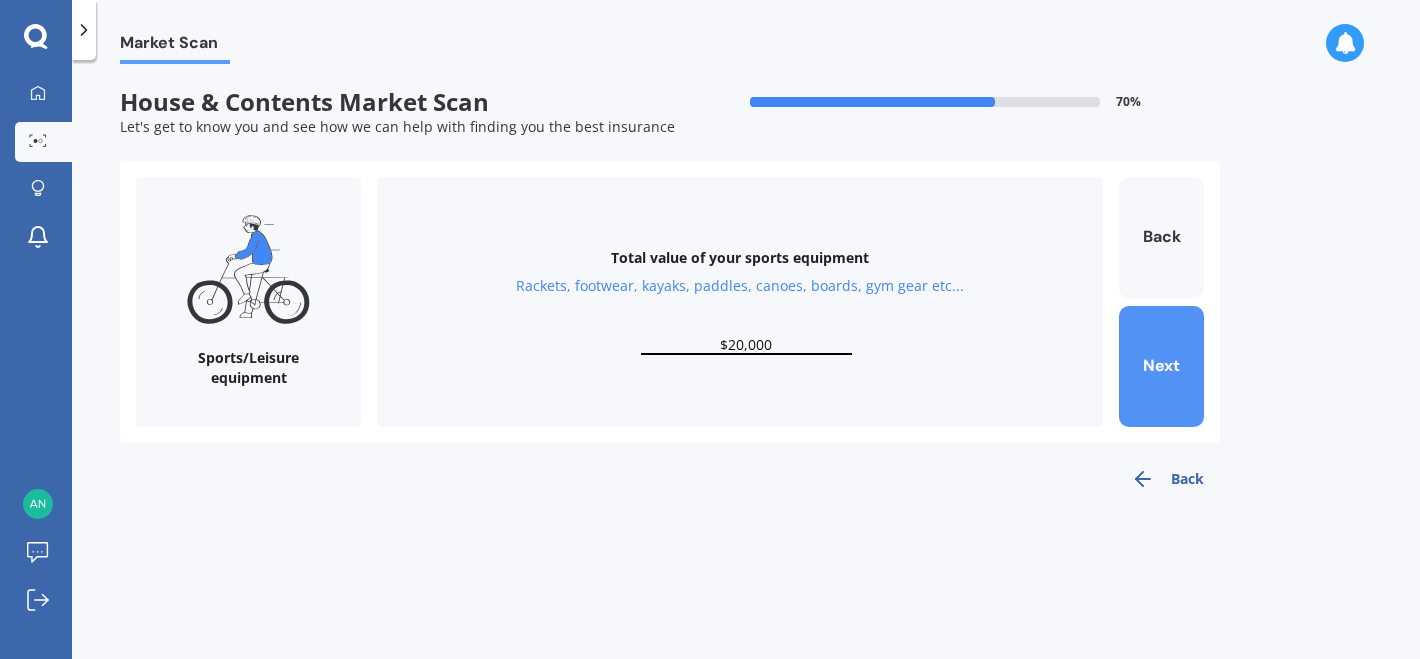 type on "$20,000" 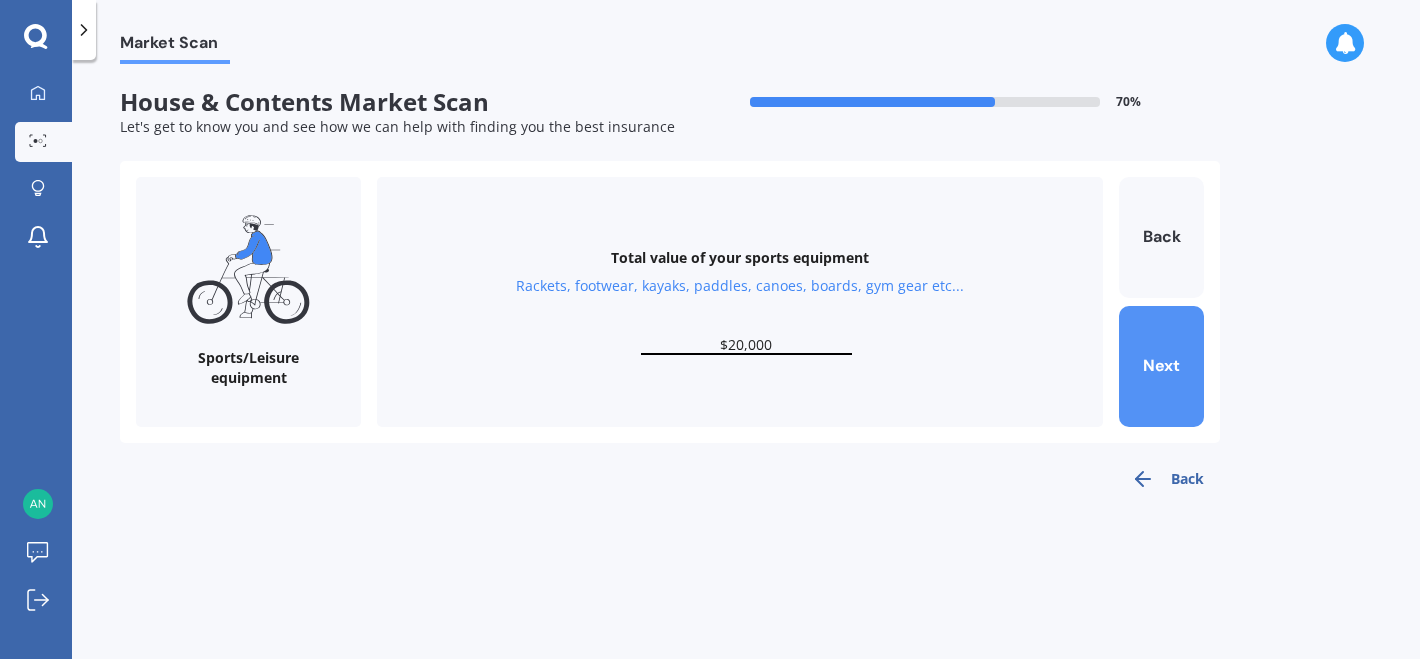 click on "Next" at bounding box center (1161, 366) 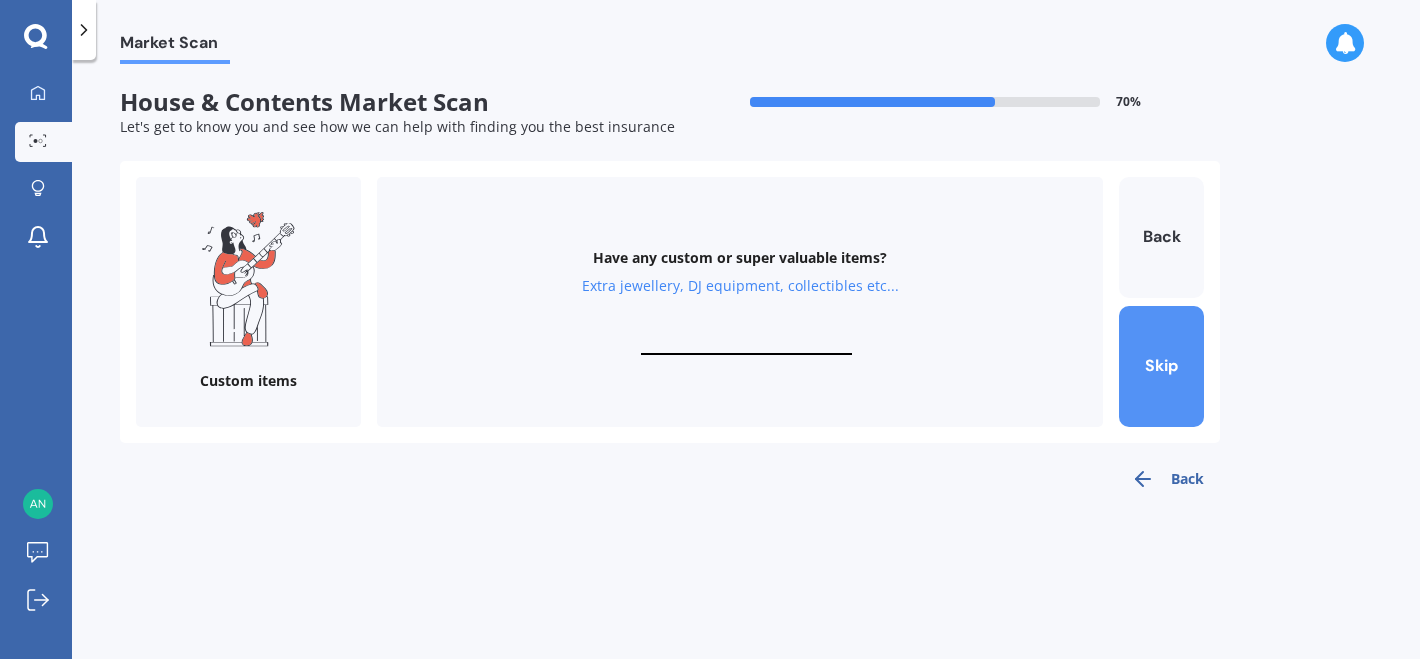 click on "Skip" at bounding box center [1161, 366] 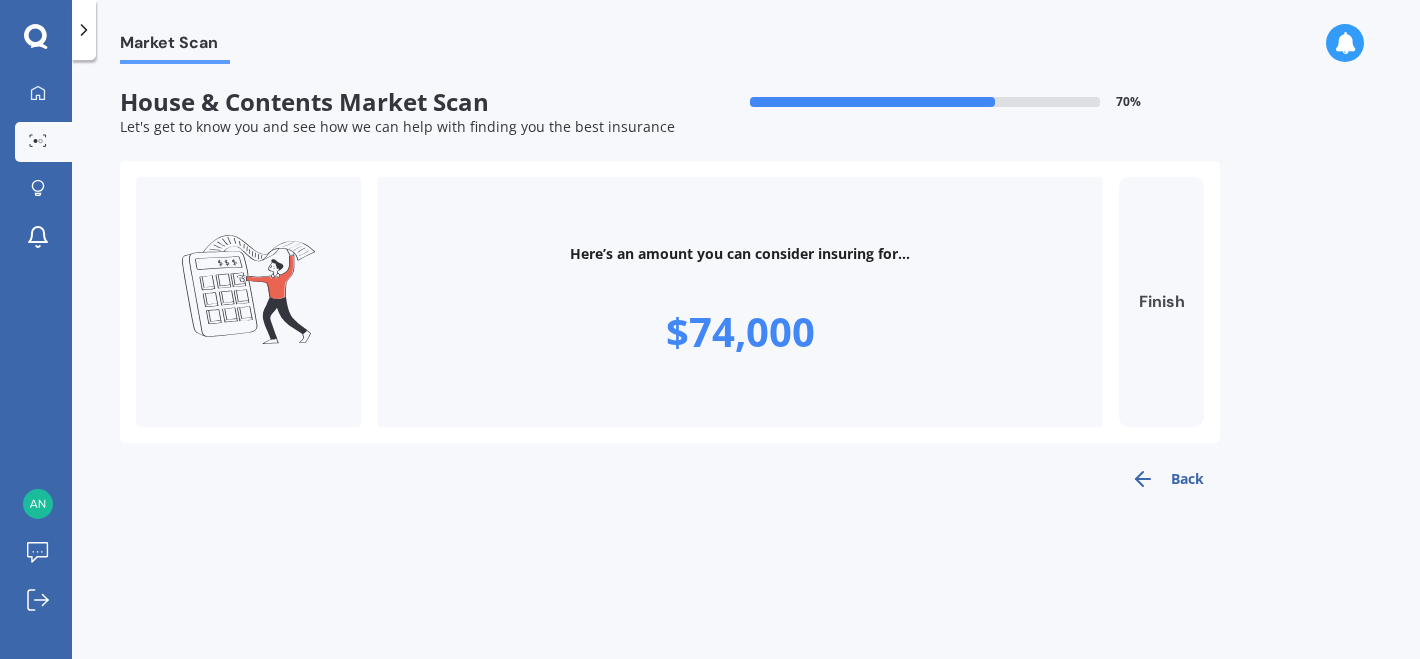 click on "Finish" at bounding box center [1161, 302] 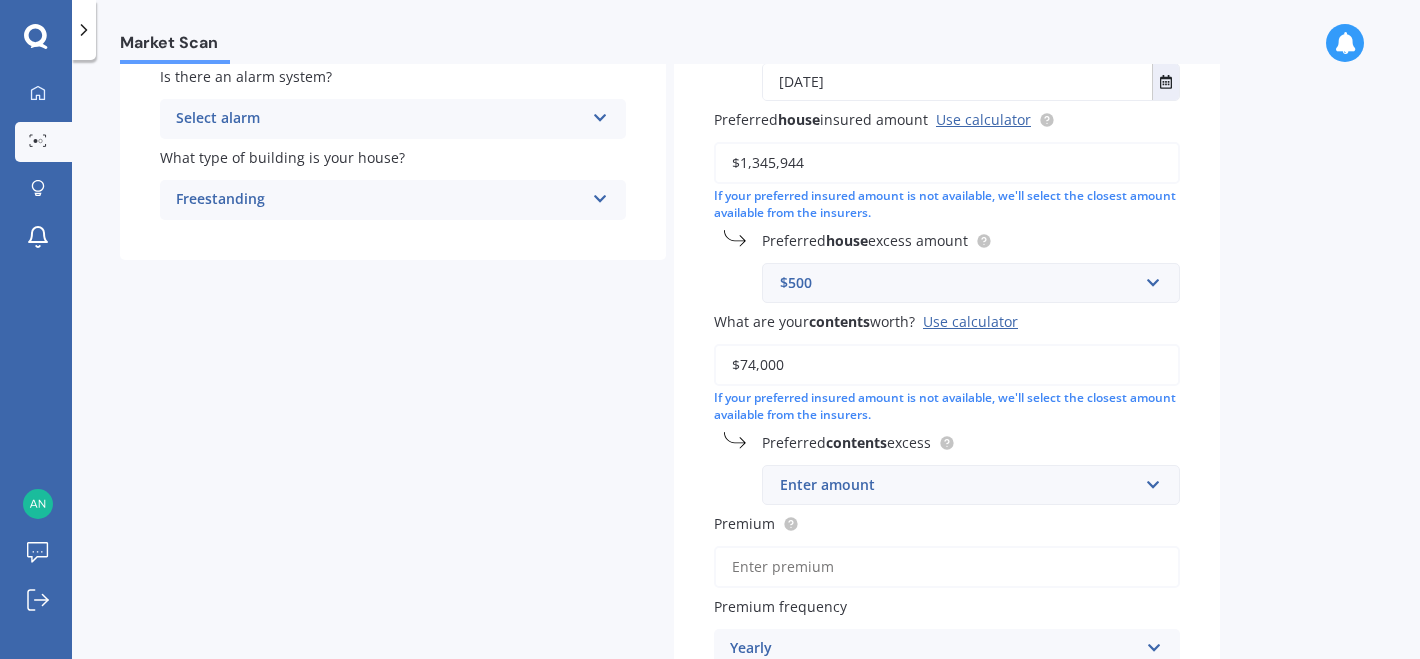 scroll, scrollTop: 422, scrollLeft: 0, axis: vertical 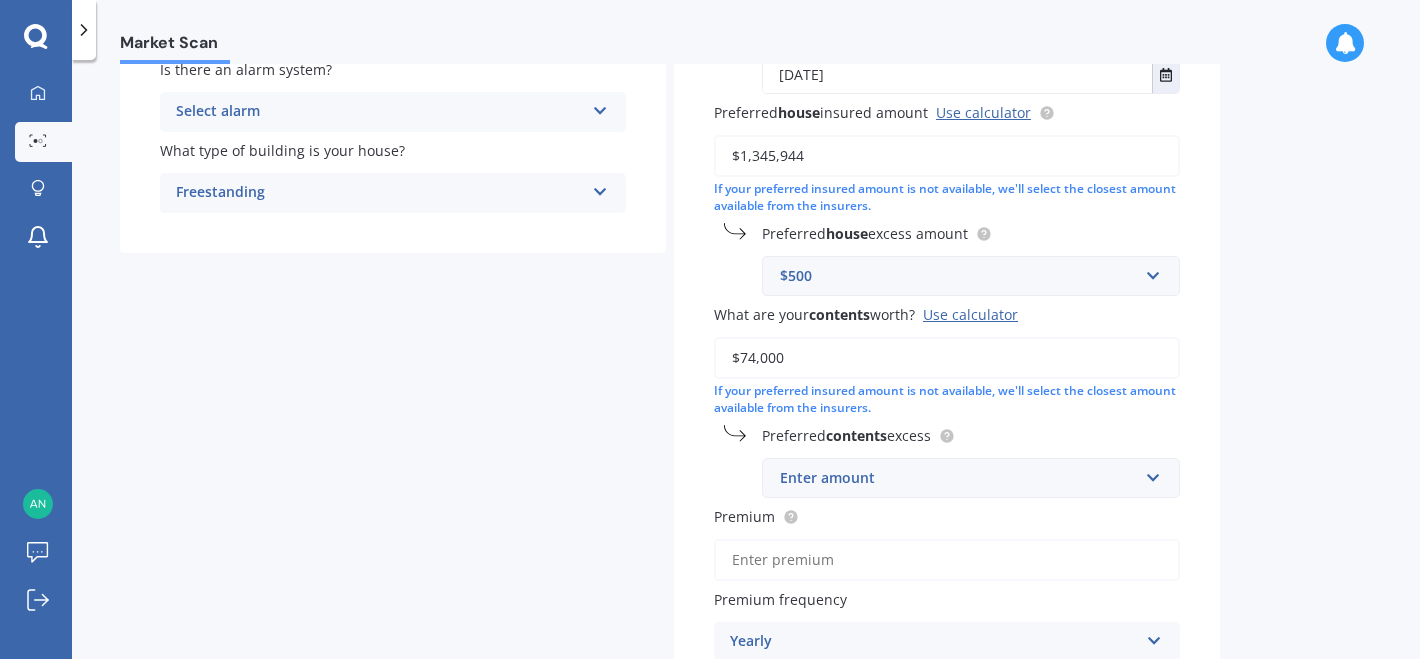 click on "$74,000" at bounding box center (947, 358) 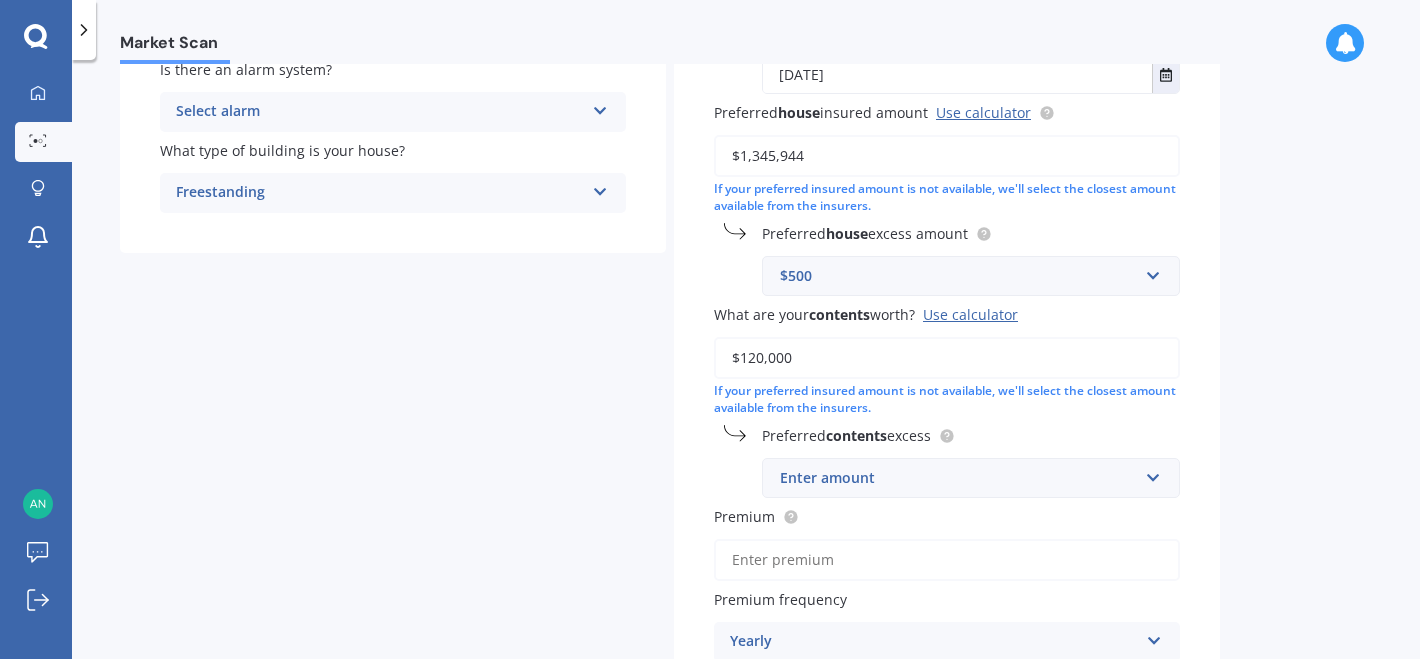 type on "$120,000" 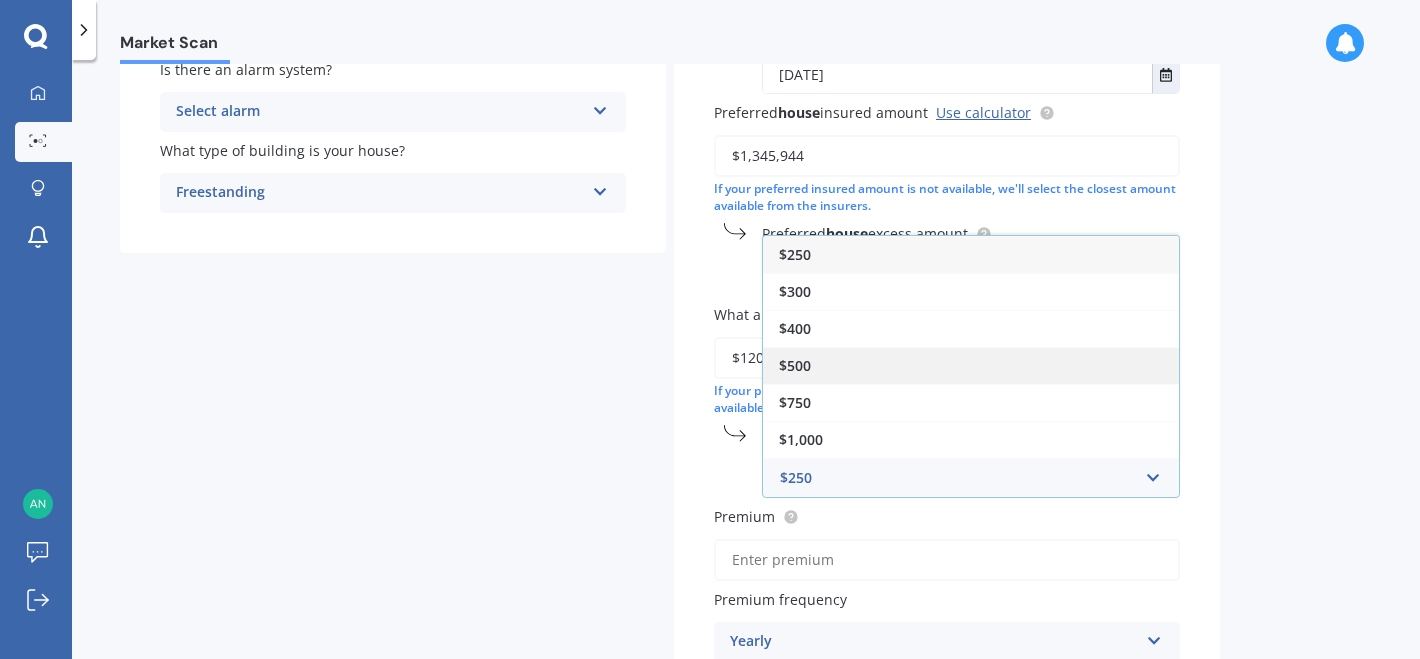 click on "$500" at bounding box center [795, 365] 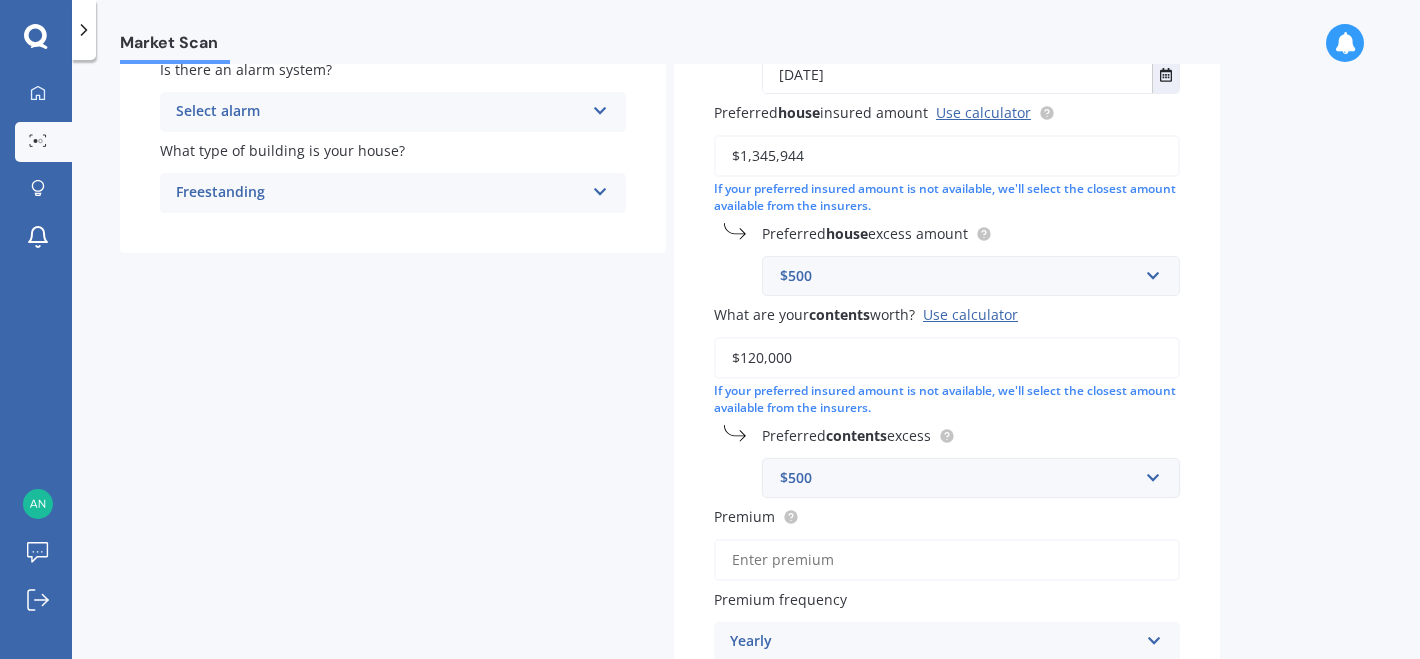 click on "$500" at bounding box center (959, 478) 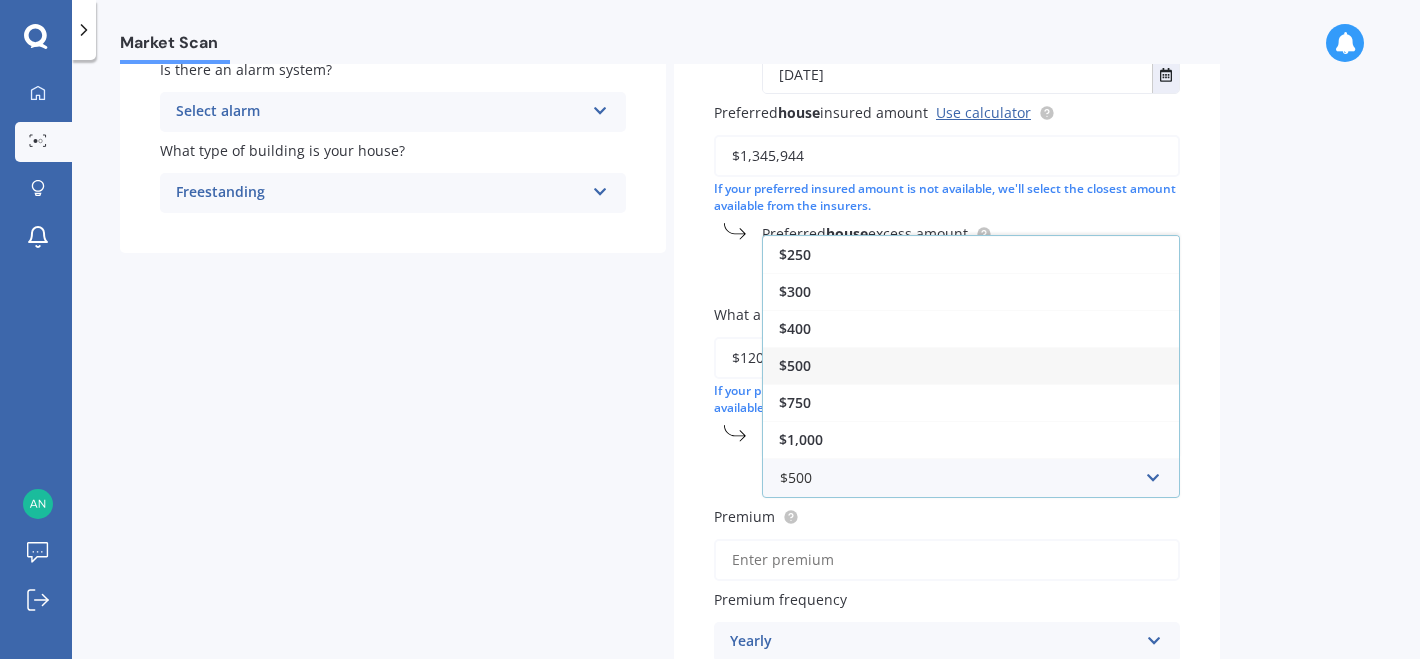 click on "$500" at bounding box center [971, 365] 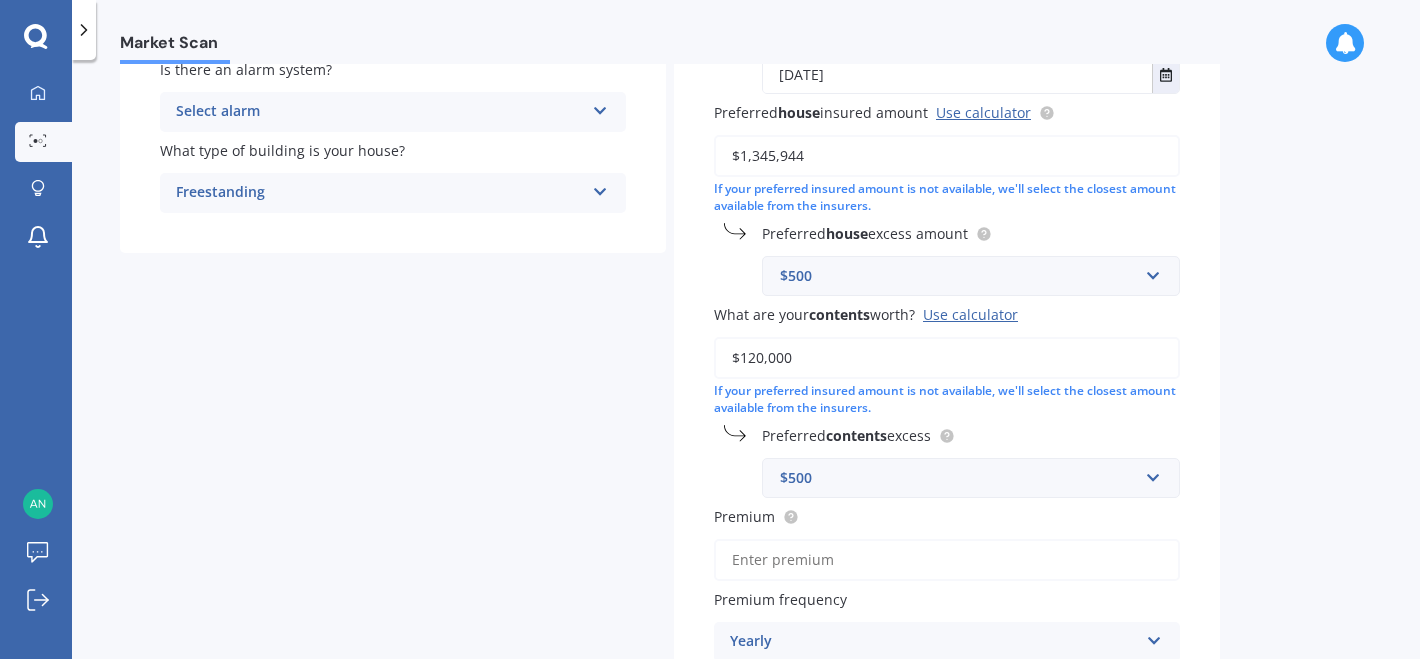 click on "Premium" at bounding box center (947, 560) 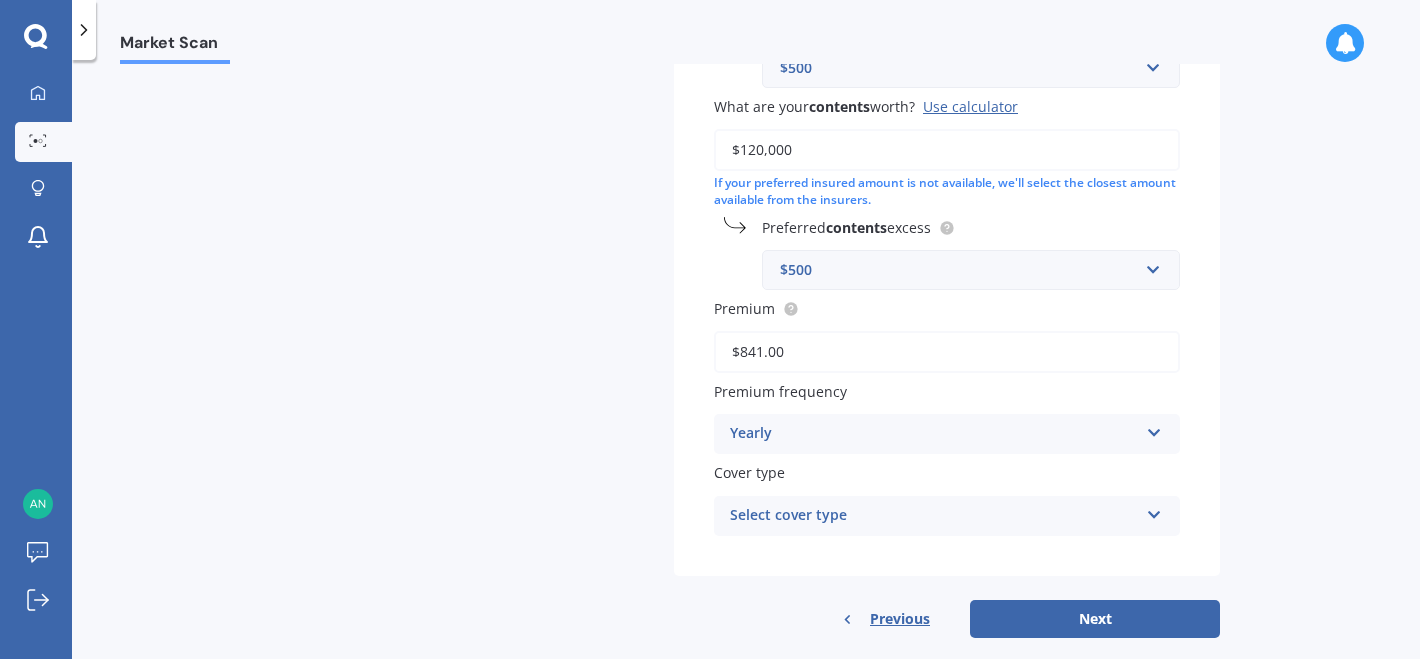 scroll, scrollTop: 634, scrollLeft: 0, axis: vertical 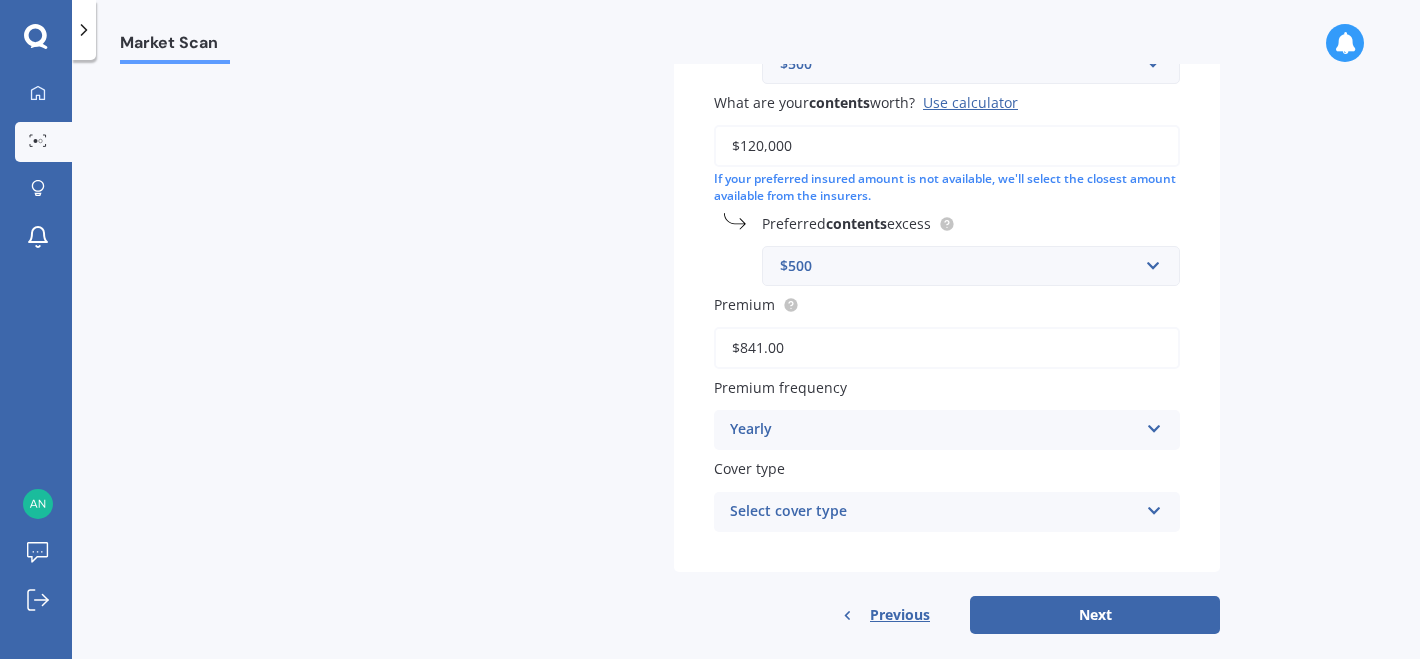 type on "$841.00" 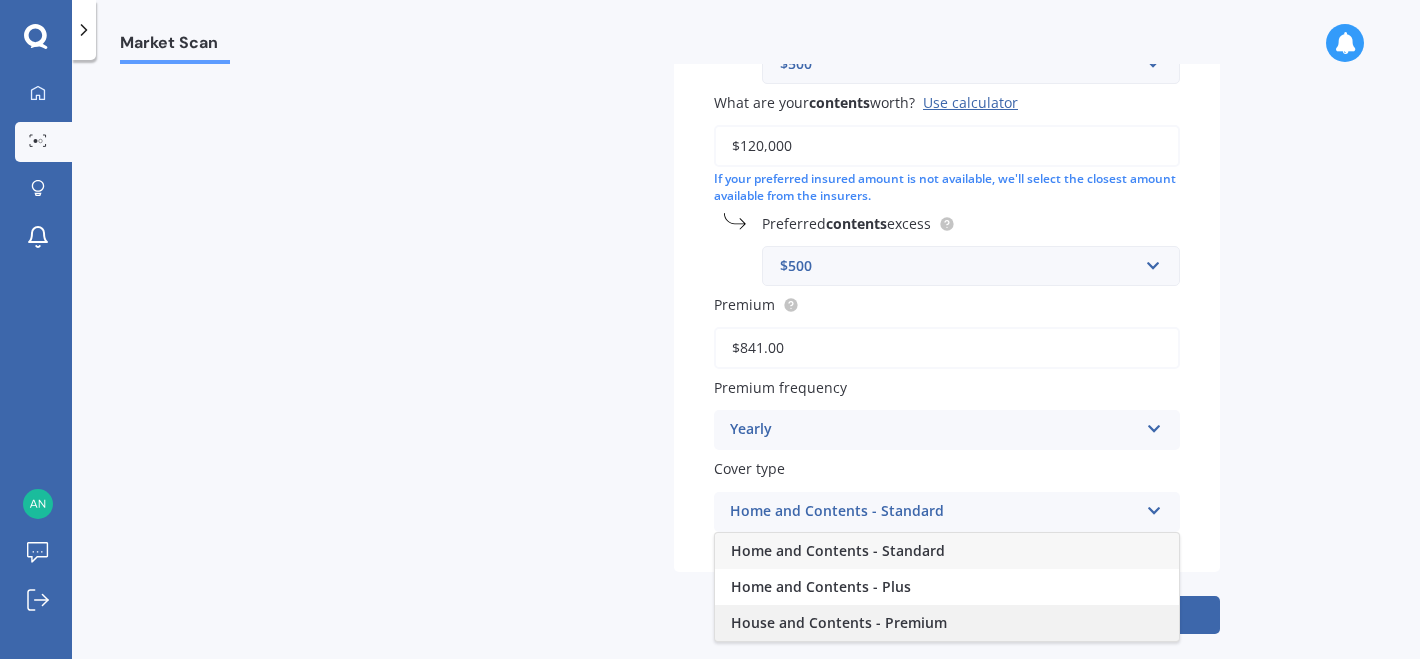 click on "House and Contents - Premium" at bounding box center (839, 622) 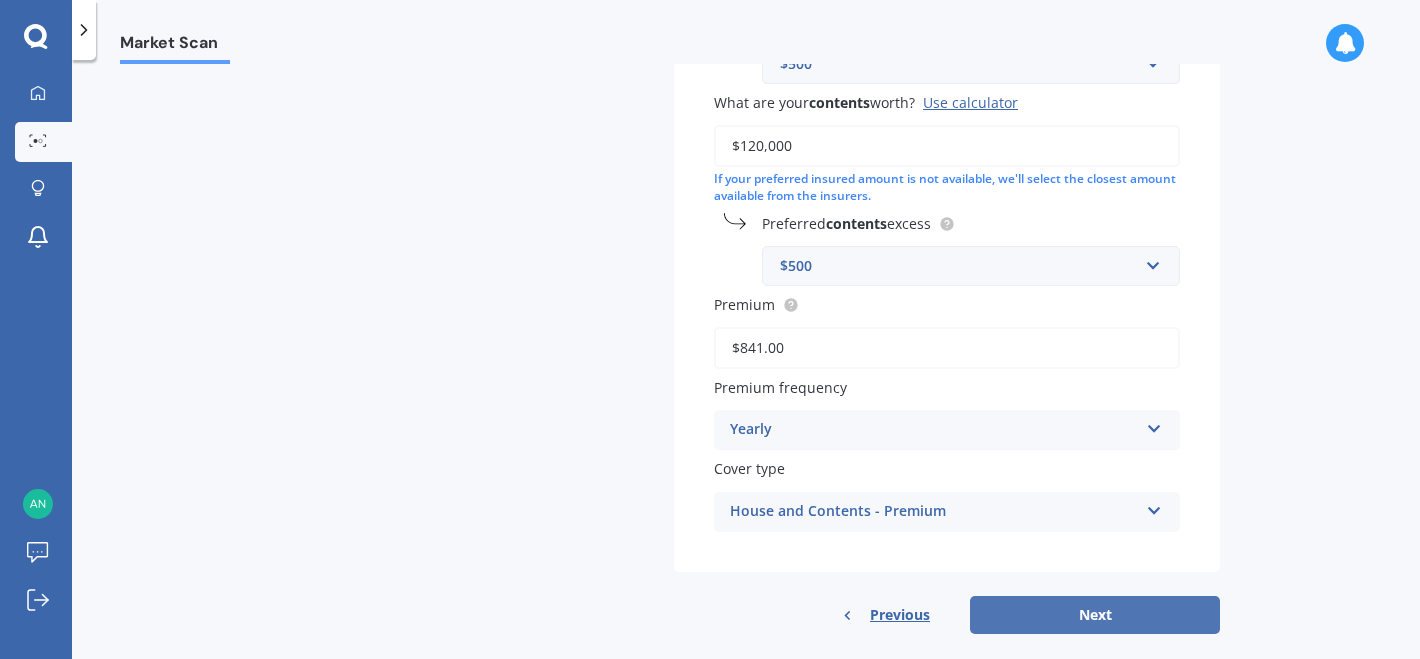 click on "Next" at bounding box center [1095, 615] 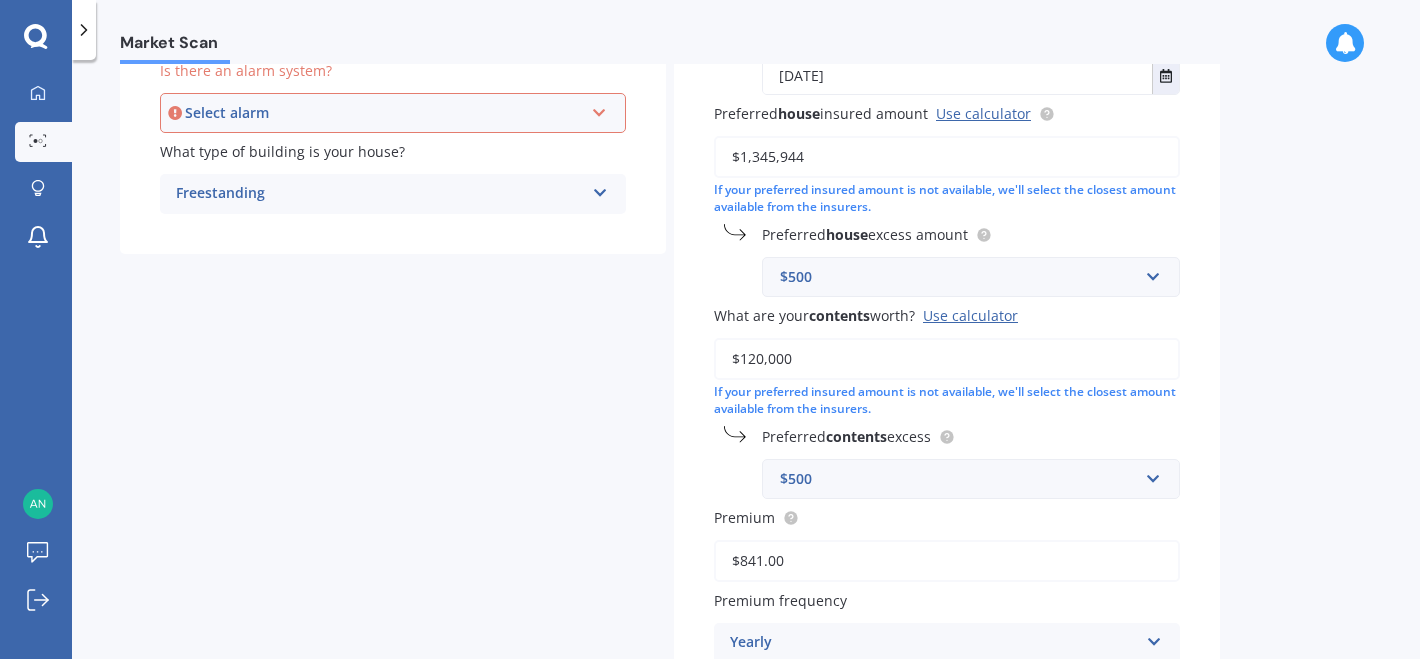 scroll, scrollTop: 418, scrollLeft: 0, axis: vertical 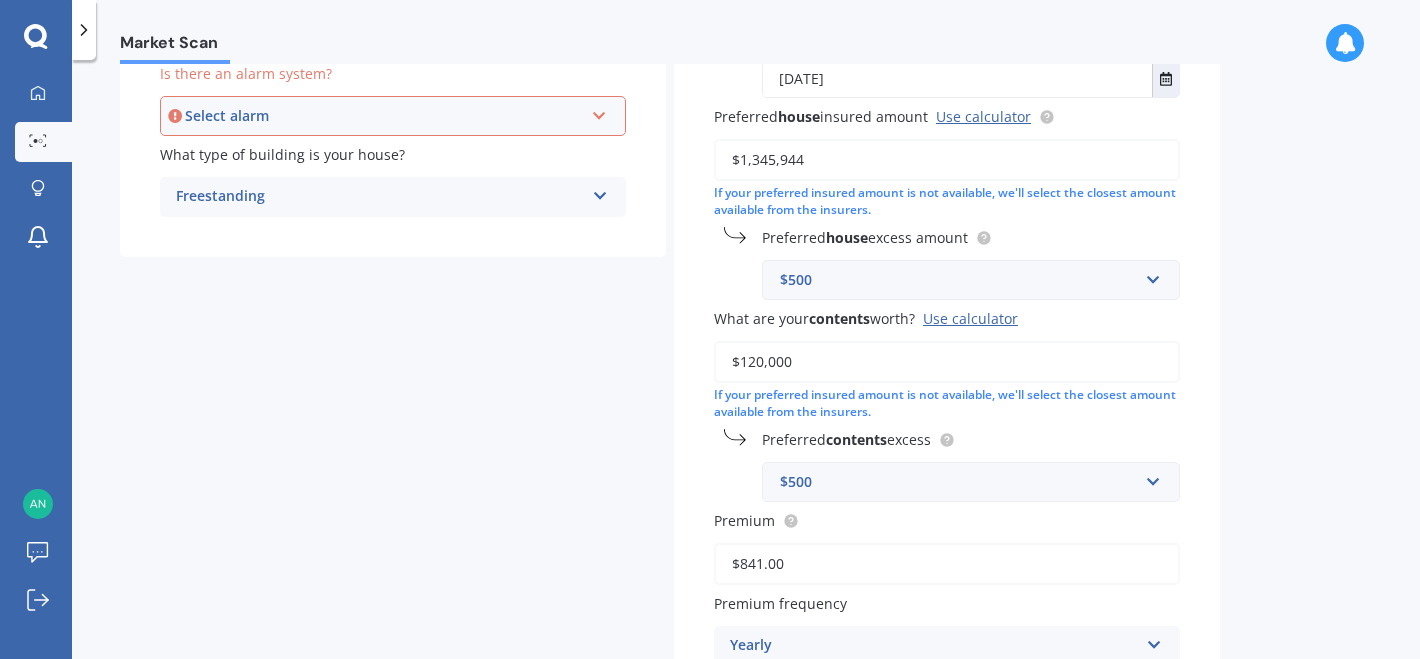 click on "Select alarm Yes, monitored Yes, not monitored No" at bounding box center (393, 116) 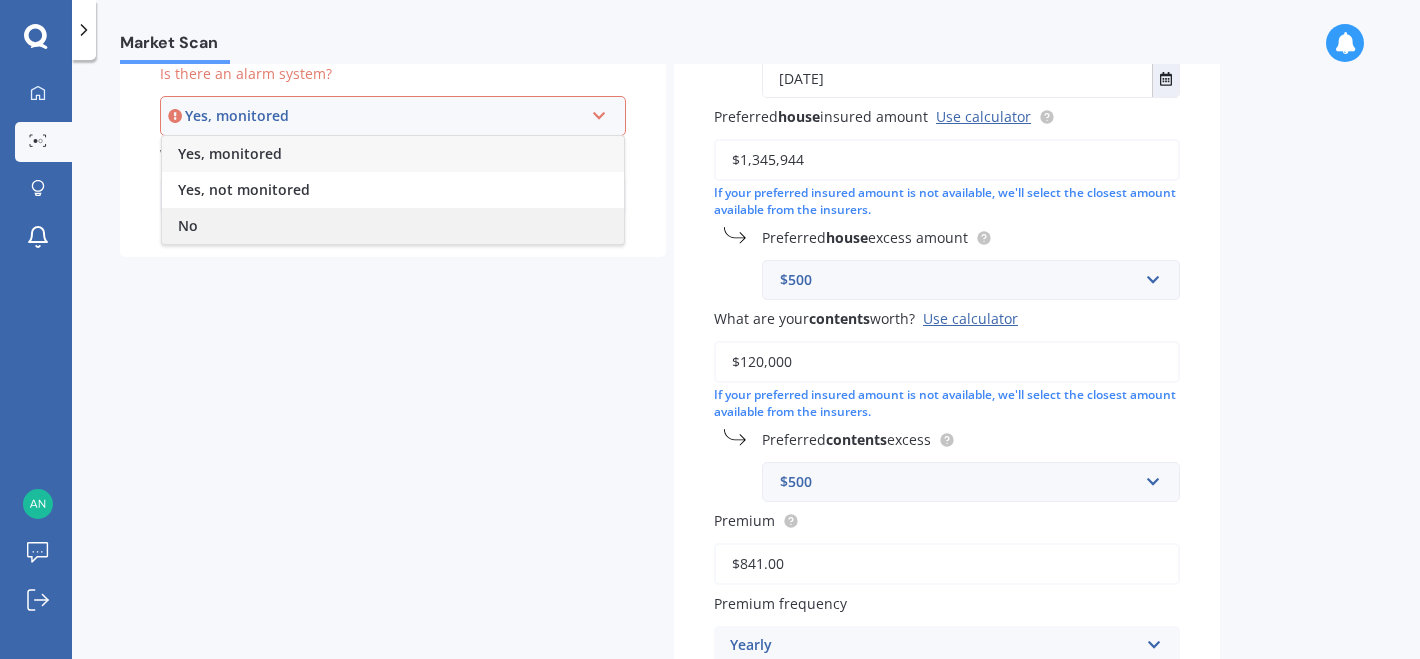 click on "No" at bounding box center [393, 226] 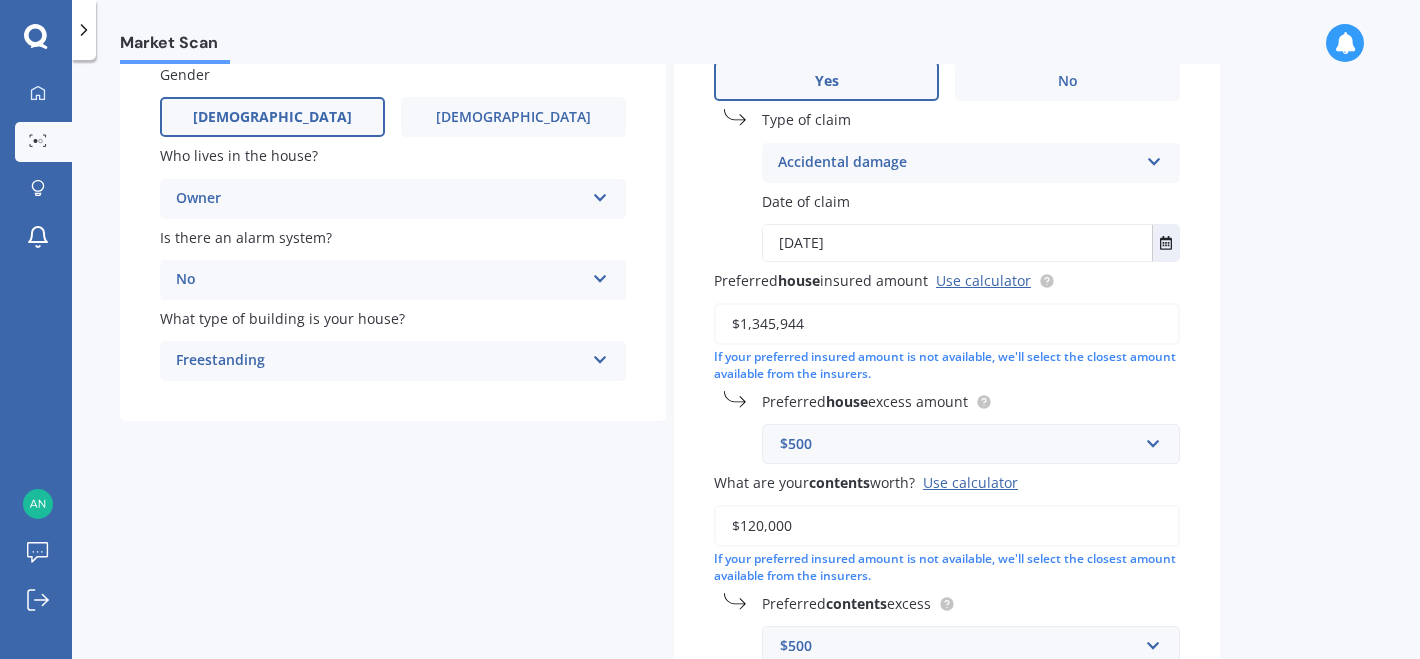 scroll, scrollTop: 137, scrollLeft: 0, axis: vertical 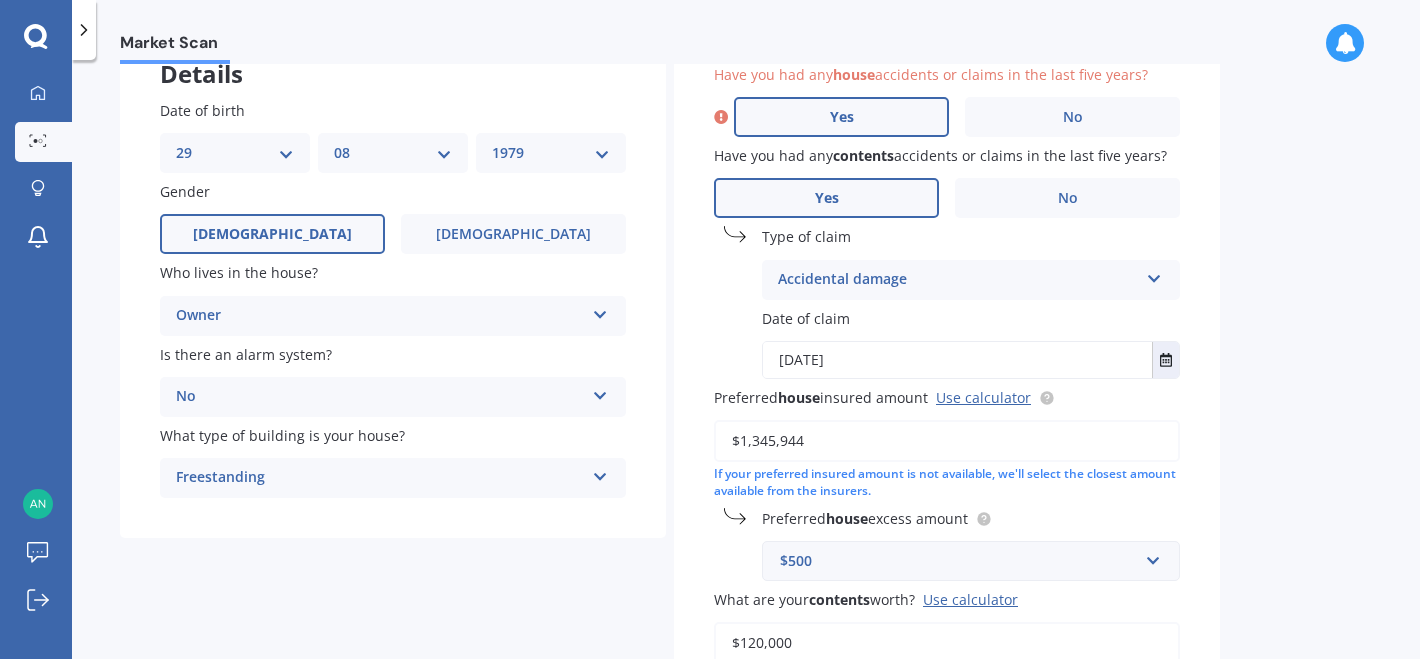click on "Yes" at bounding box center [841, 117] 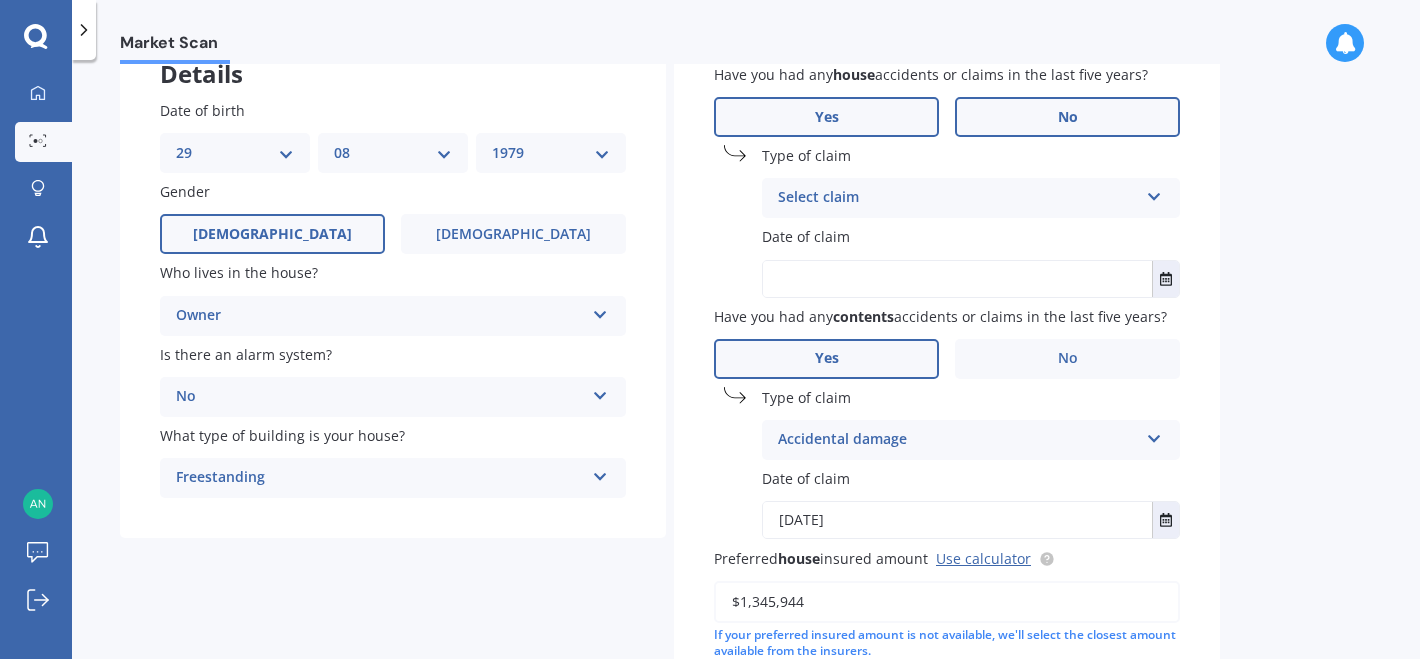 click on "No" at bounding box center [1067, 117] 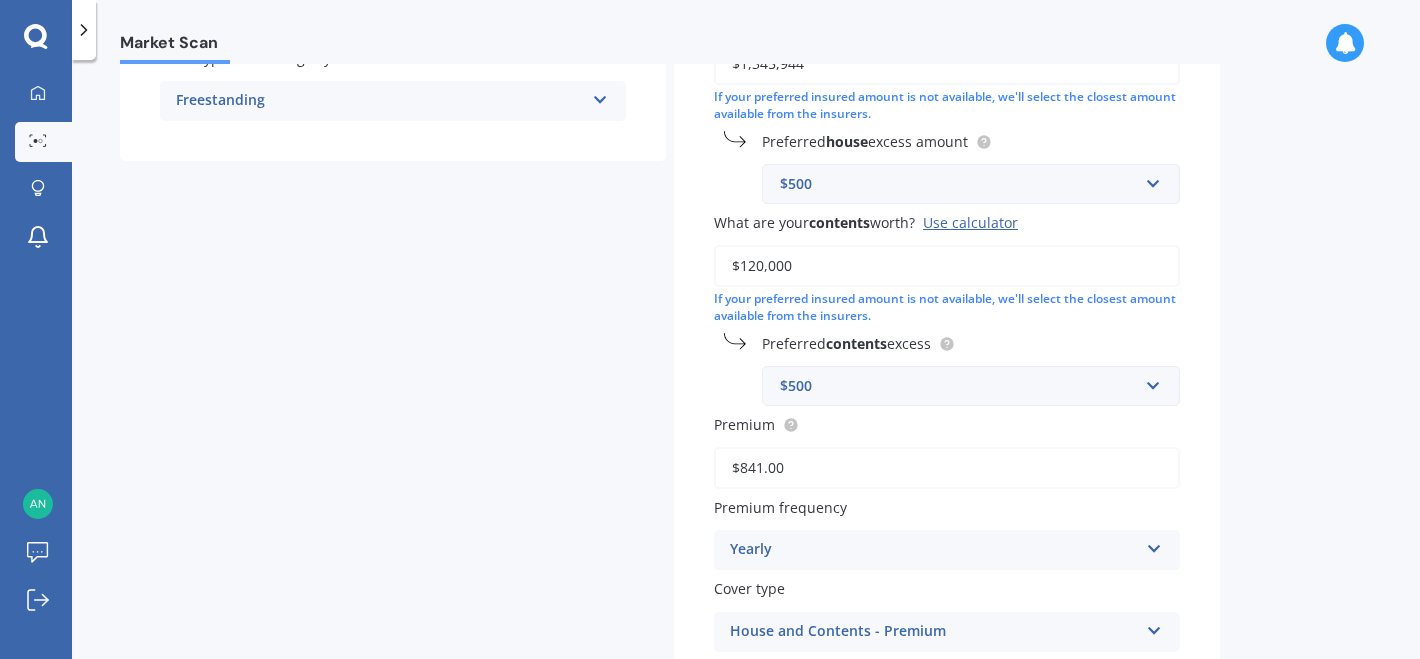 scroll, scrollTop: 666, scrollLeft: 0, axis: vertical 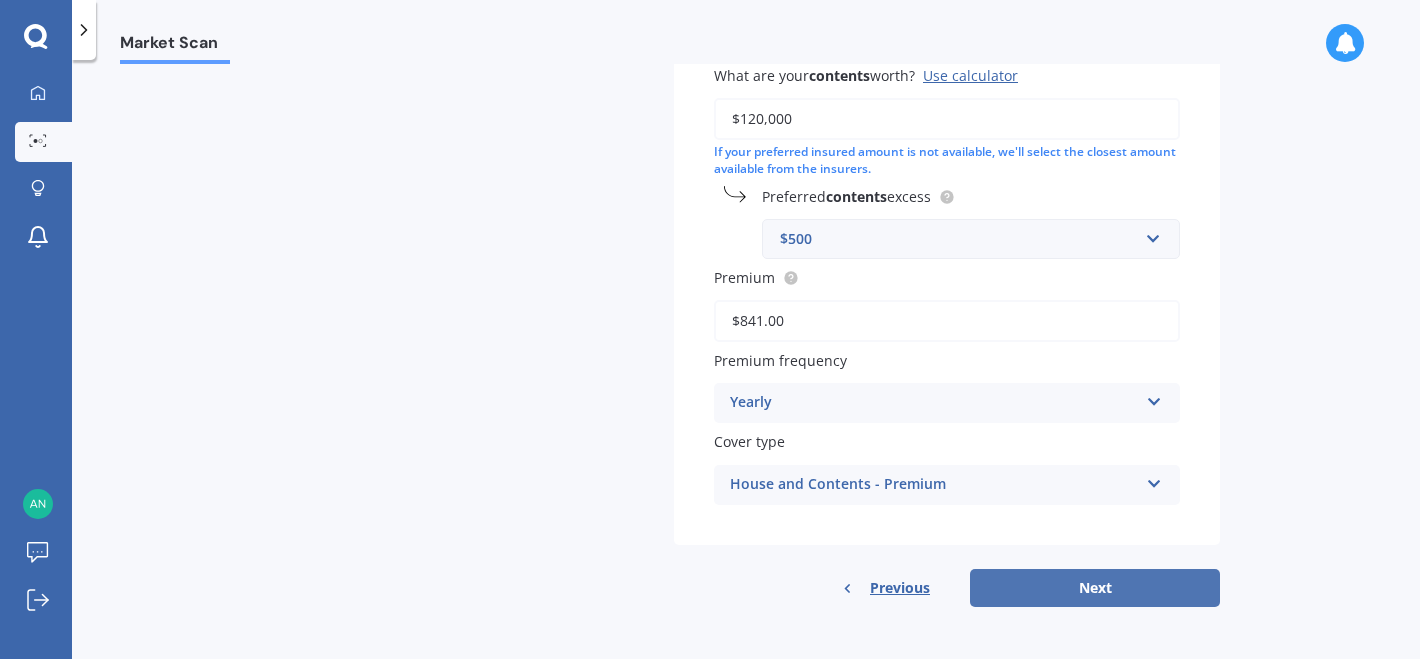 click on "Next" at bounding box center (1095, 588) 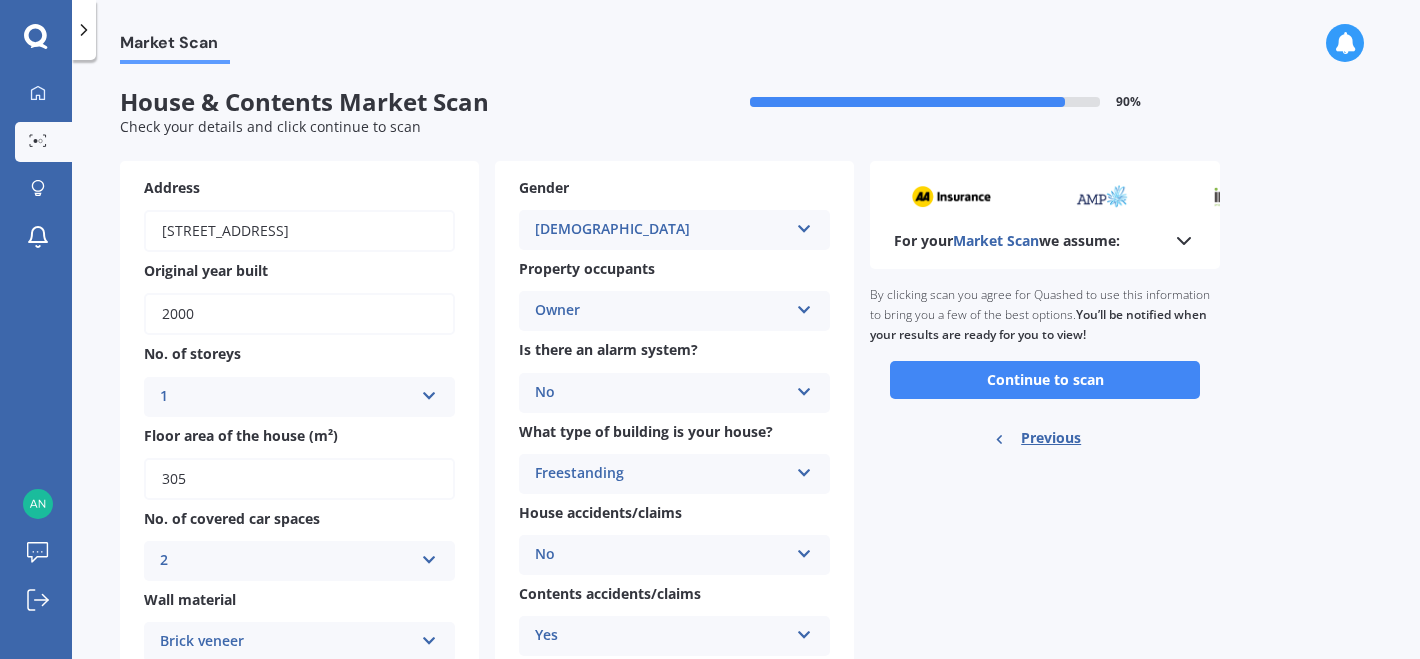 scroll, scrollTop: 0, scrollLeft: 0, axis: both 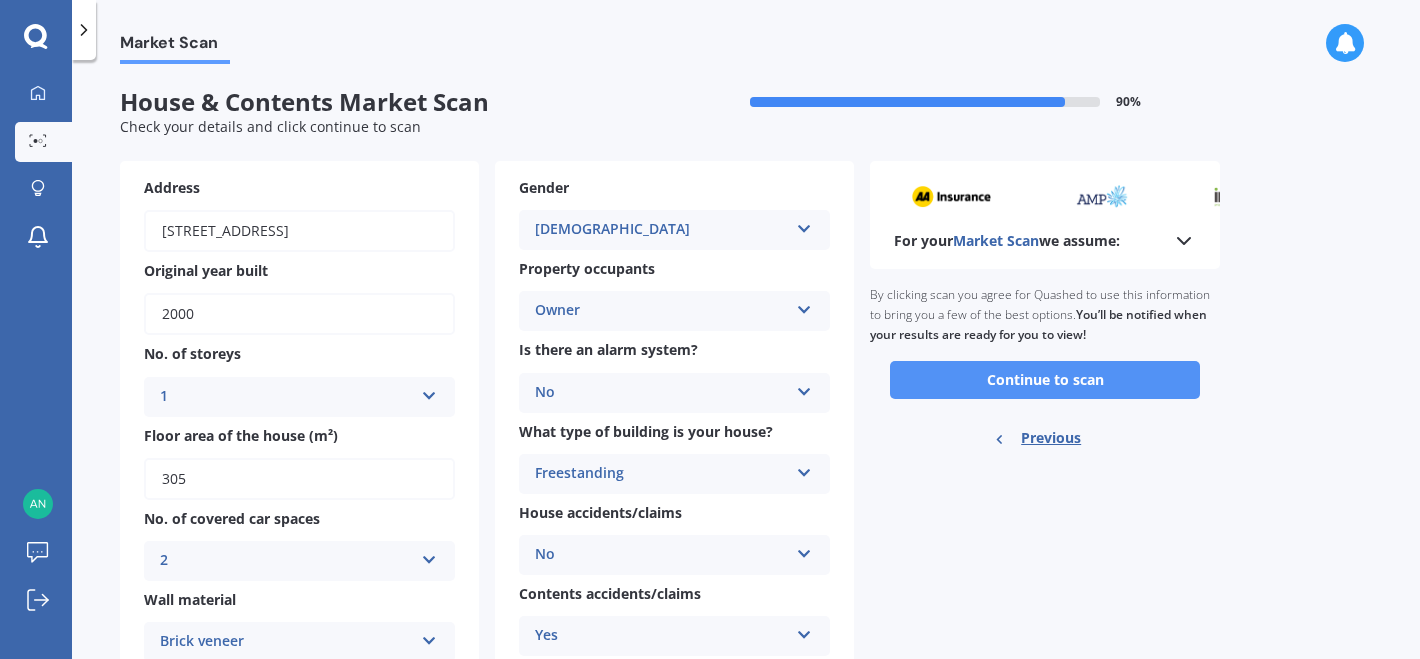 click on "Continue to scan" at bounding box center (1045, 380) 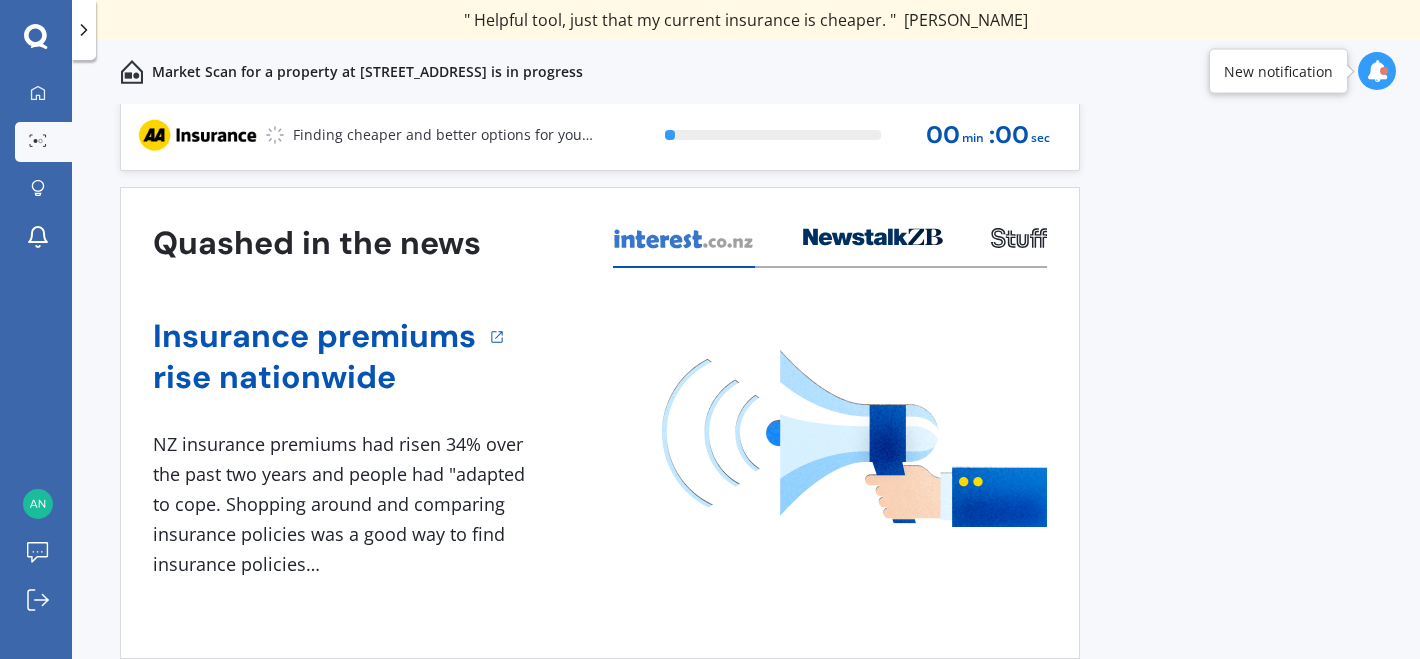 scroll, scrollTop: 65, scrollLeft: 0, axis: vertical 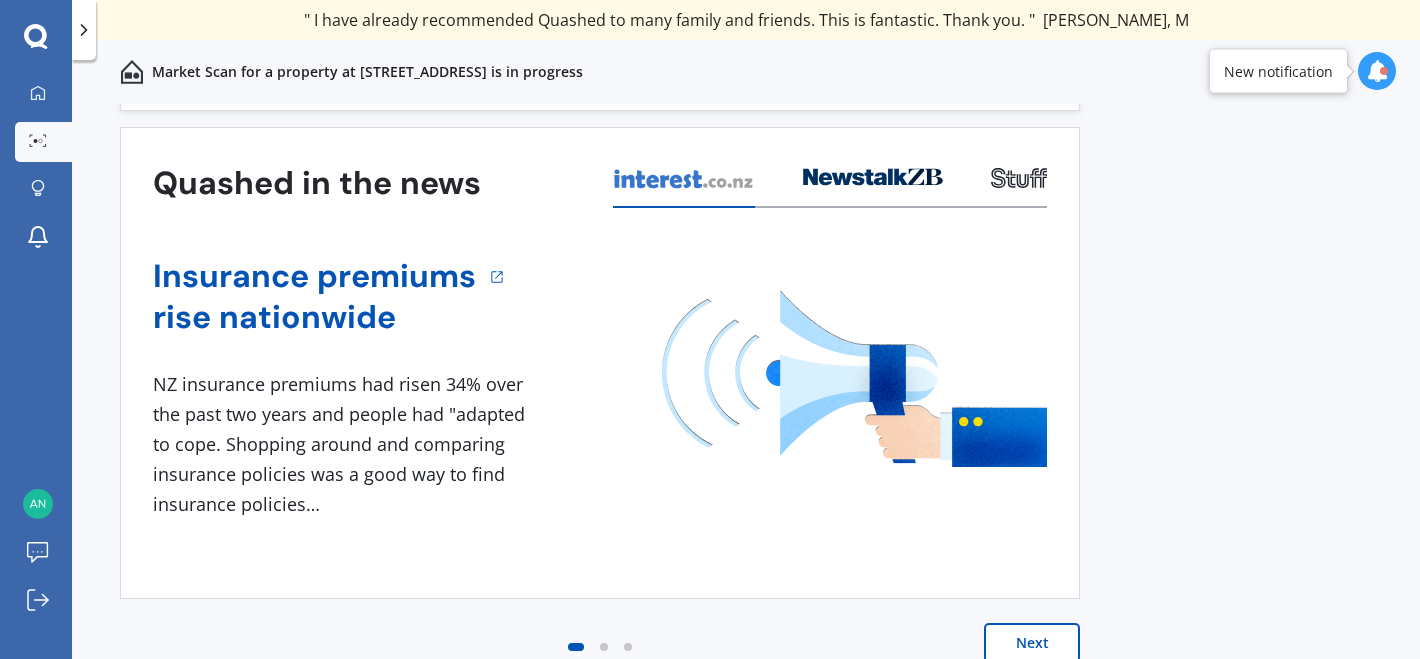 click on "Next" at bounding box center [1032, 643] 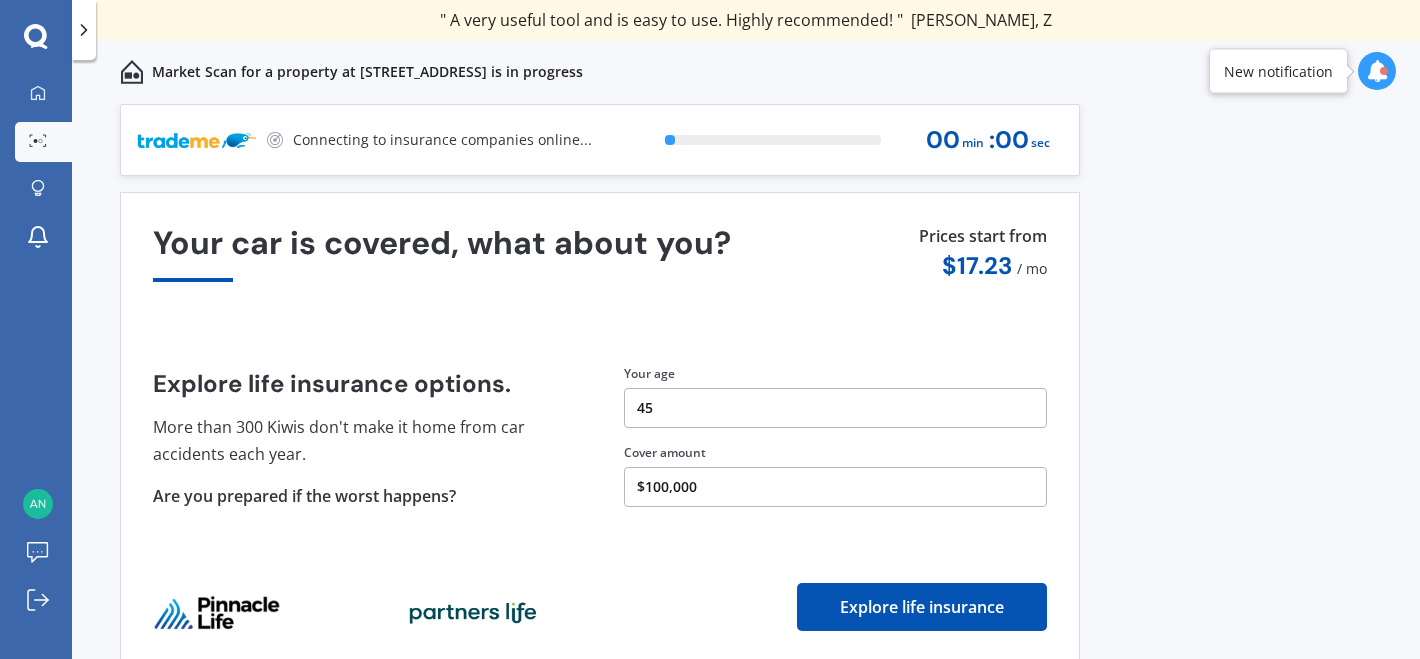 scroll, scrollTop: 65, scrollLeft: 0, axis: vertical 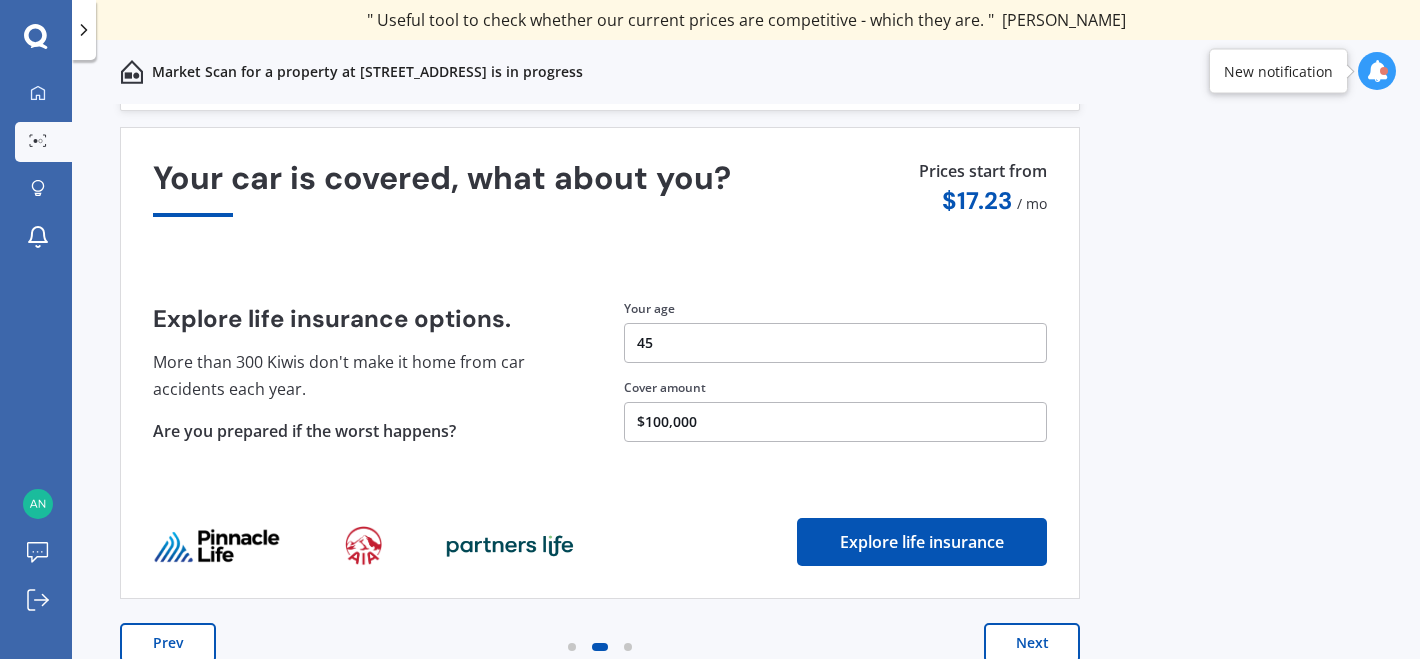 click on "Next" at bounding box center [1032, 643] 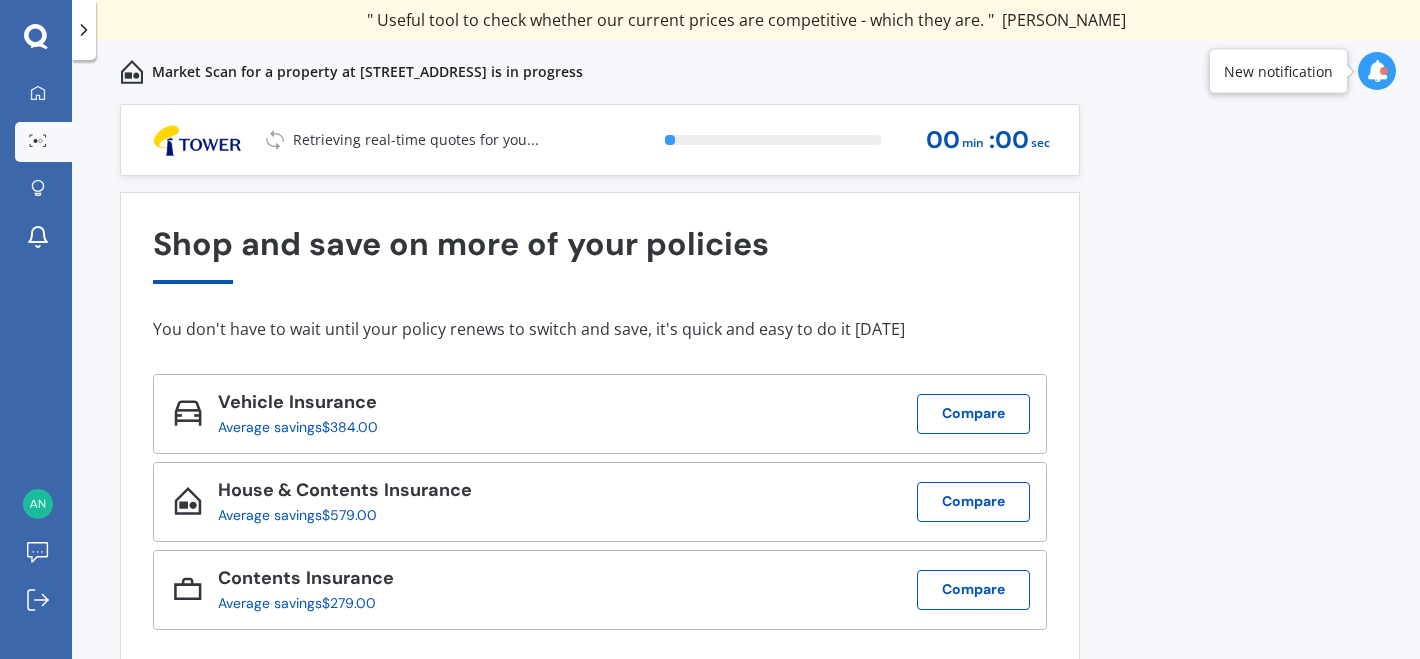 scroll, scrollTop: 65, scrollLeft: 0, axis: vertical 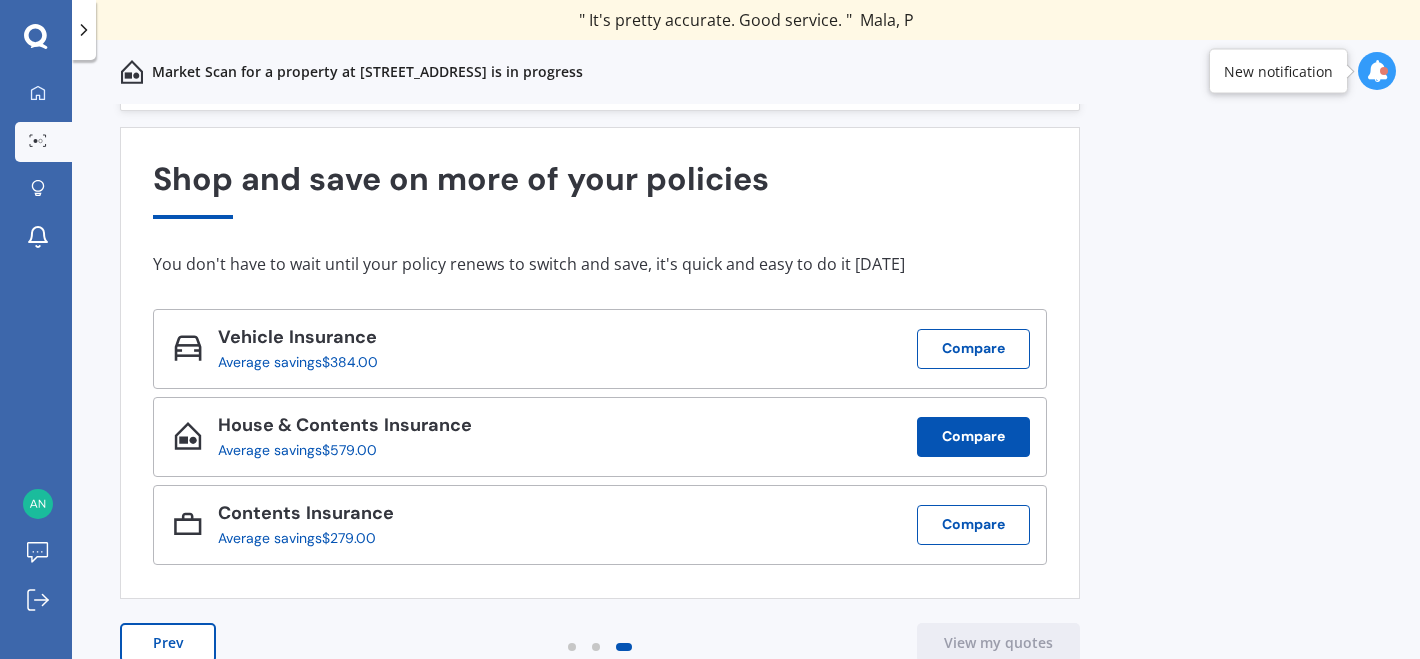 click on "Compare" at bounding box center (973, 437) 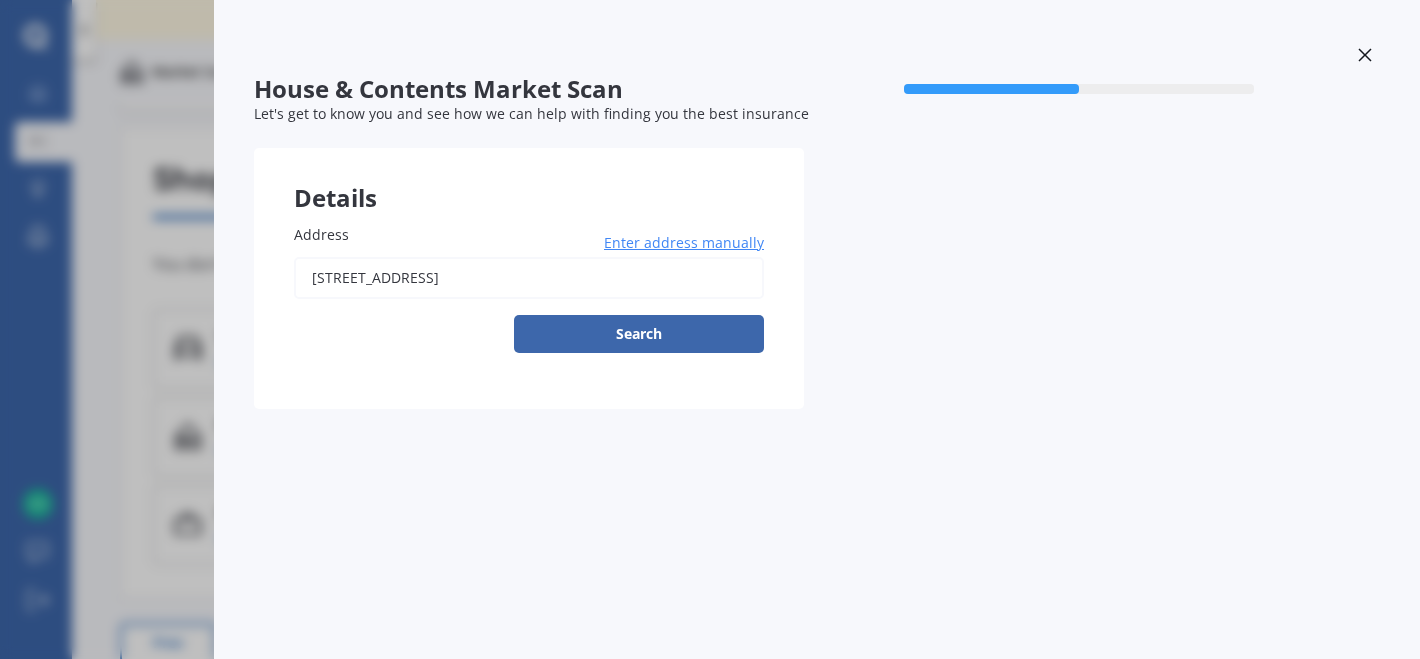 click 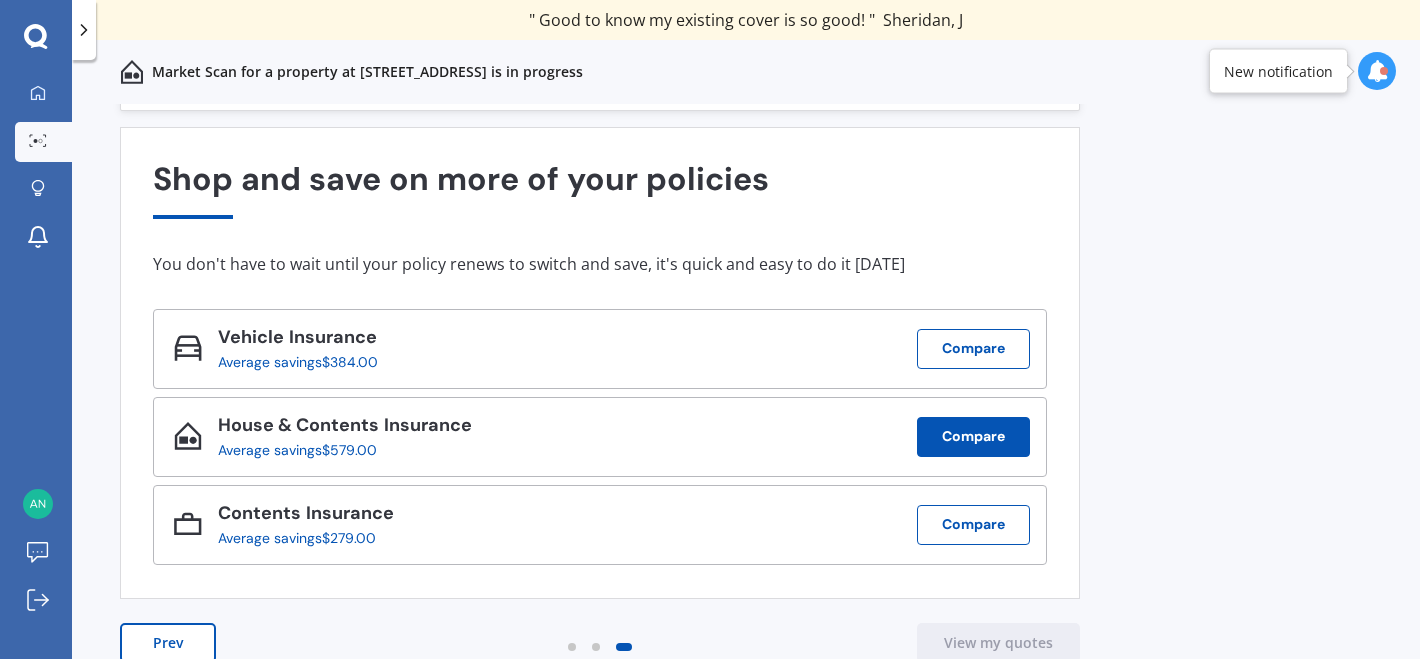 click on "Compare" at bounding box center (973, 437) 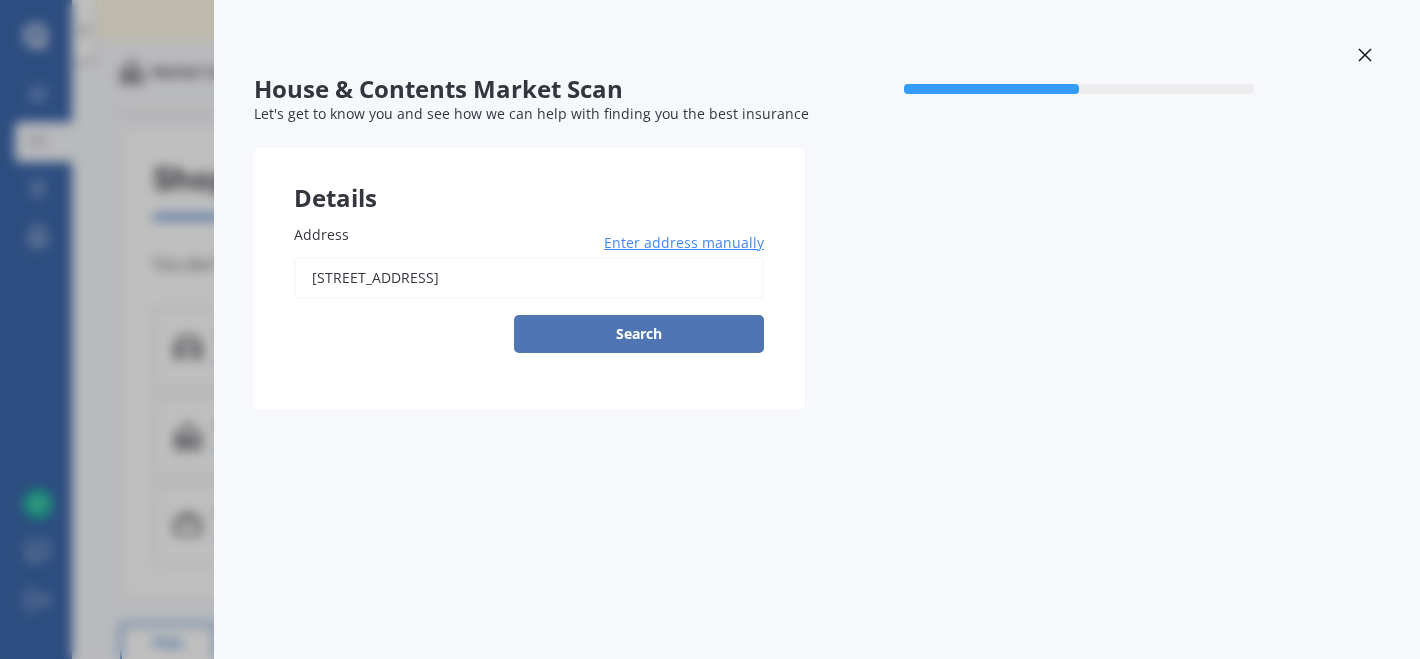 click on "Search" at bounding box center [639, 334] 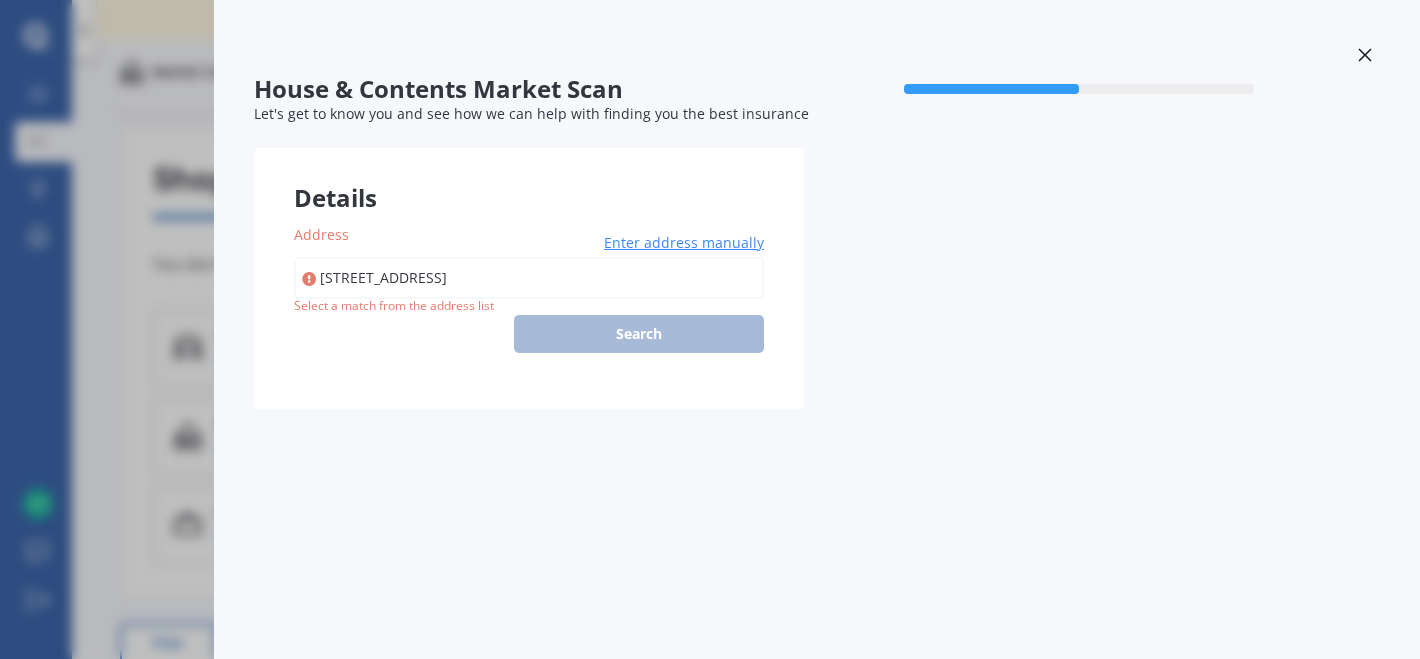 type on "26 Riverwood Boulevard, Redwood, Christchurch 8051" 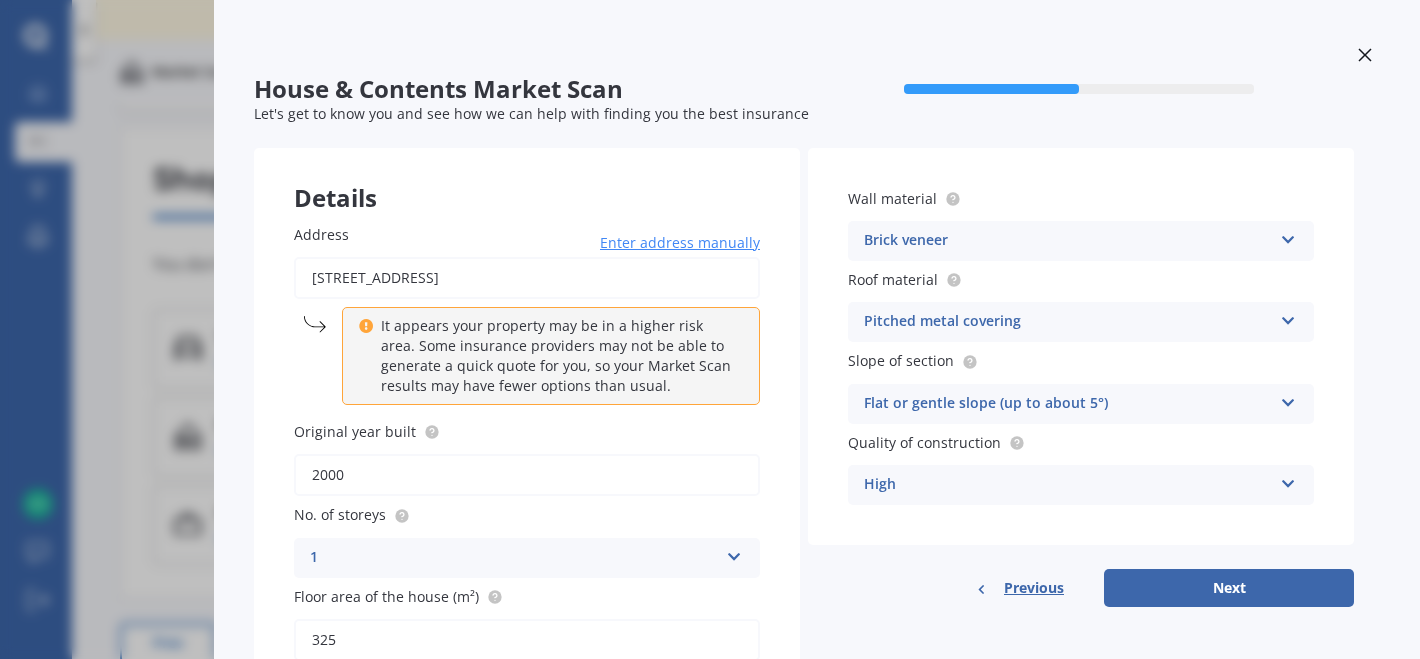 click 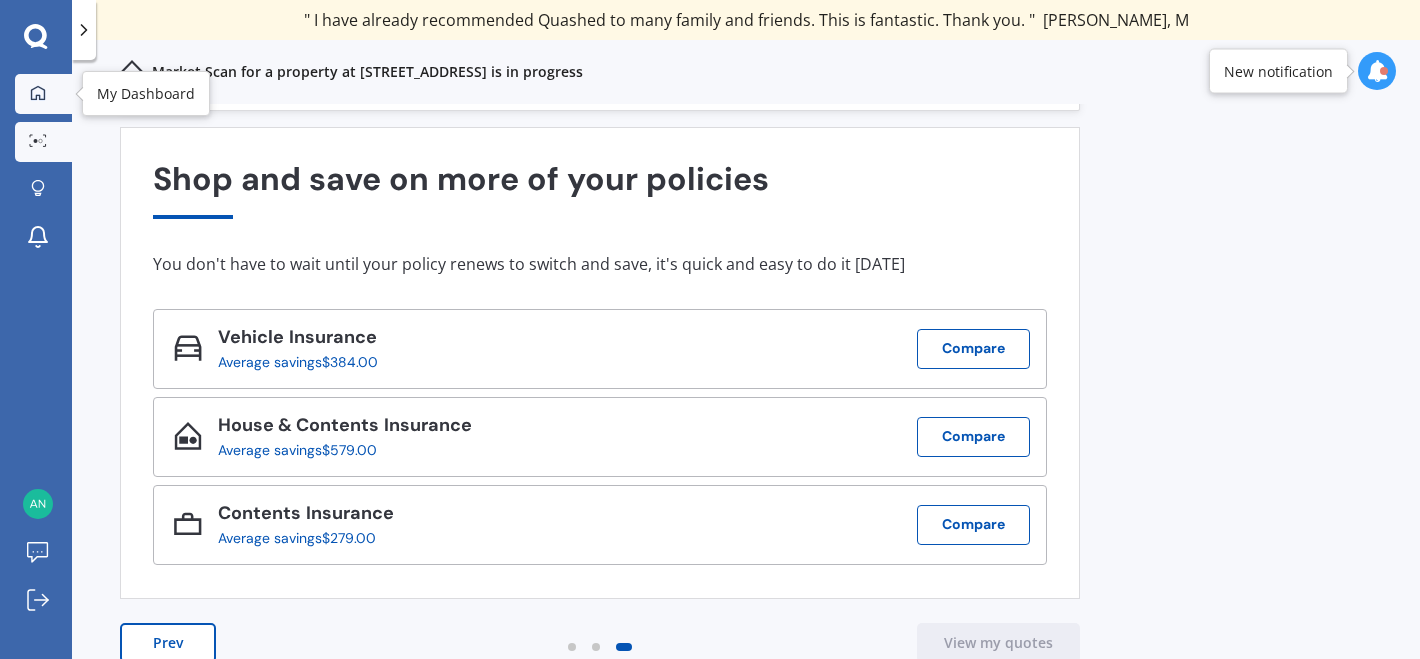 click 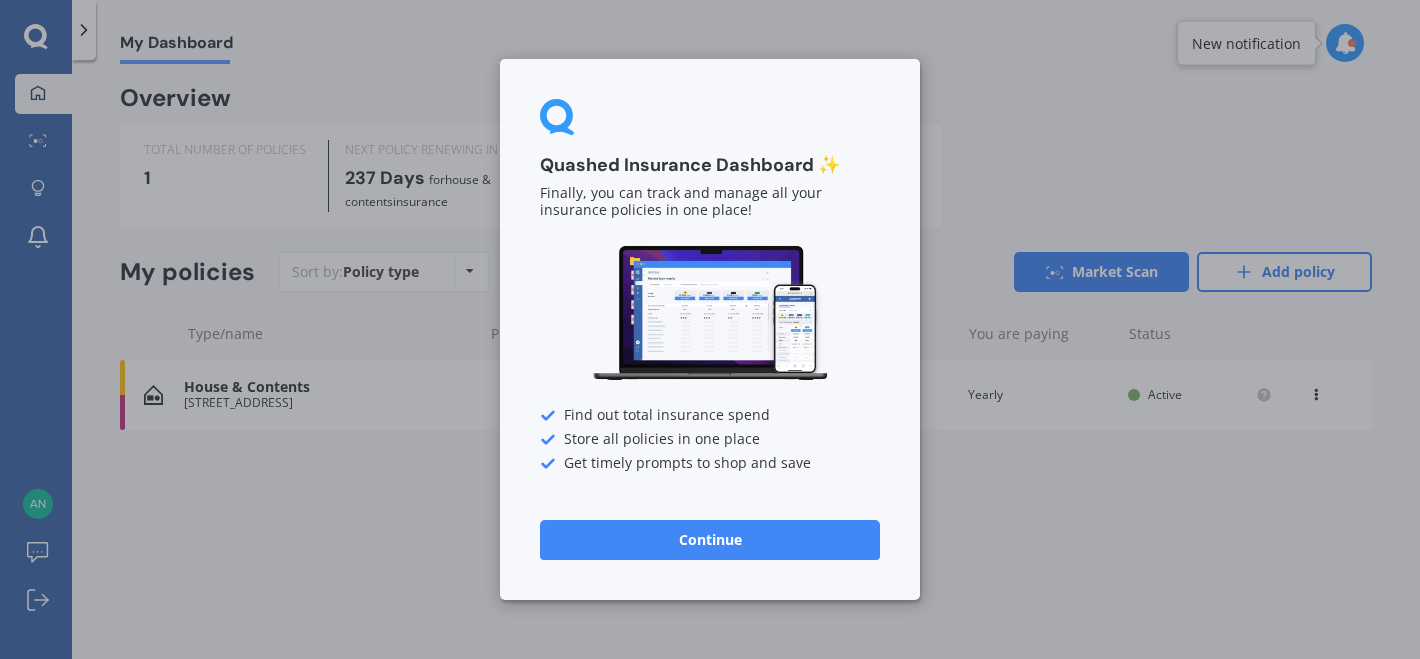 scroll, scrollTop: 0, scrollLeft: 0, axis: both 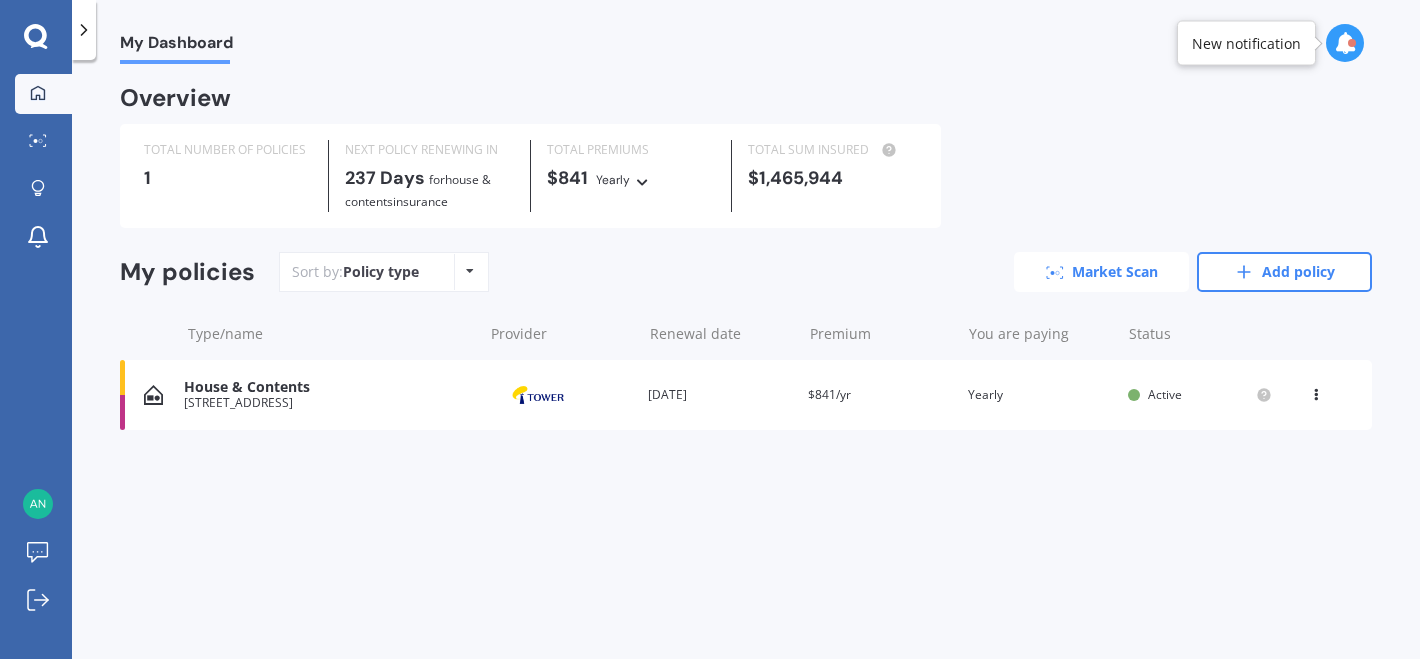 click on "Market Scan" at bounding box center (1101, 272) 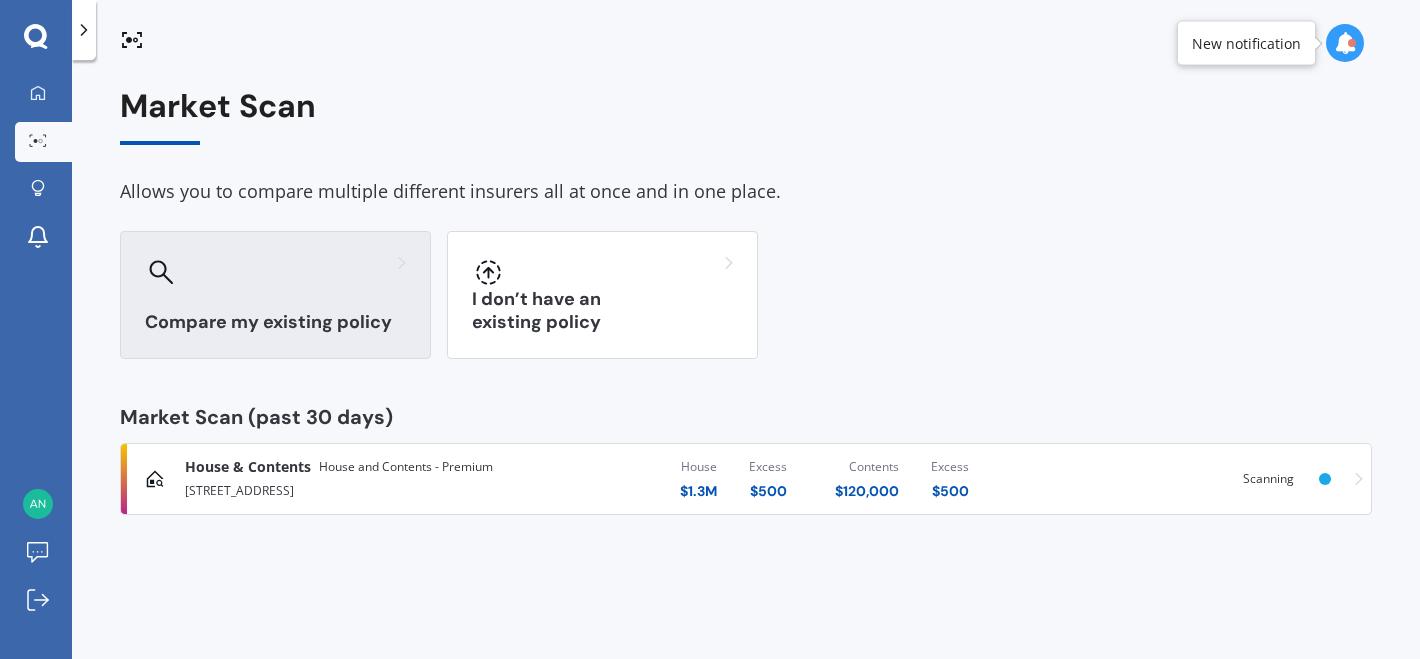 click on "Compare my existing policy" at bounding box center [275, 322] 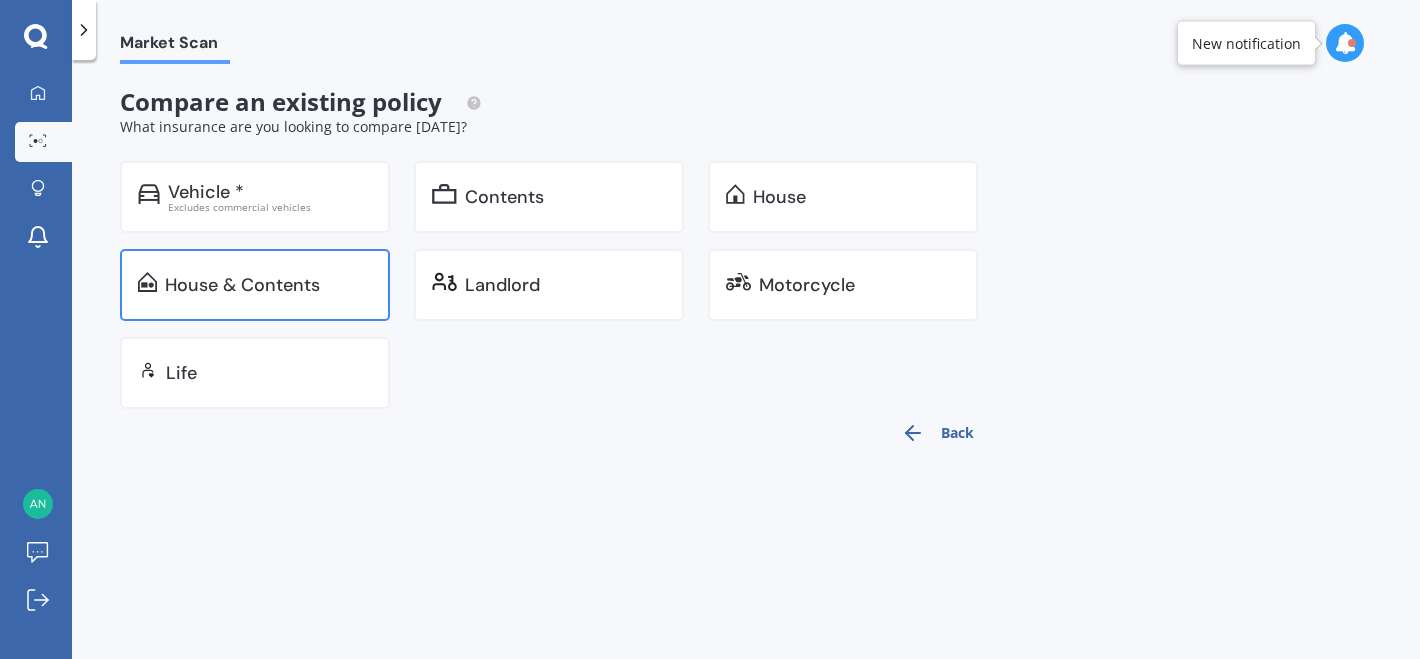 click on "House & Contents" at bounding box center (255, 285) 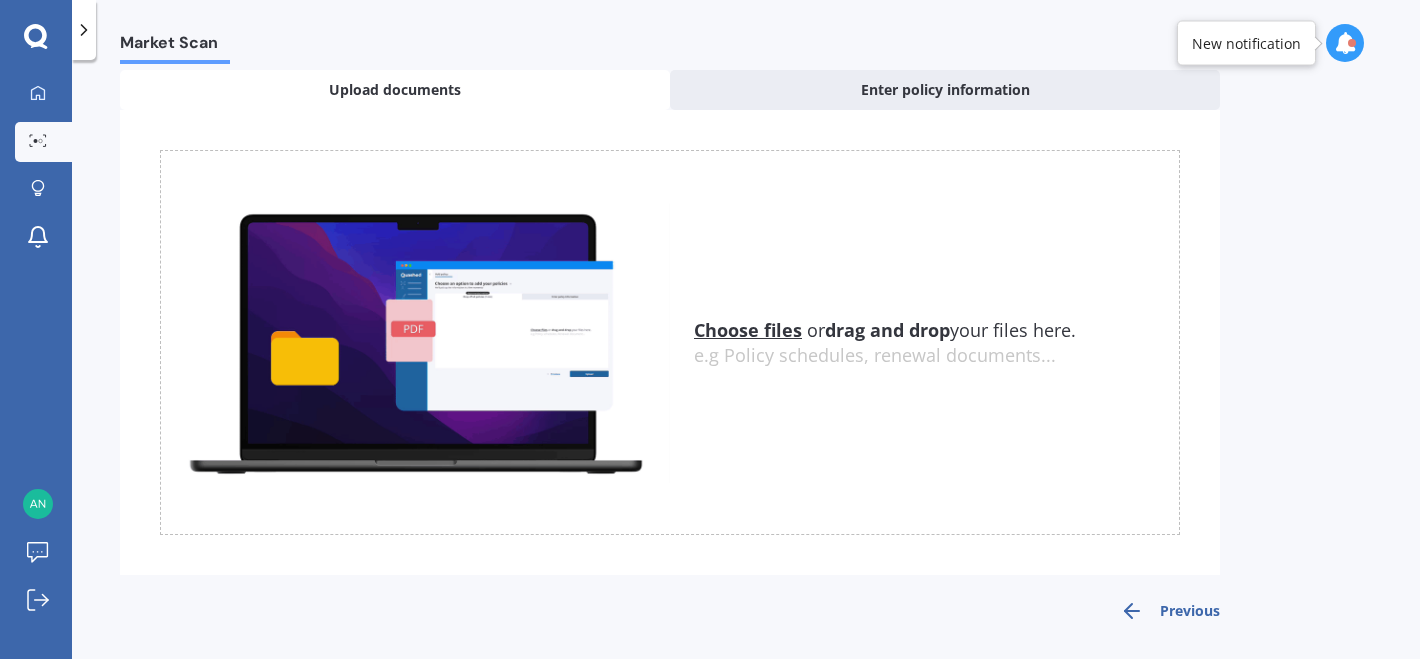 scroll, scrollTop: 0, scrollLeft: 0, axis: both 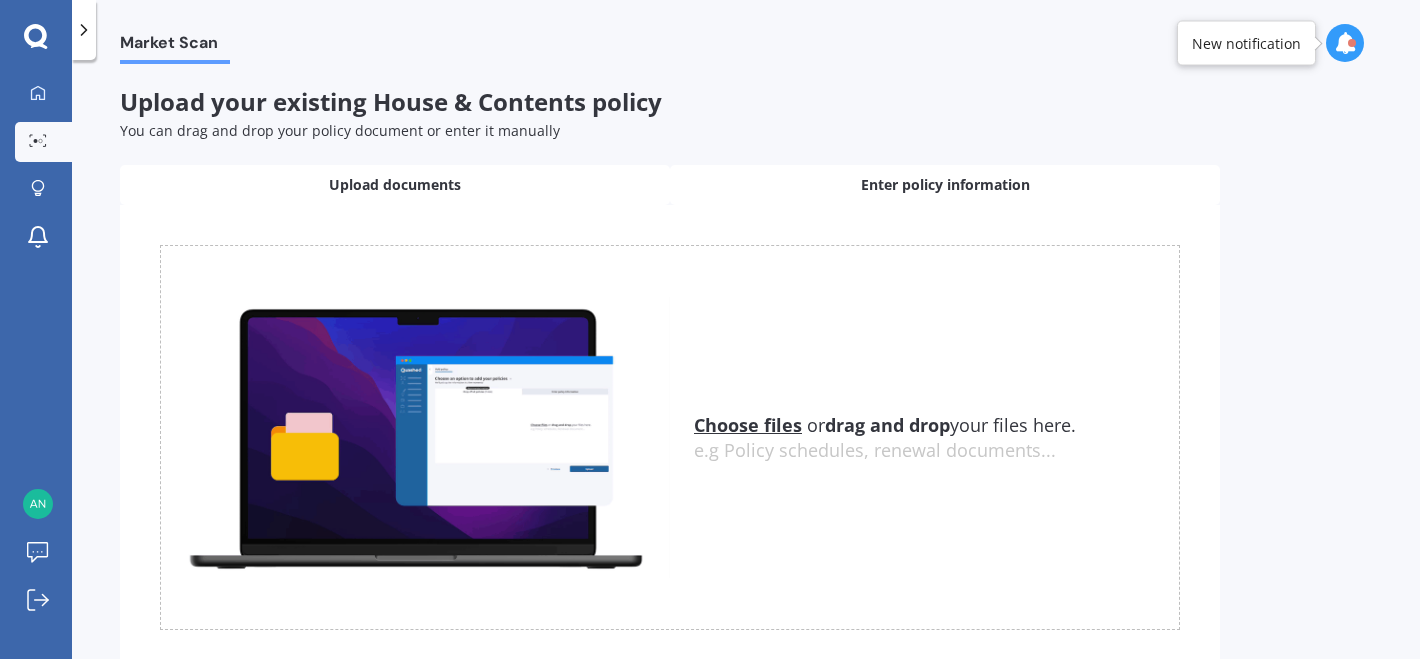 click on "Enter policy information" at bounding box center (945, 185) 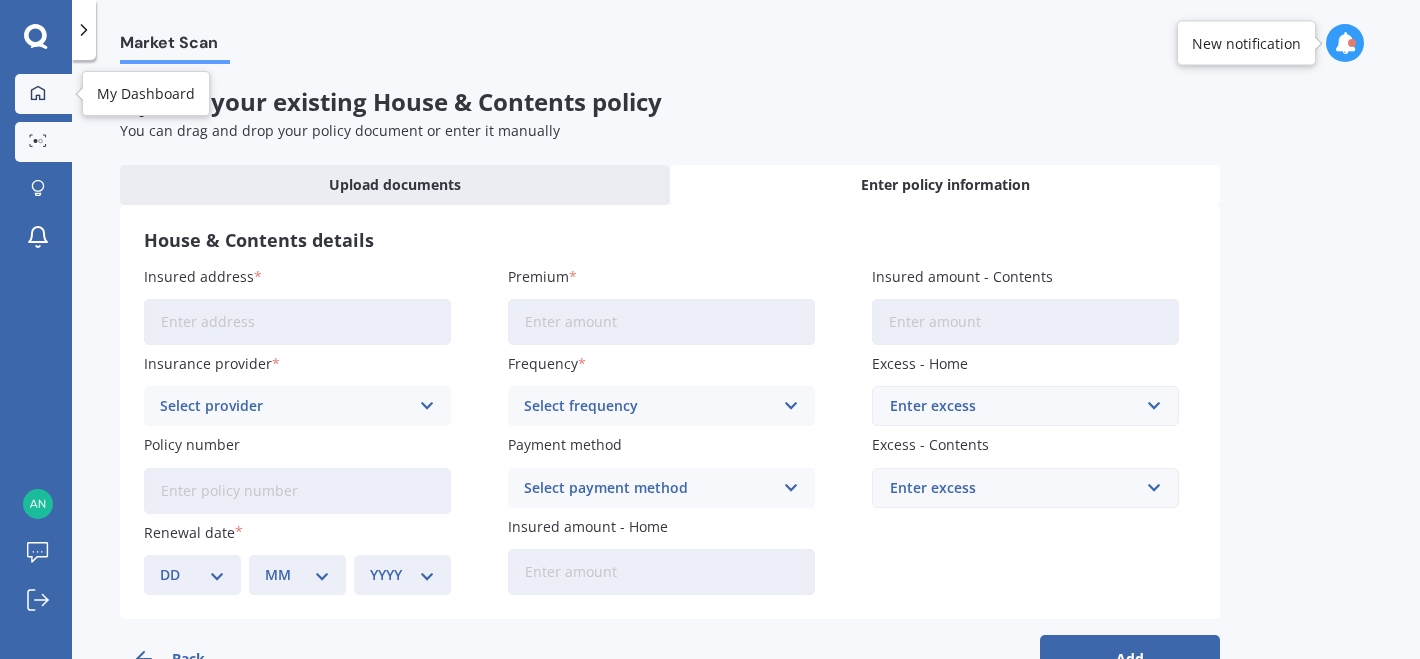 click 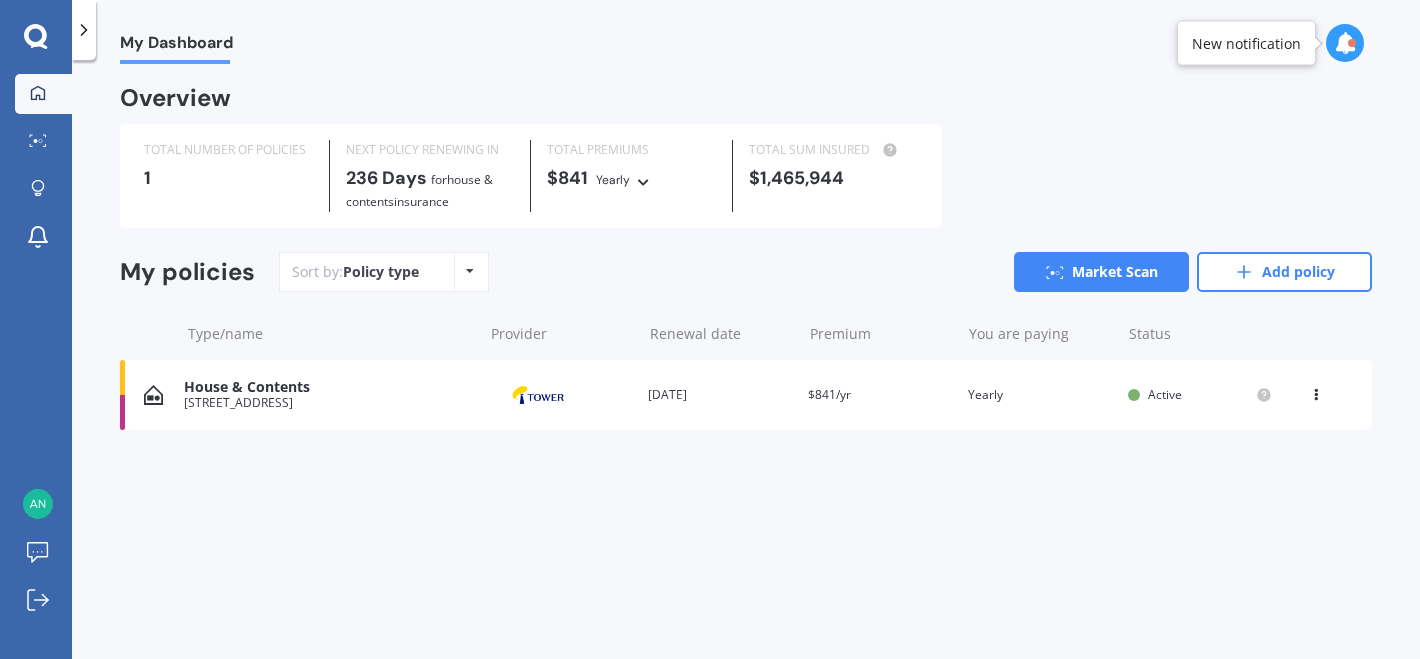 click on "House & Contents" at bounding box center [328, 387] 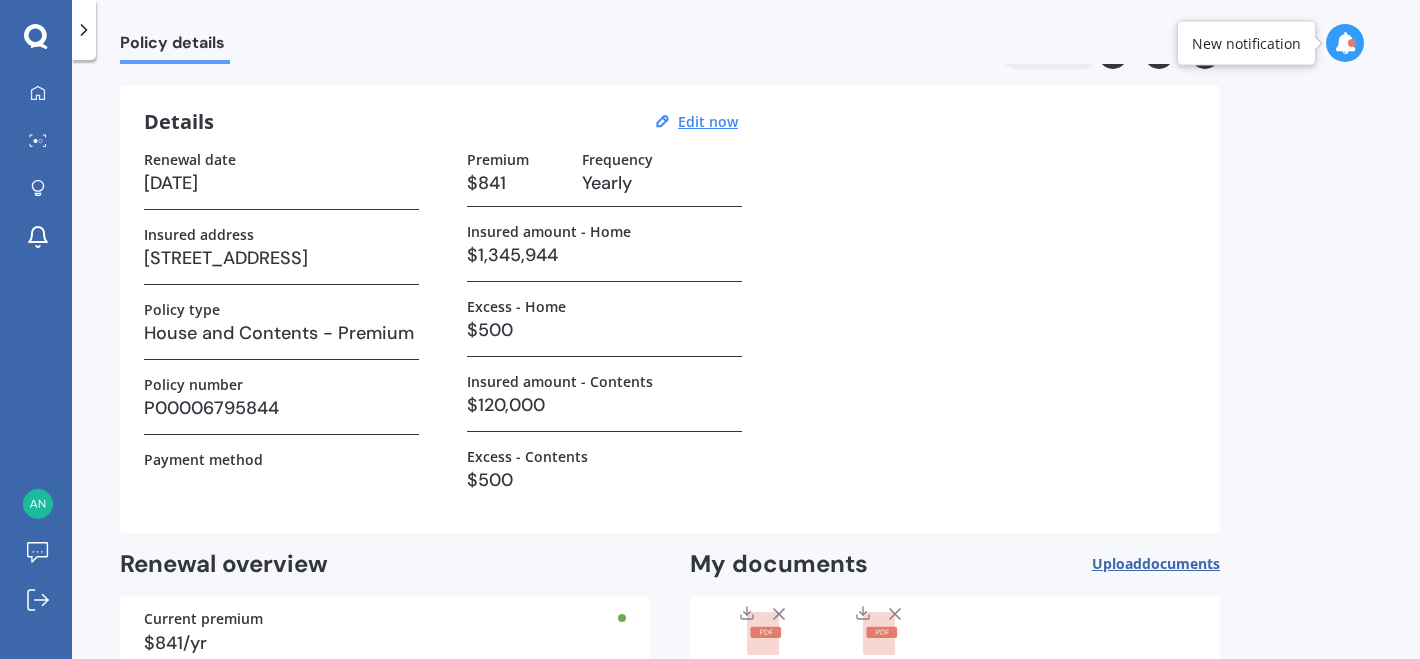 scroll, scrollTop: 0, scrollLeft: 0, axis: both 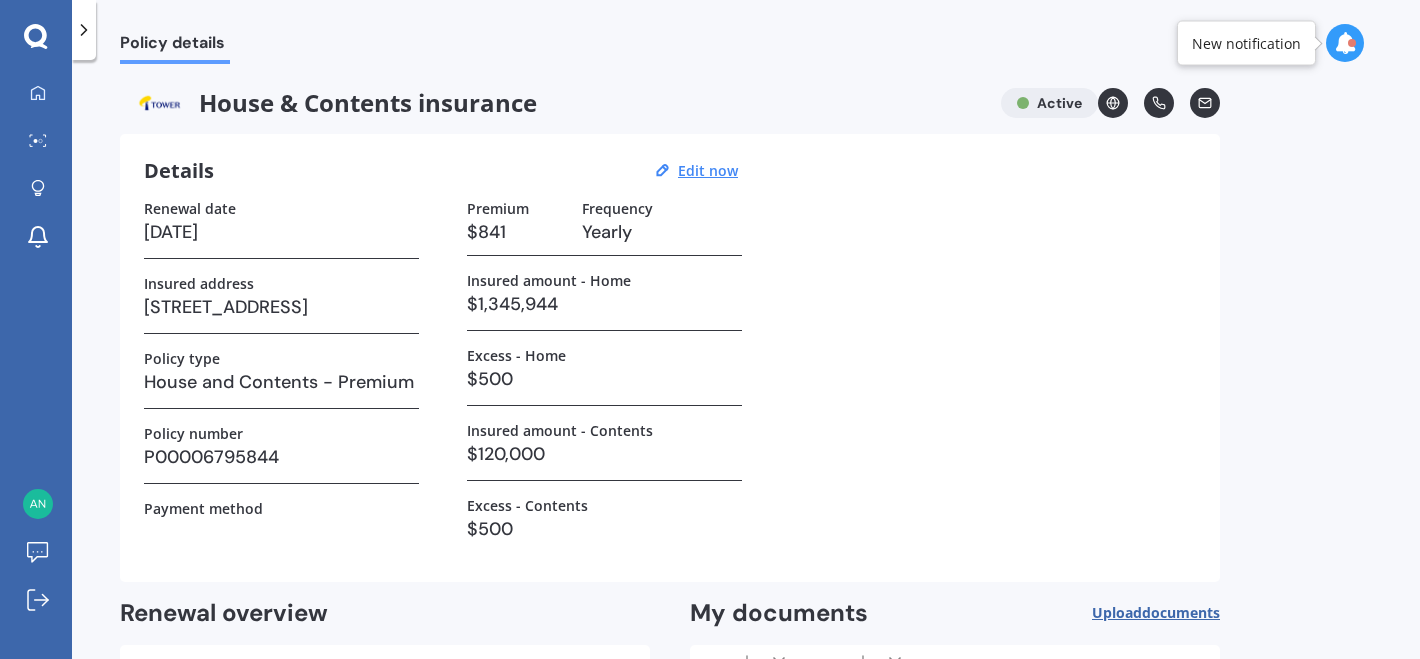 click on "House & Contents insurance" at bounding box center [552, 103] 